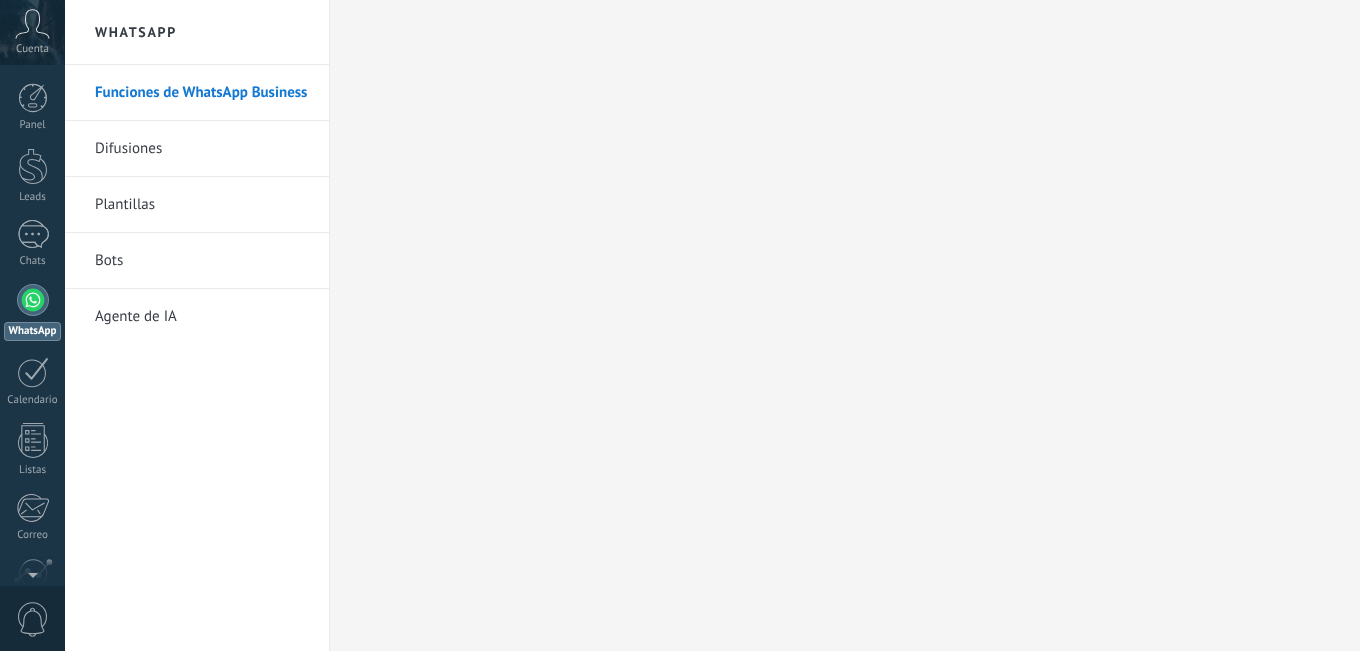 scroll, scrollTop: 0, scrollLeft: 0, axis: both 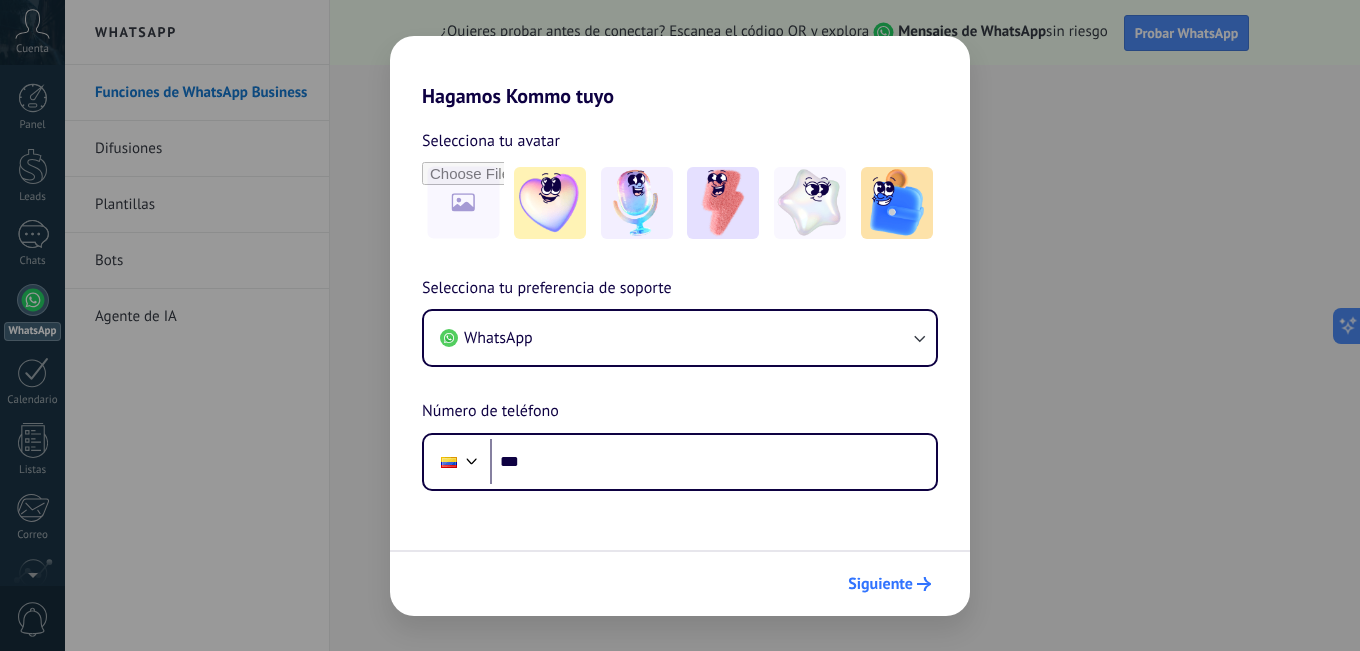 click on "Siguiente" at bounding box center [889, 584] 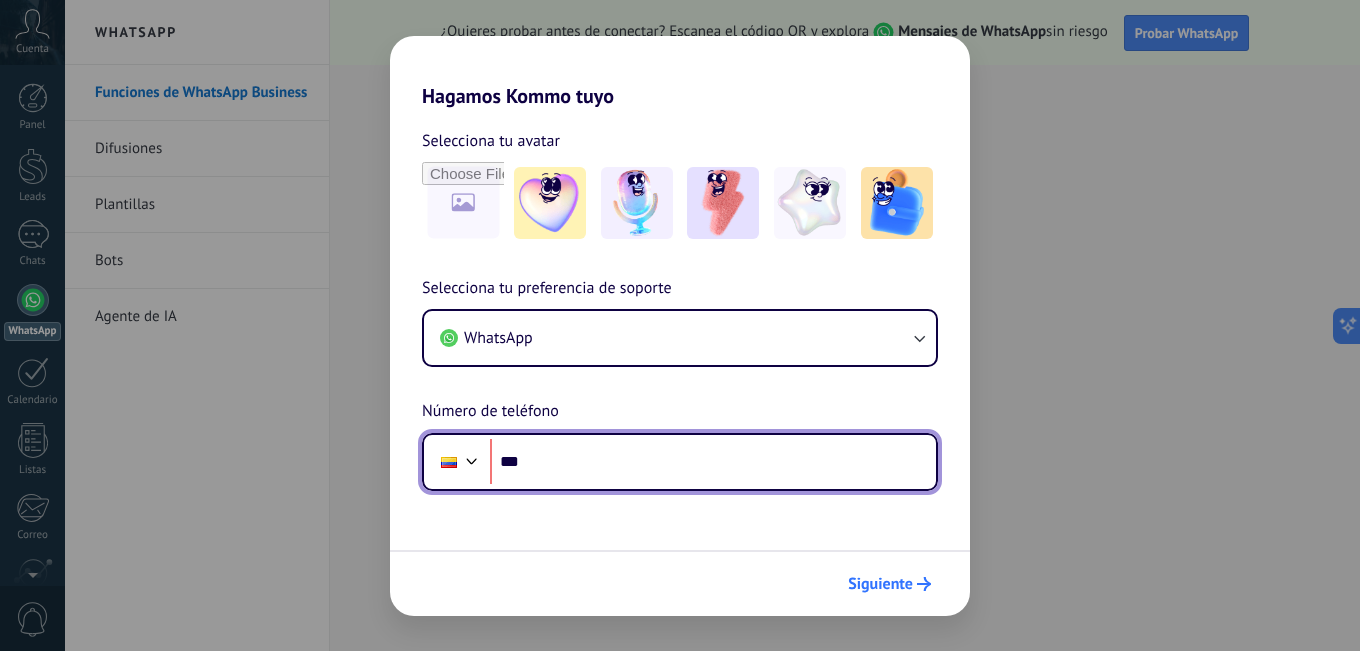 scroll, scrollTop: 0, scrollLeft: 0, axis: both 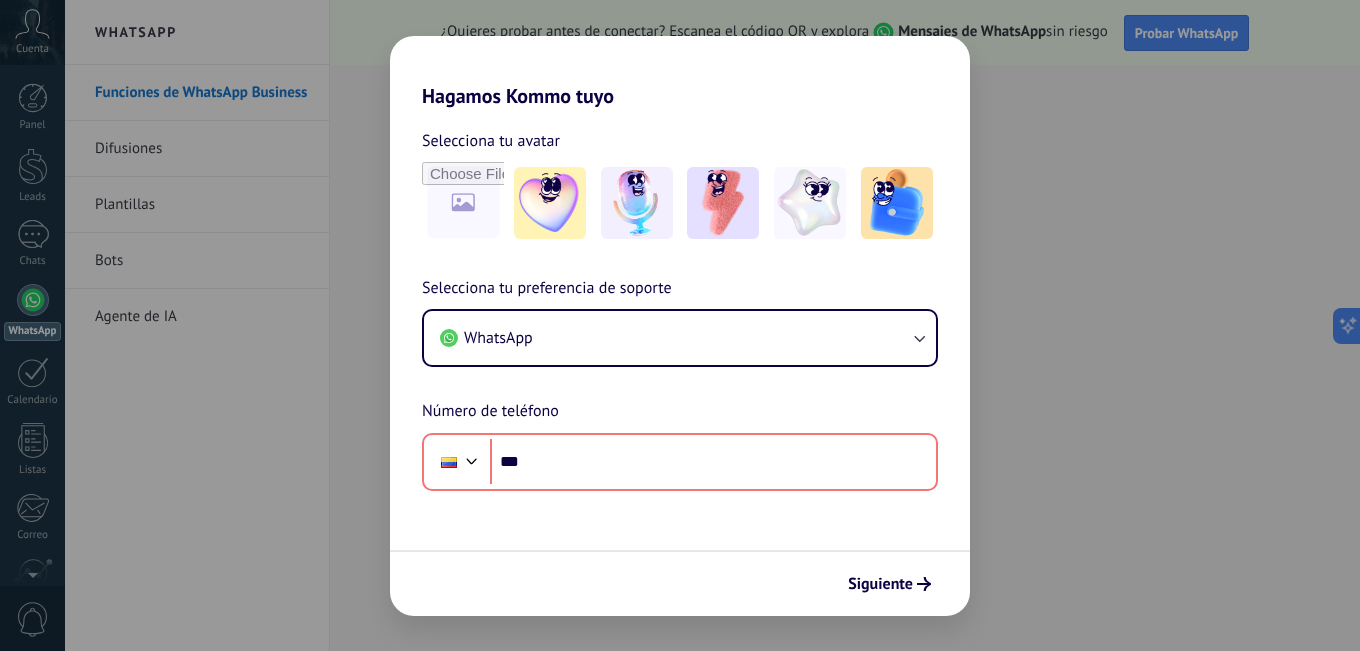 click on "Hagamos Kommo tuyo" at bounding box center (680, 72) 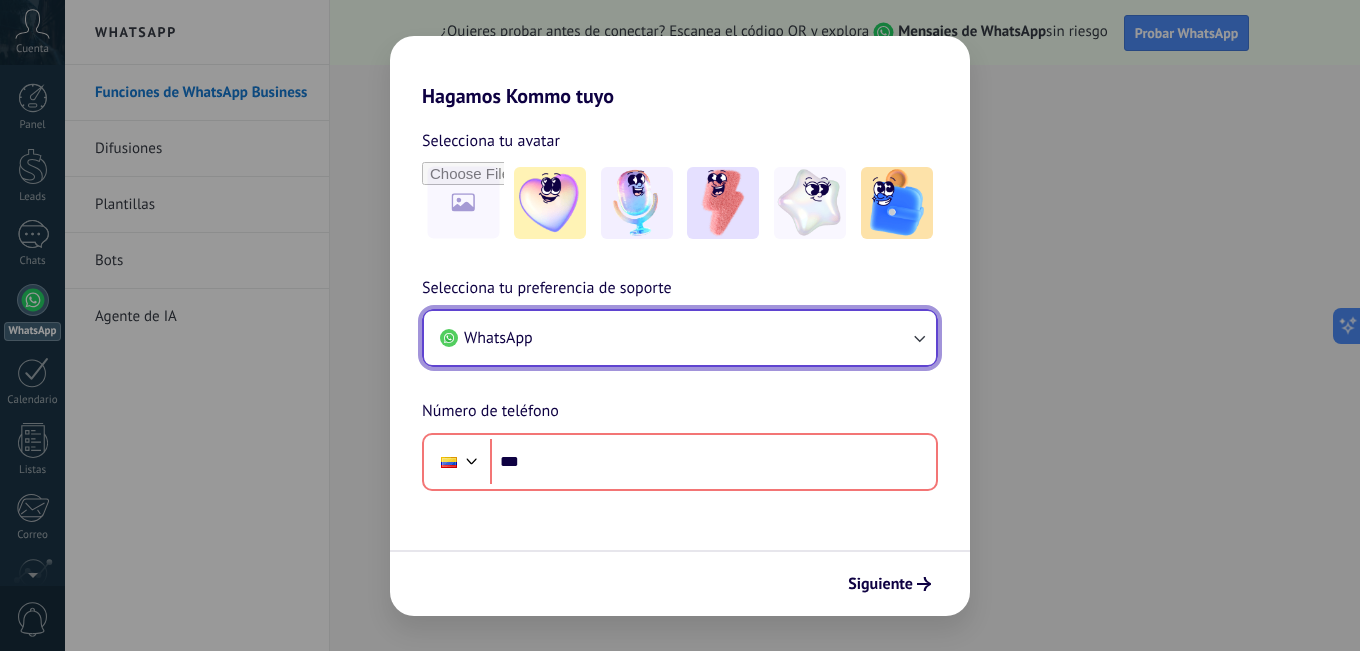 drag, startPoint x: 666, startPoint y: 336, endPoint x: 642, endPoint y: 342, distance: 24.738634 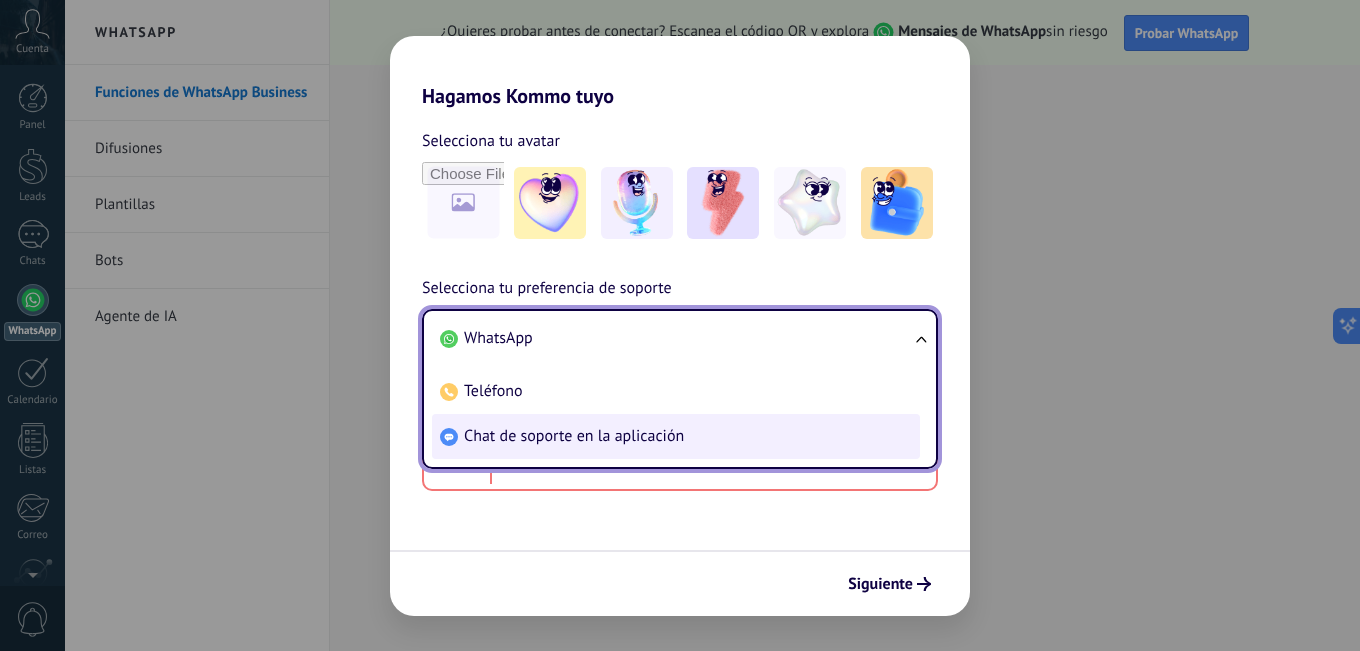click on "Chat de soporte en la aplicación" at bounding box center (574, 436) 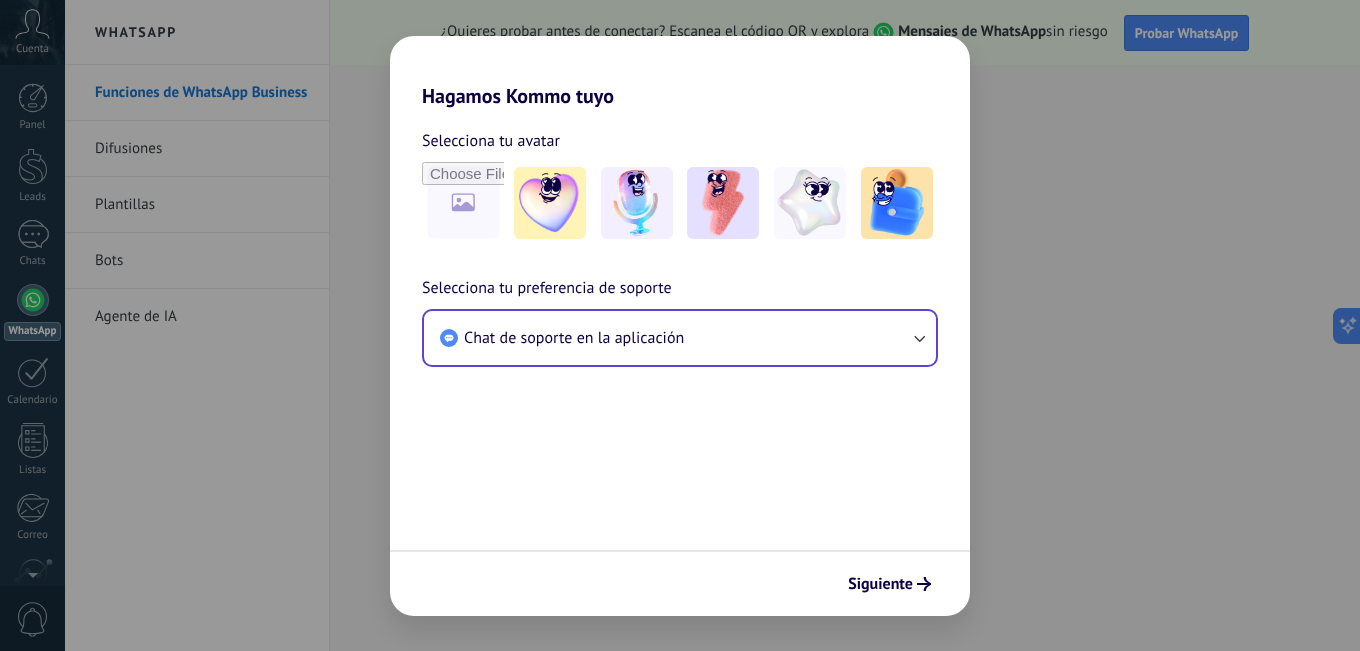 click on "Siguiente" at bounding box center [889, 584] 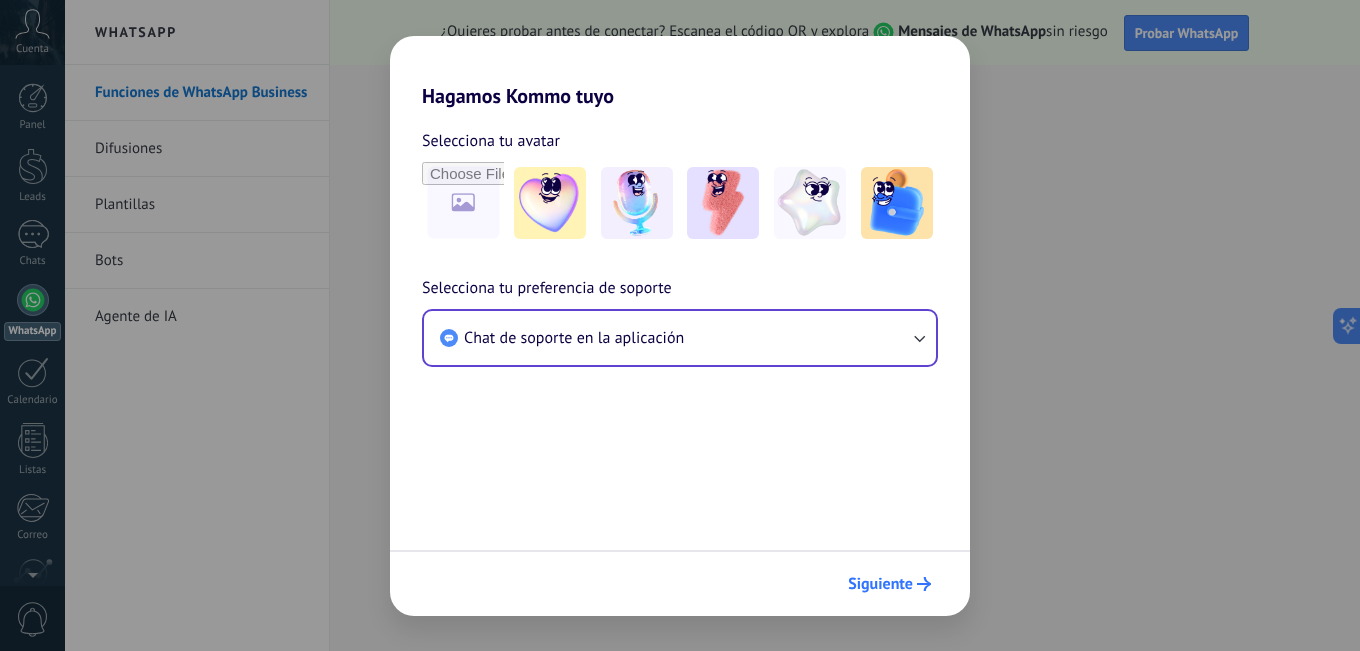 click on "Siguiente" at bounding box center [880, 584] 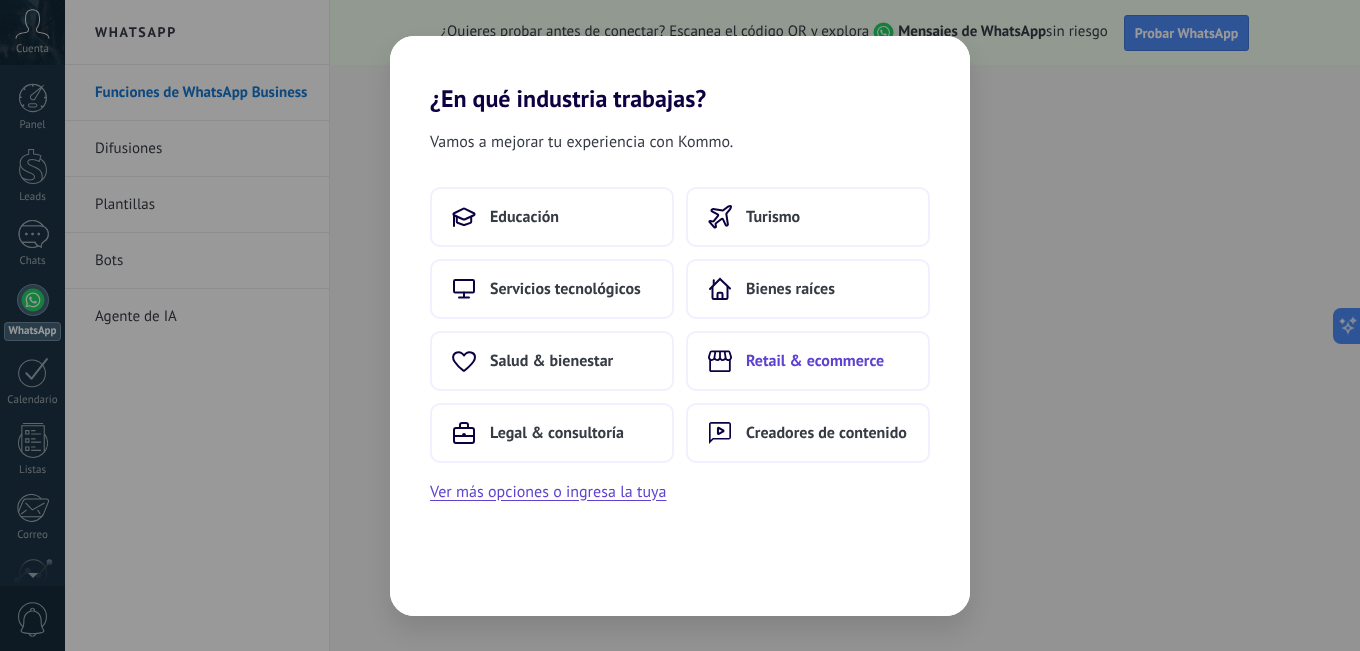 click on "Retail & ecommerce" at bounding box center (808, 361) 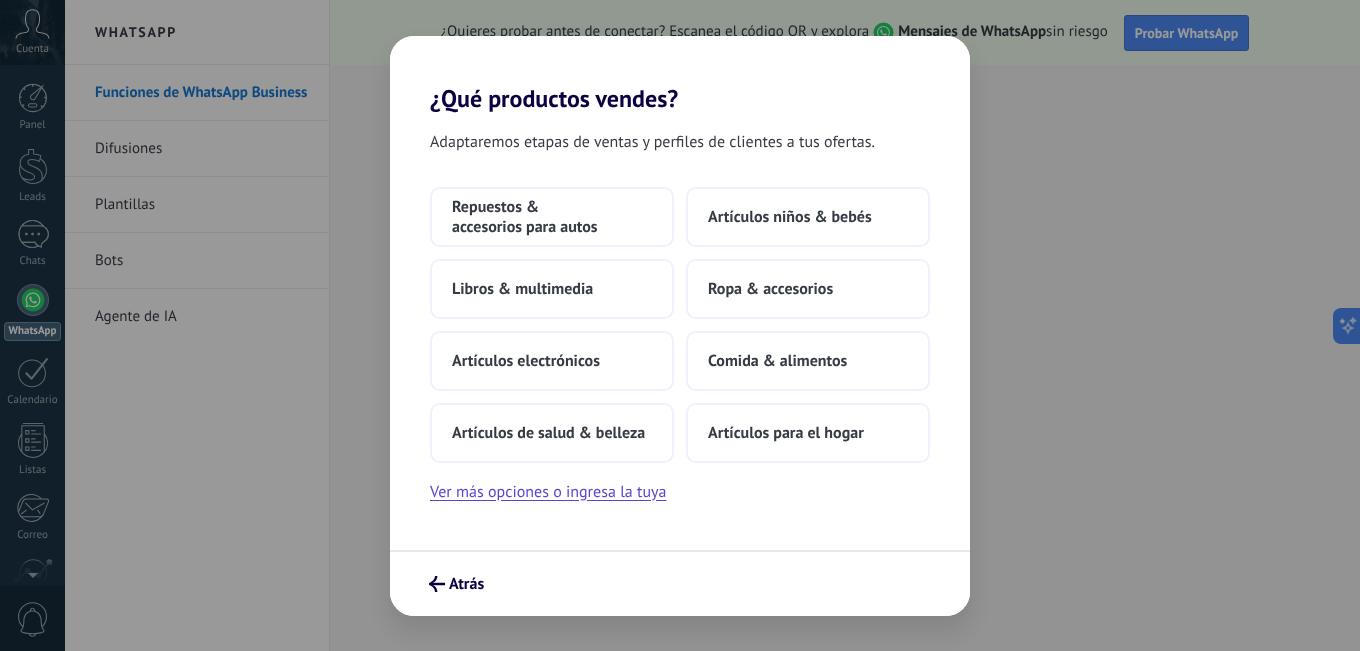 click on "Comida & alimentos" at bounding box center (808, 361) 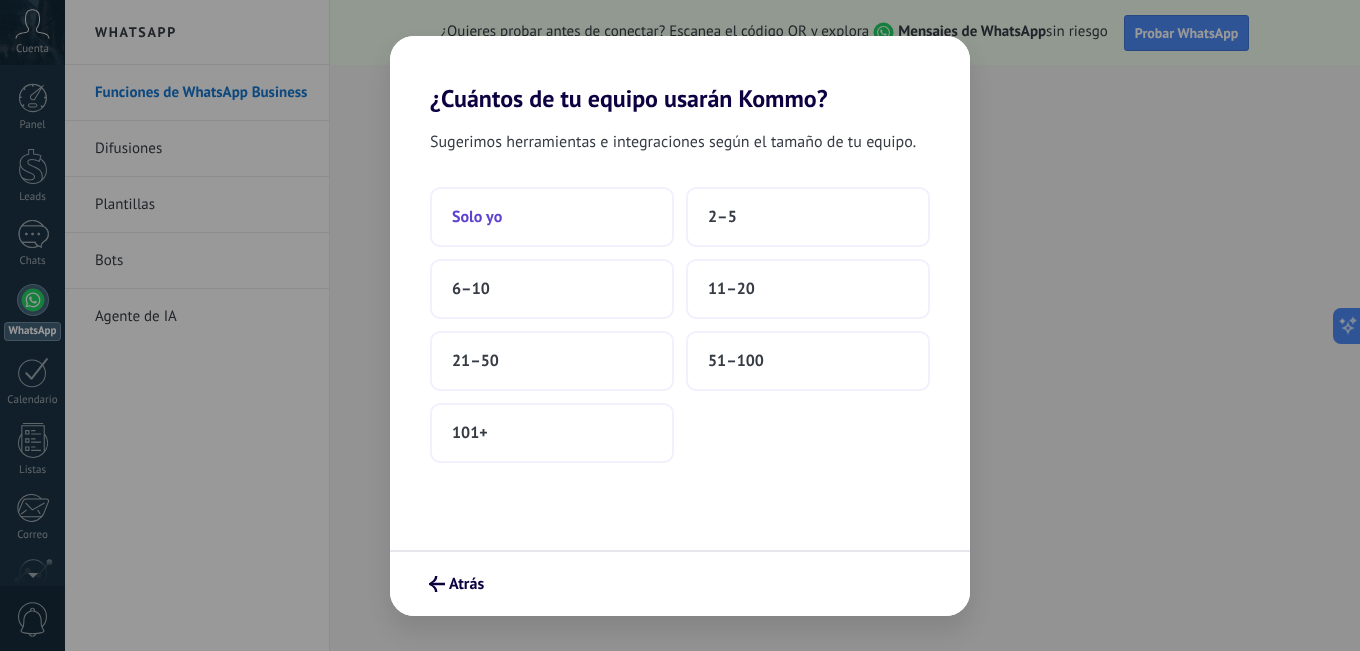 click on "Solo yo" at bounding box center [552, 217] 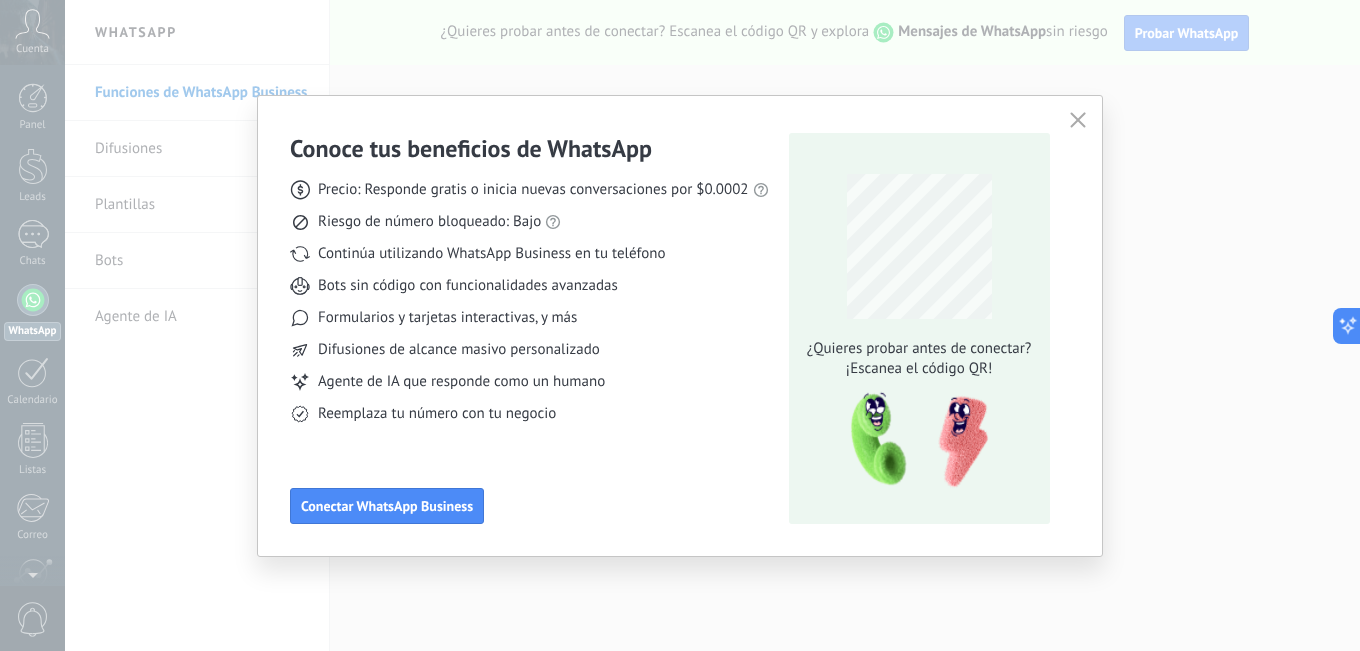 click 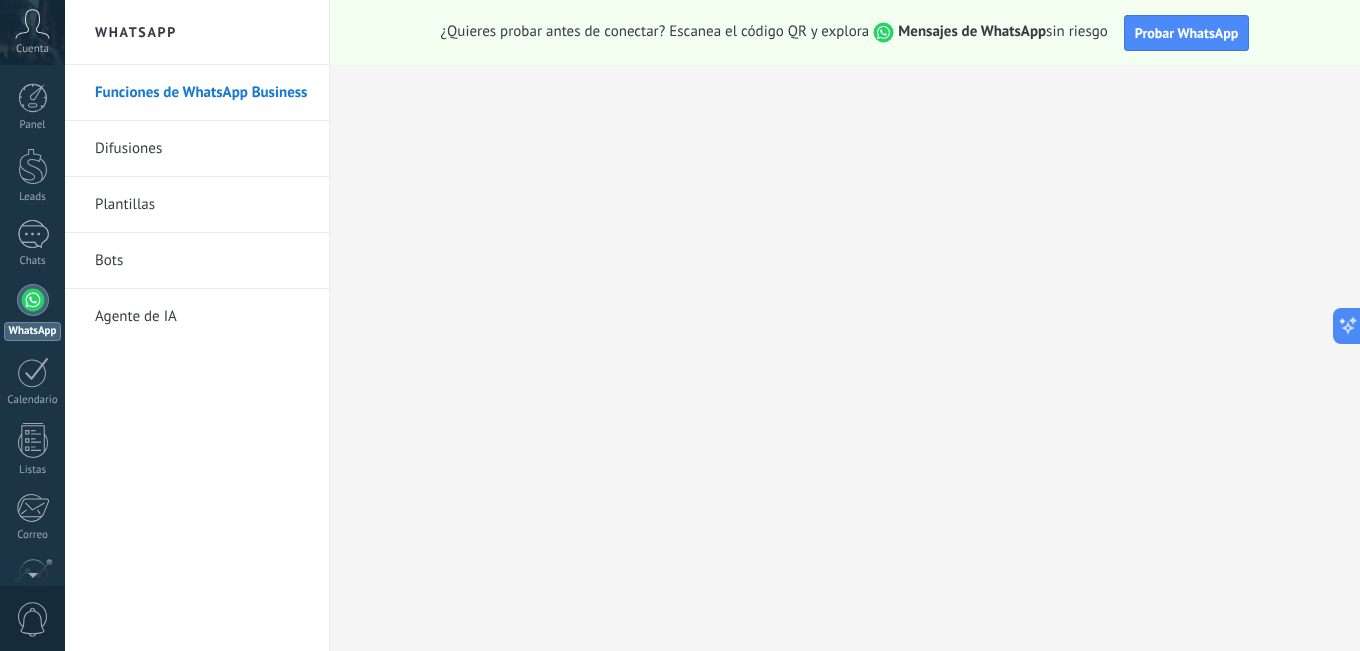 scroll, scrollTop: 181, scrollLeft: 0, axis: vertical 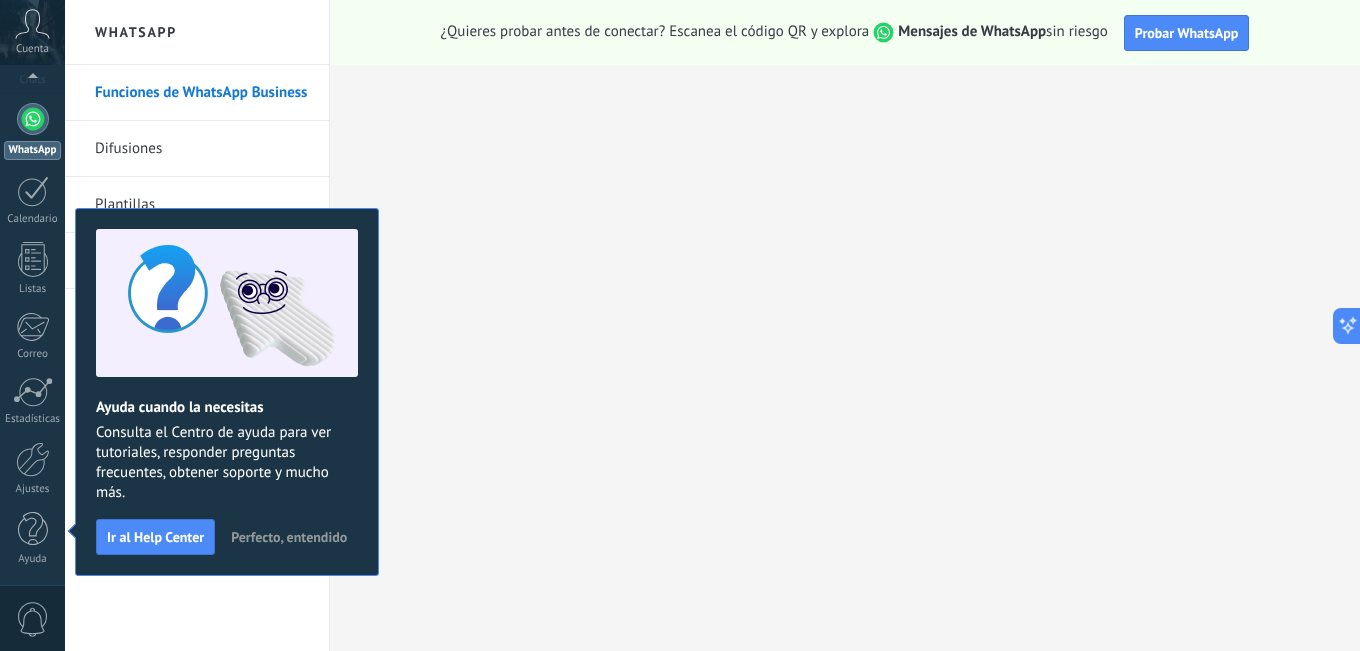 click on "Perfecto, entendido" at bounding box center [289, 537] 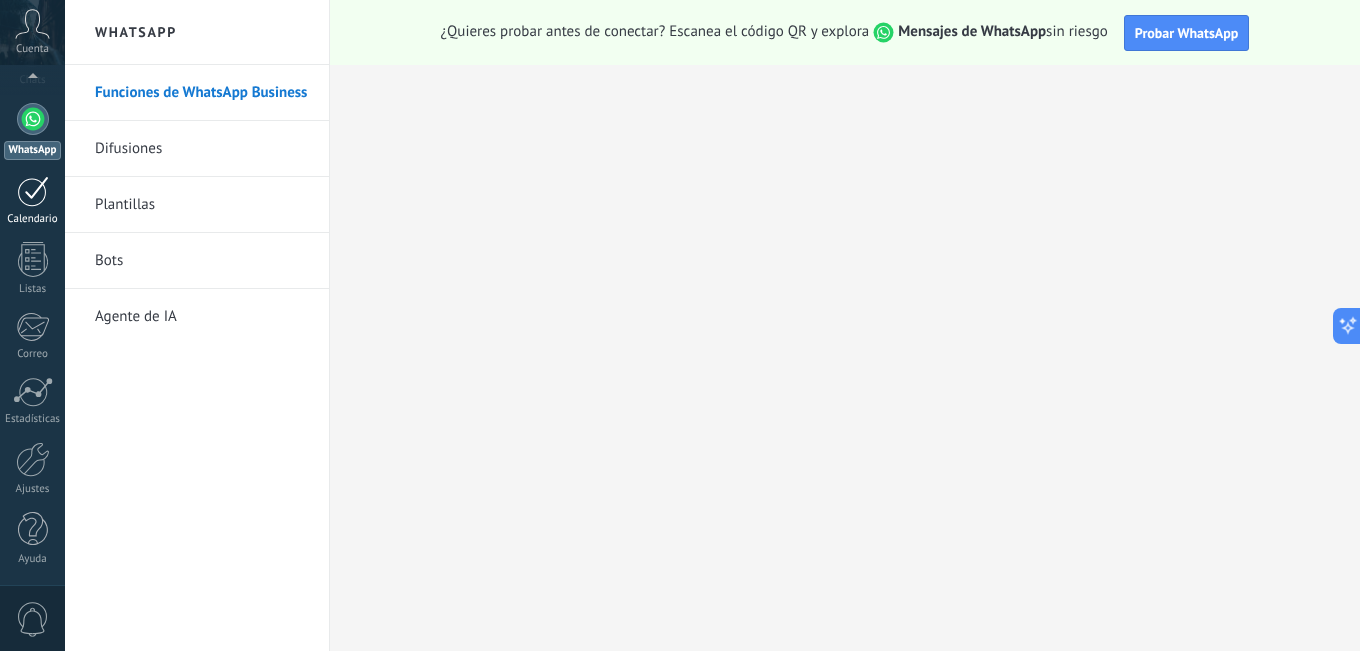 click on "Calendario" at bounding box center (32, 201) 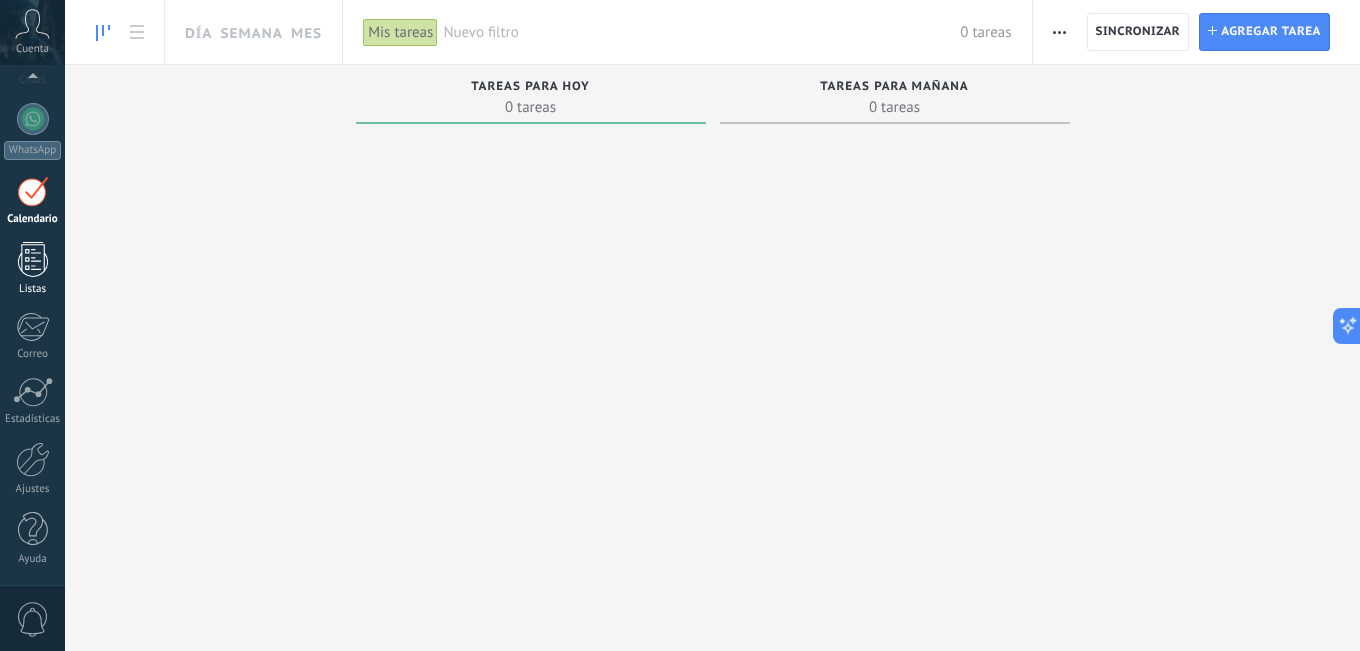 click at bounding box center [33, 259] 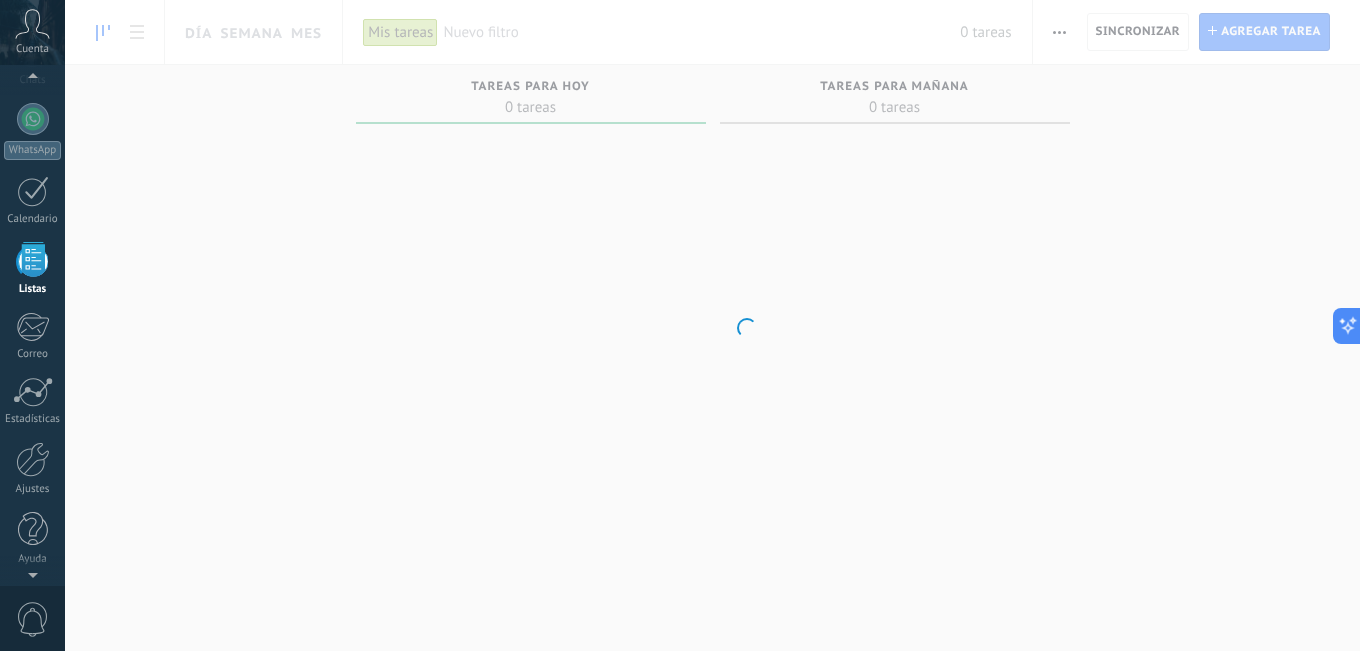 scroll, scrollTop: 124, scrollLeft: 0, axis: vertical 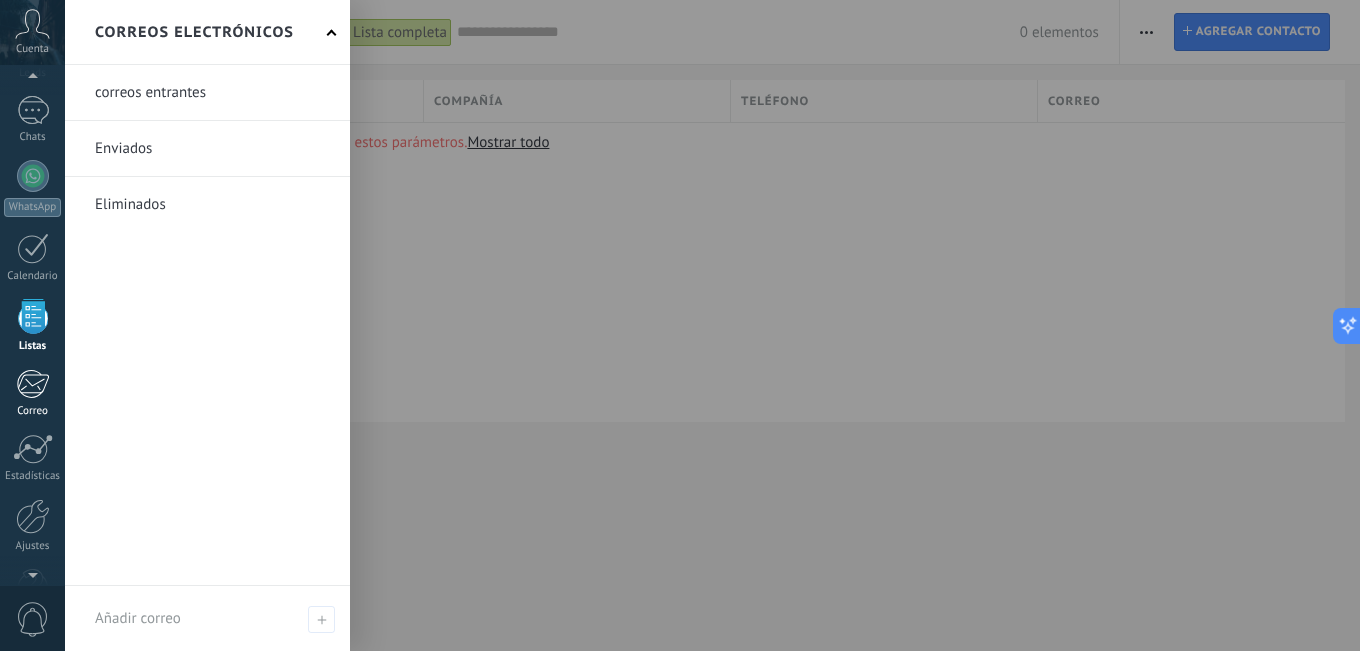 click at bounding box center (32, 384) 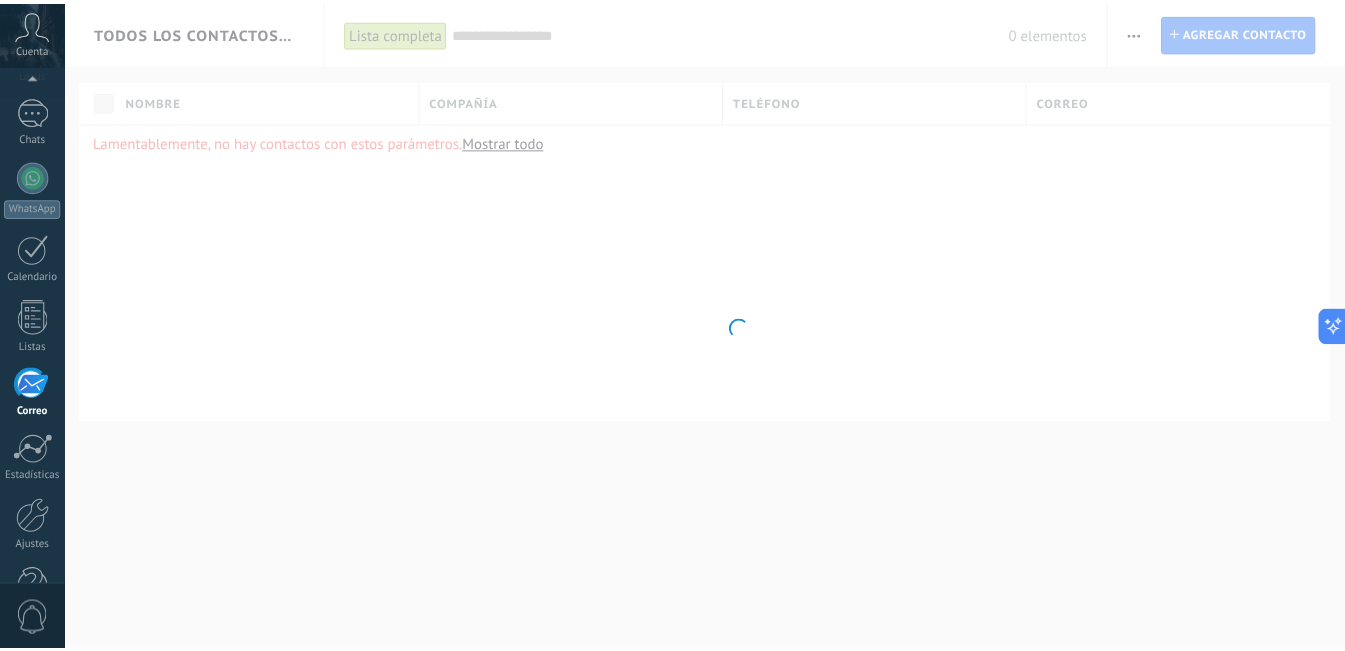 scroll, scrollTop: 181, scrollLeft: 0, axis: vertical 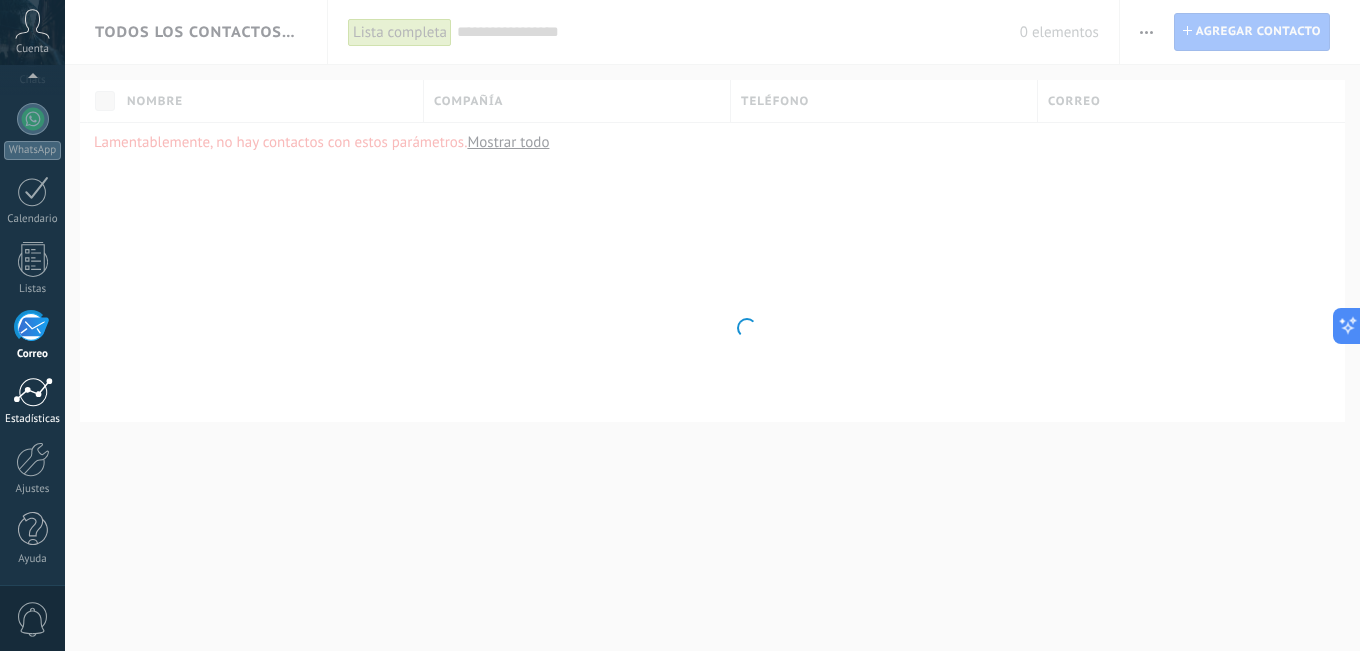 click at bounding box center [33, 392] 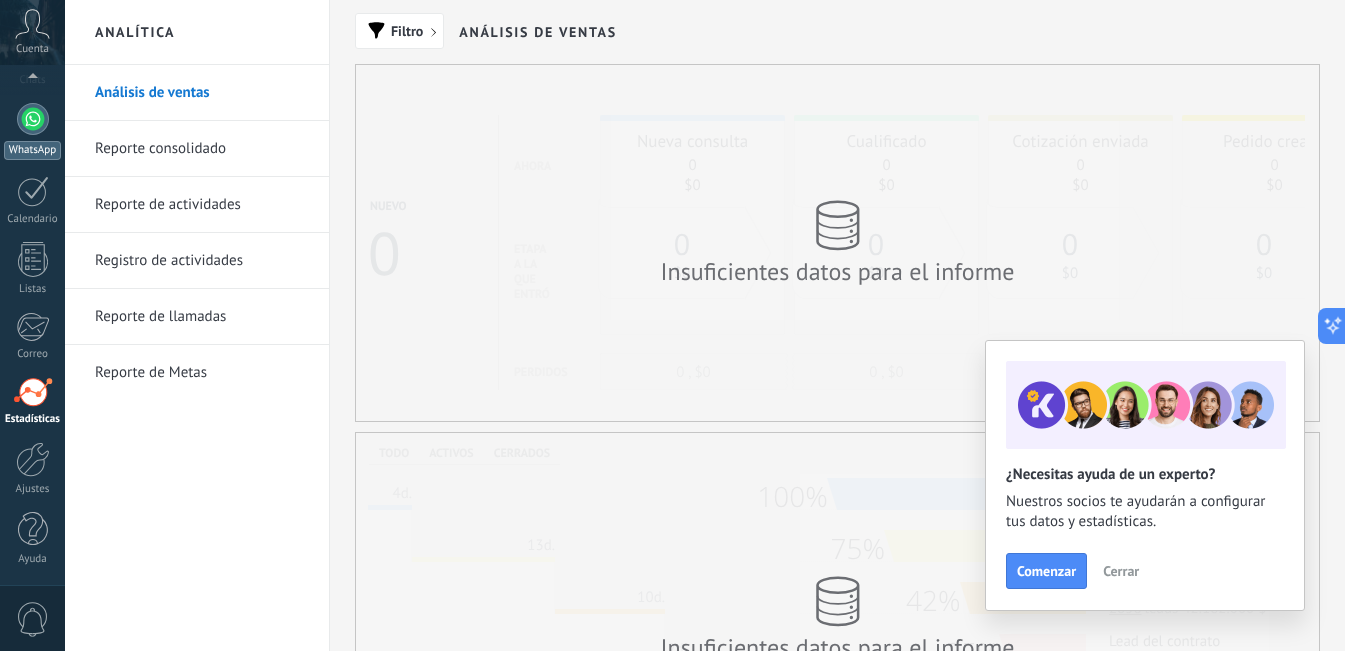click at bounding box center (33, 119) 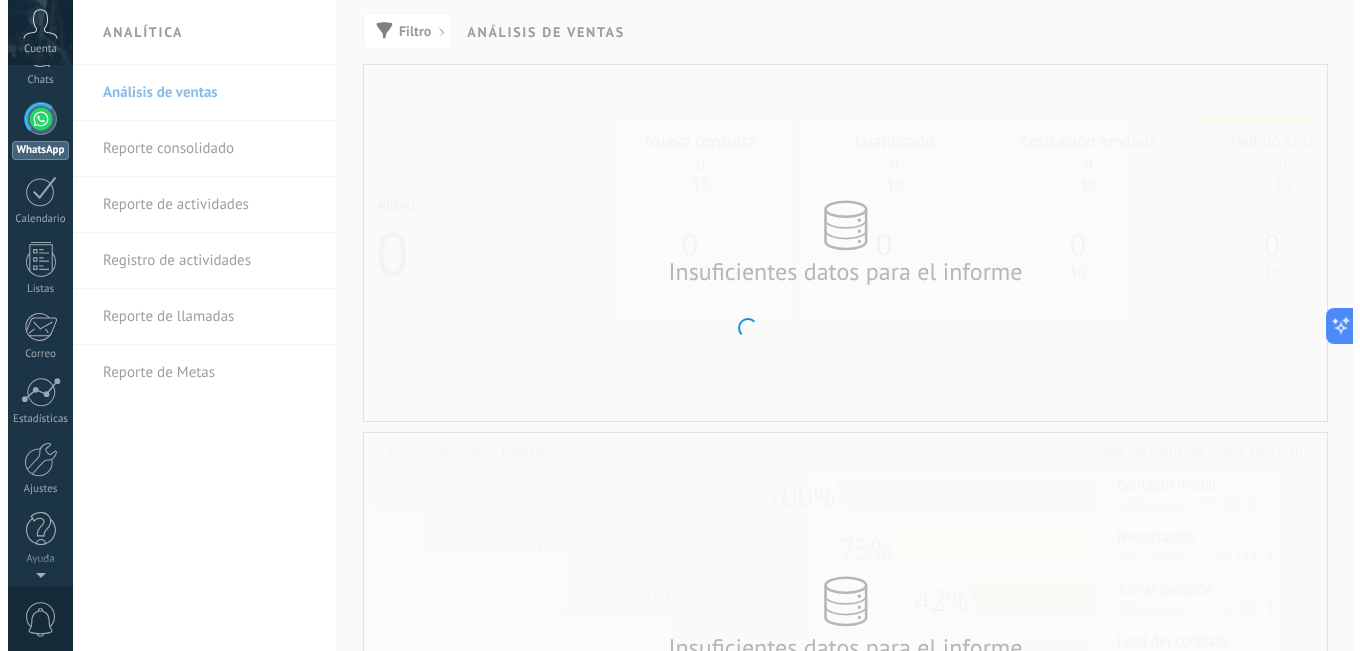 scroll, scrollTop: 0, scrollLeft: 0, axis: both 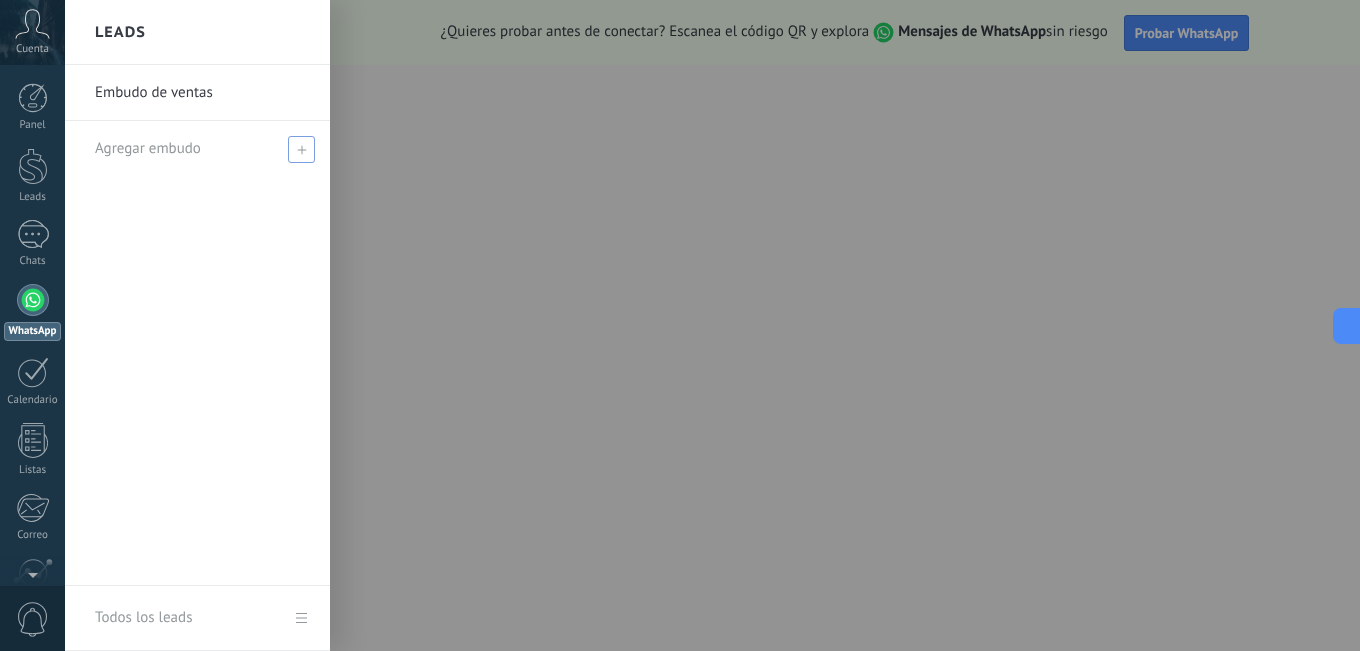 click 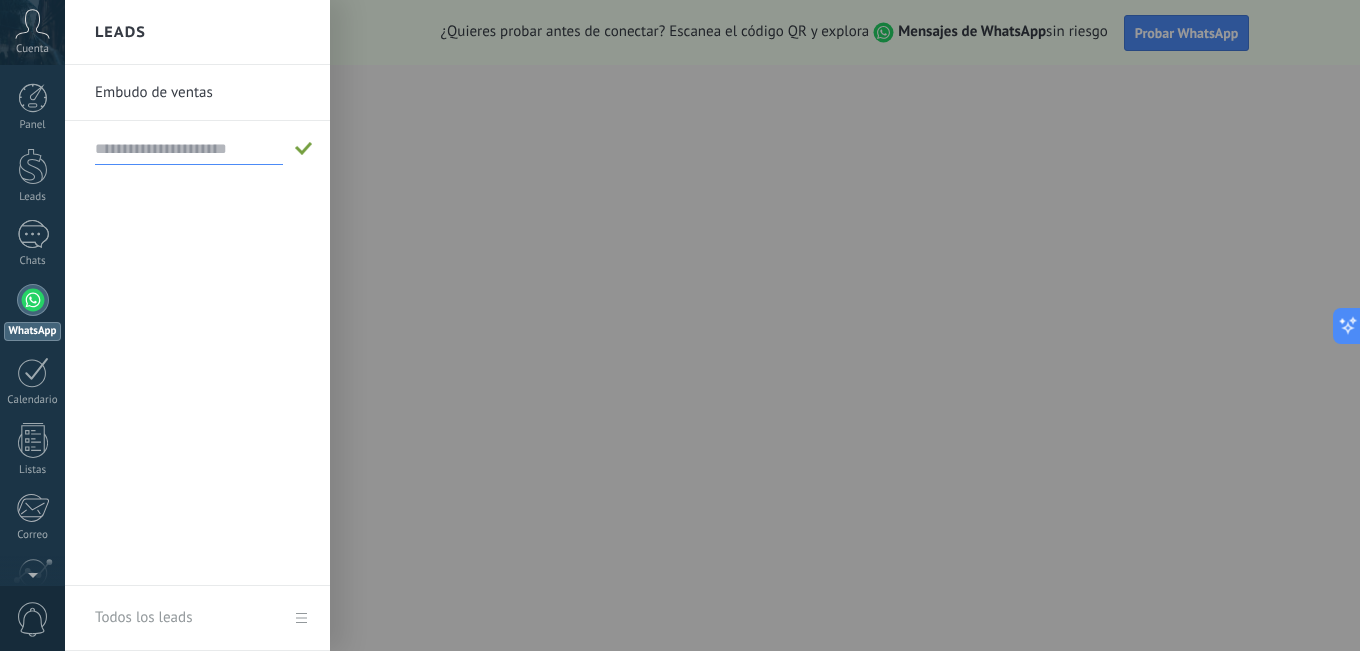 click at bounding box center [189, 149] 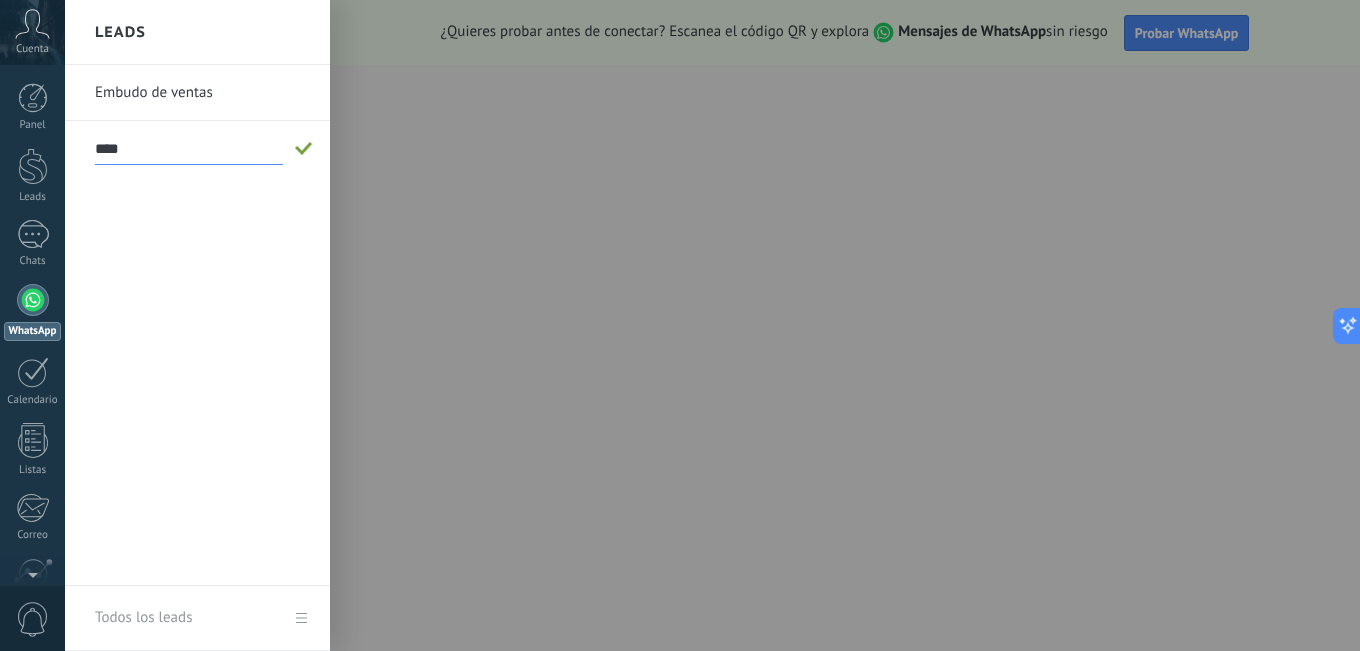 type on "****" 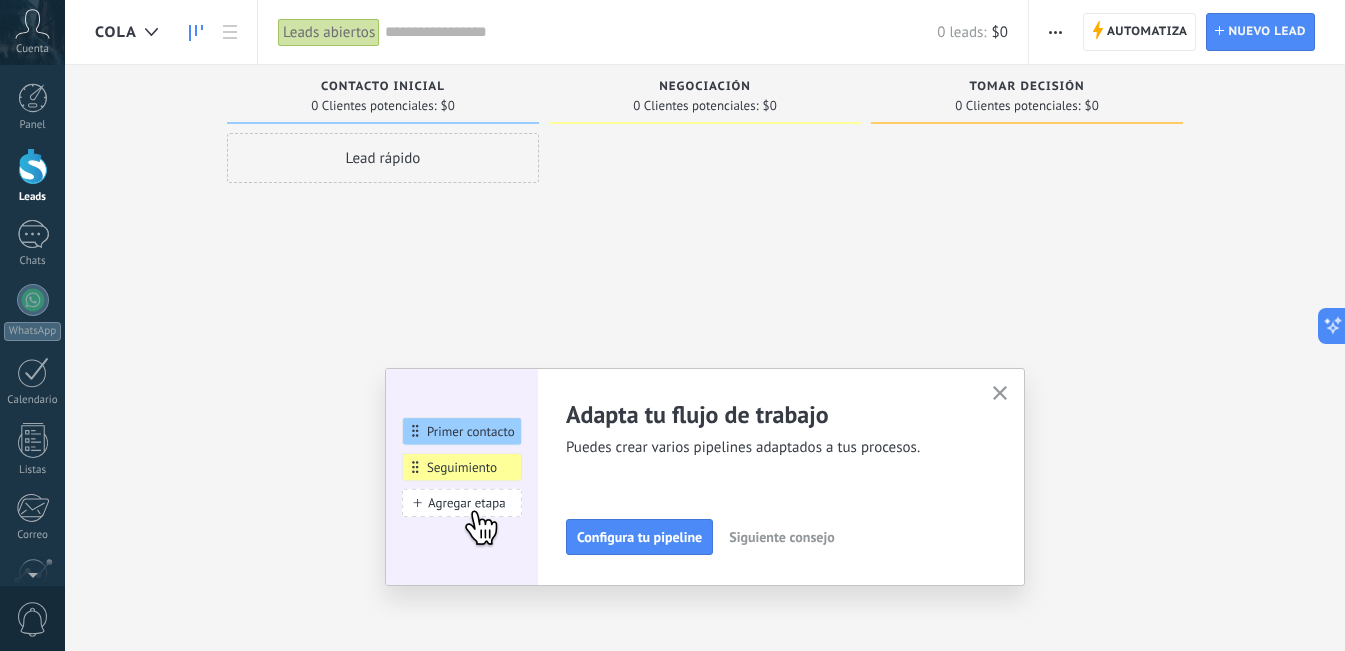 click 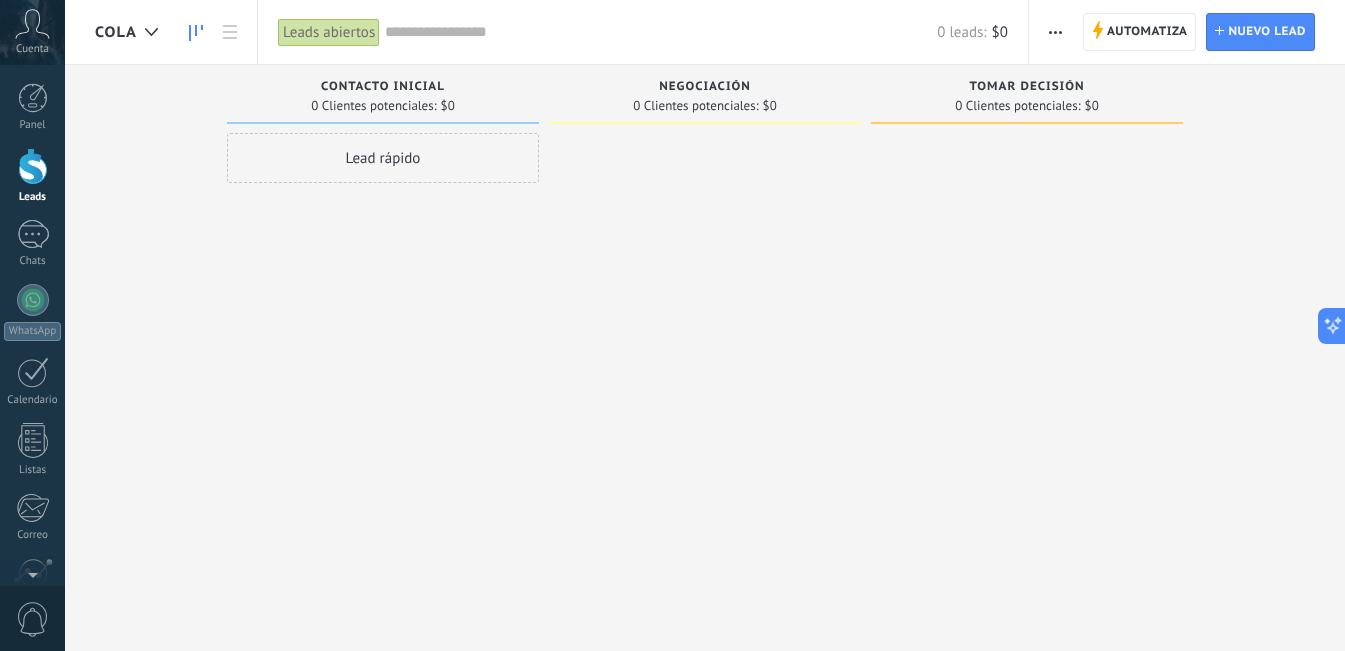 click at bounding box center [661, 32] 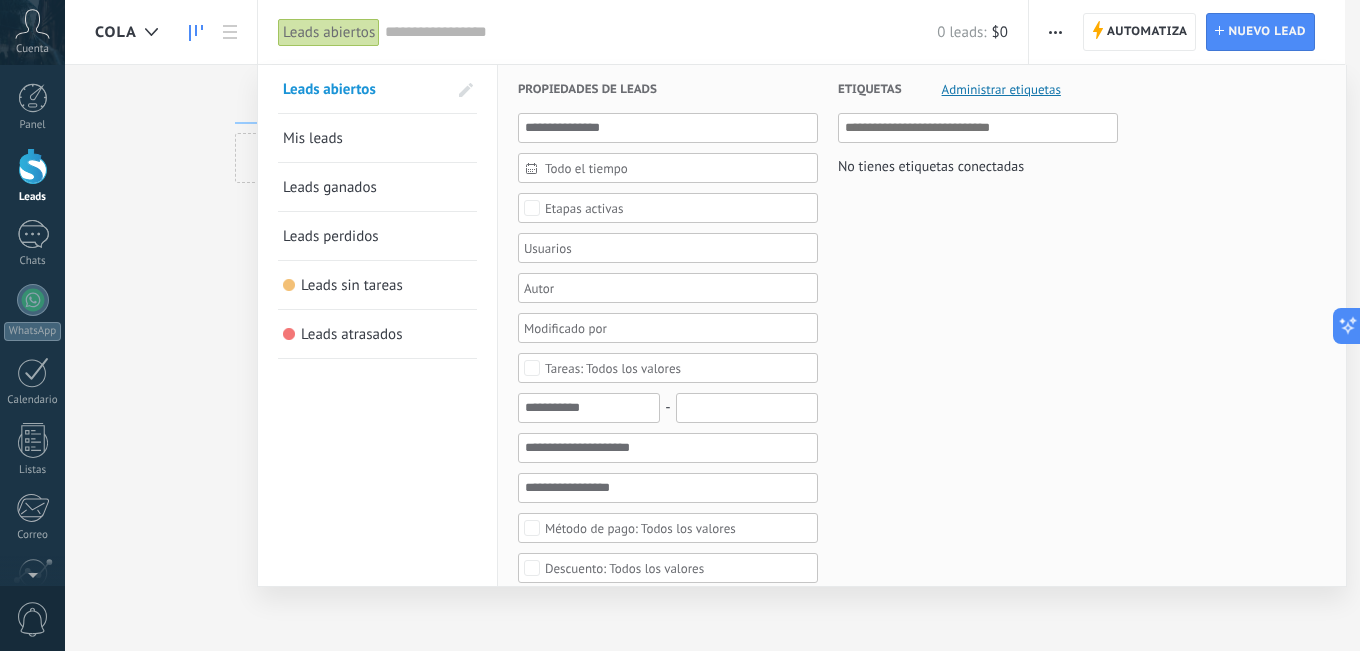 click at bounding box center [680, 325] 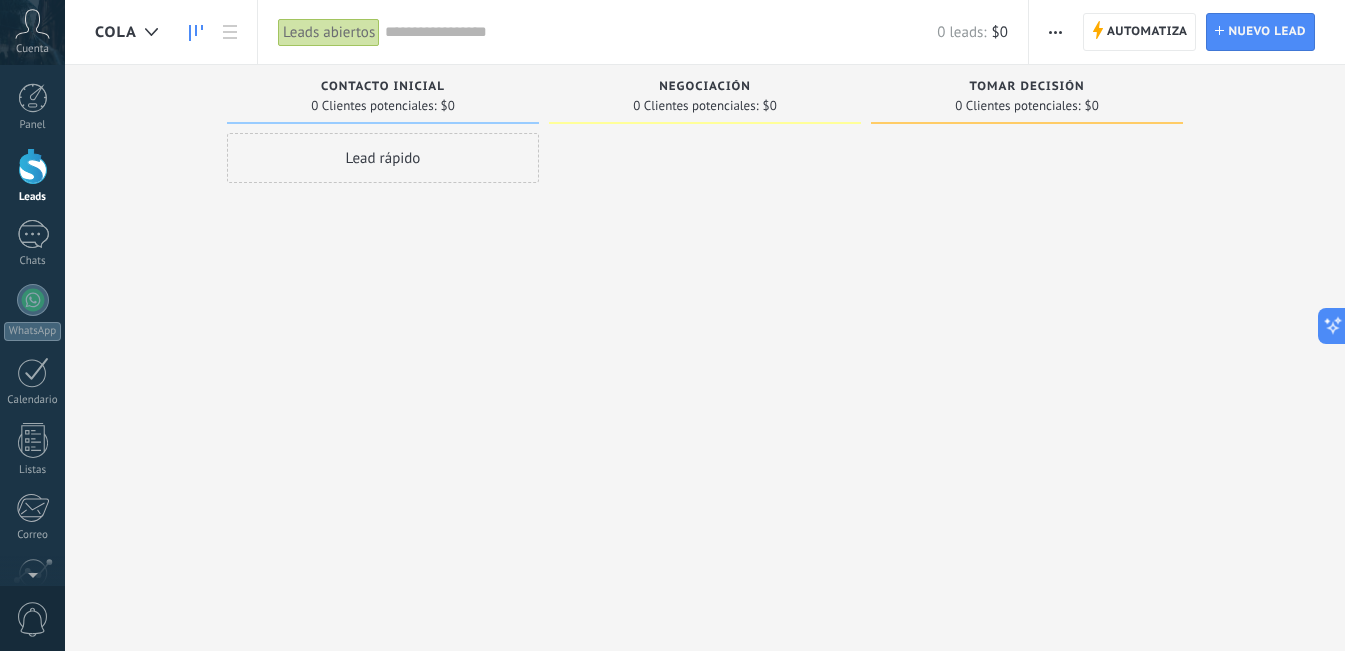 click on "Tomar decisión" at bounding box center [1026, 87] 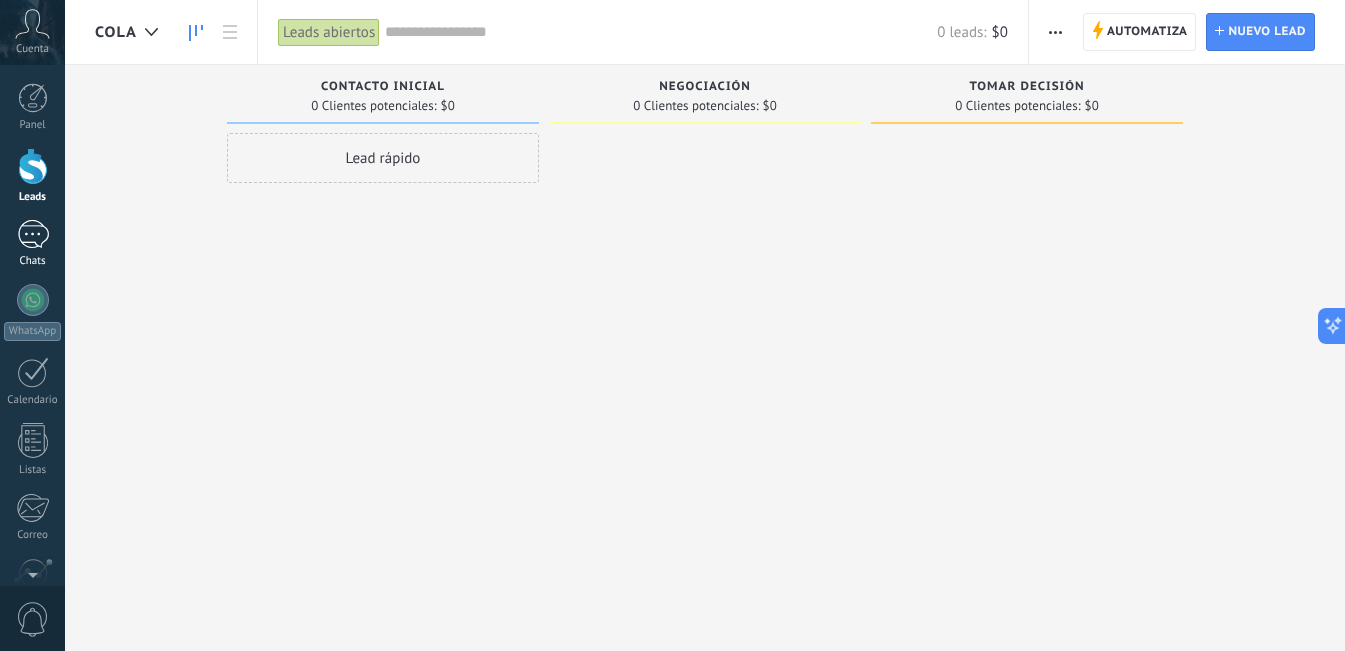 click at bounding box center [33, 234] 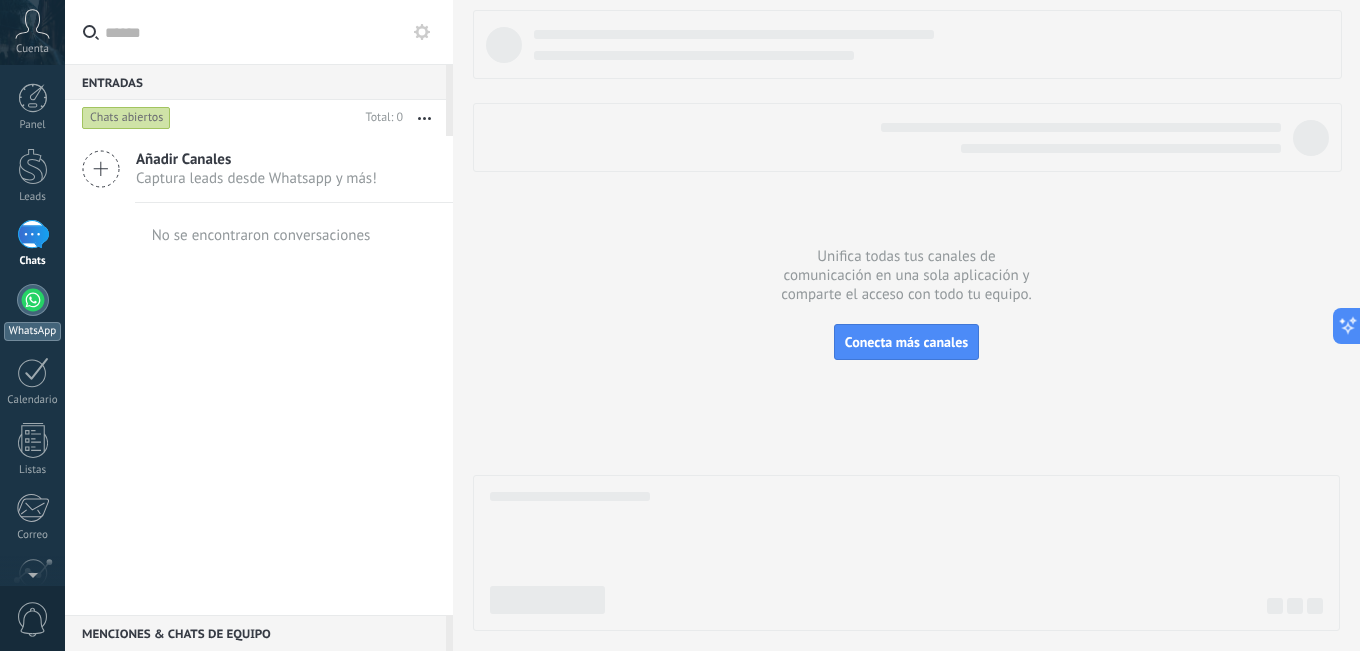 click at bounding box center (33, 300) 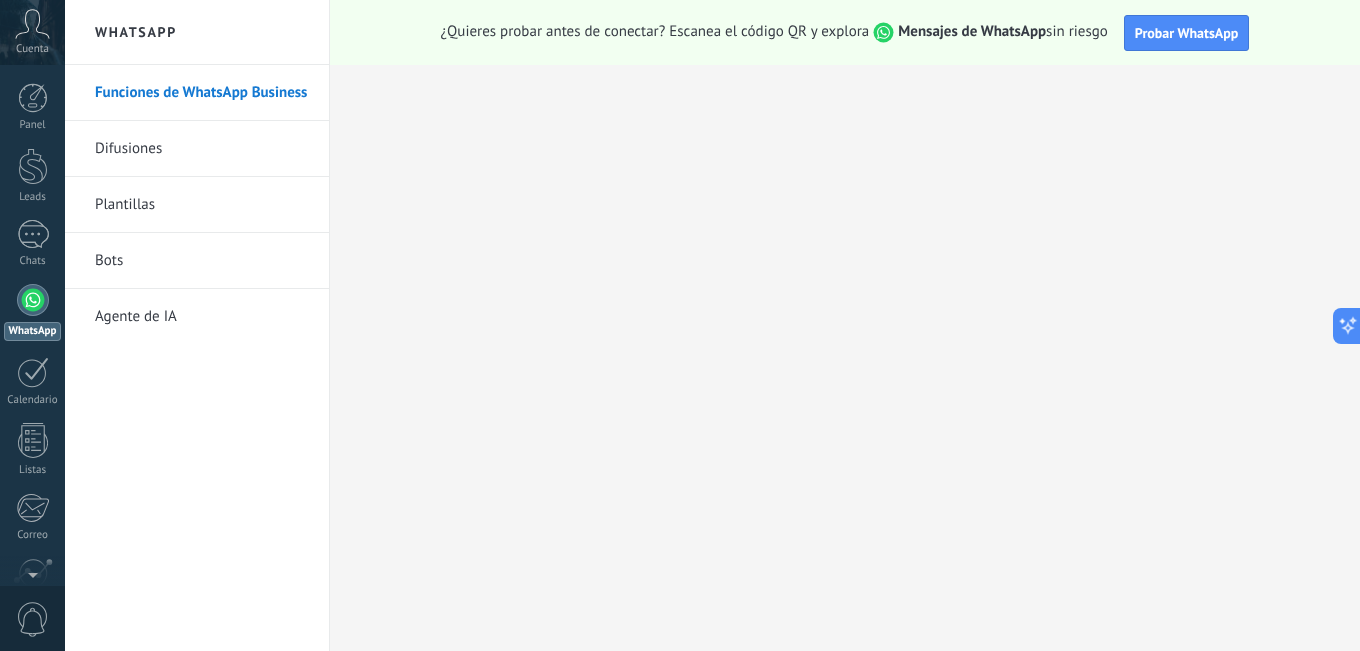 click on "Difusiones" at bounding box center [202, 149] 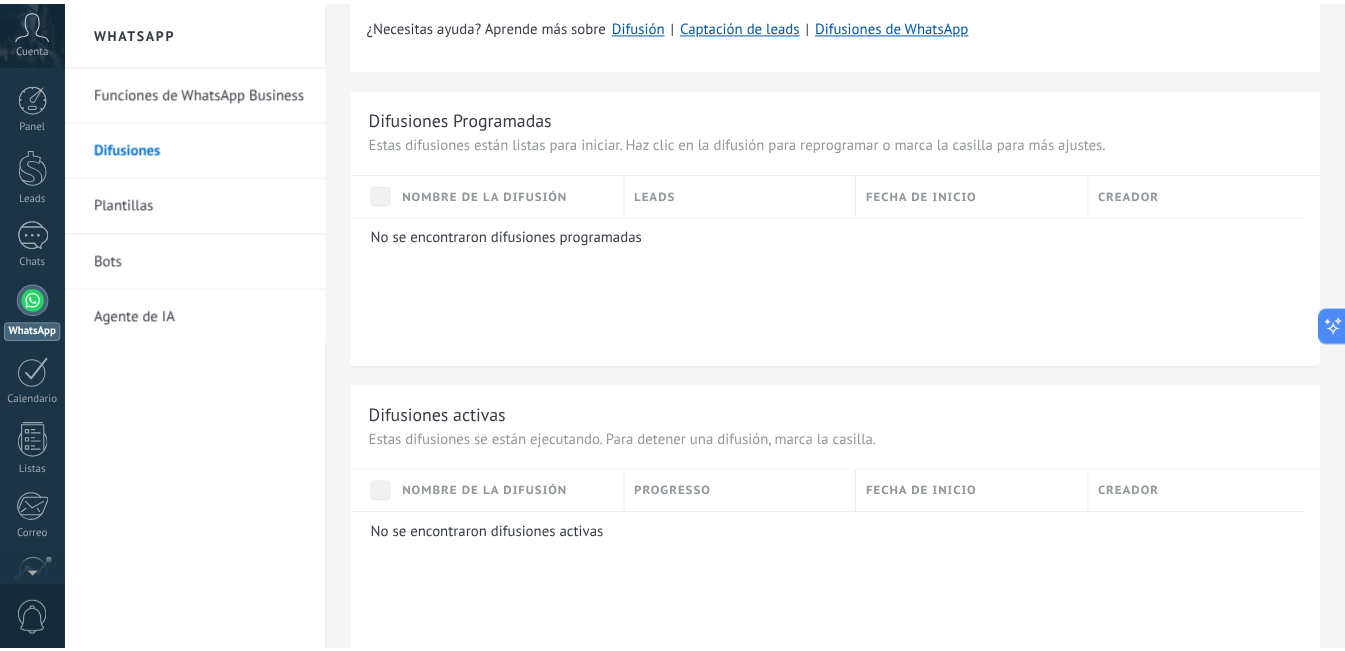 scroll, scrollTop: 300, scrollLeft: 0, axis: vertical 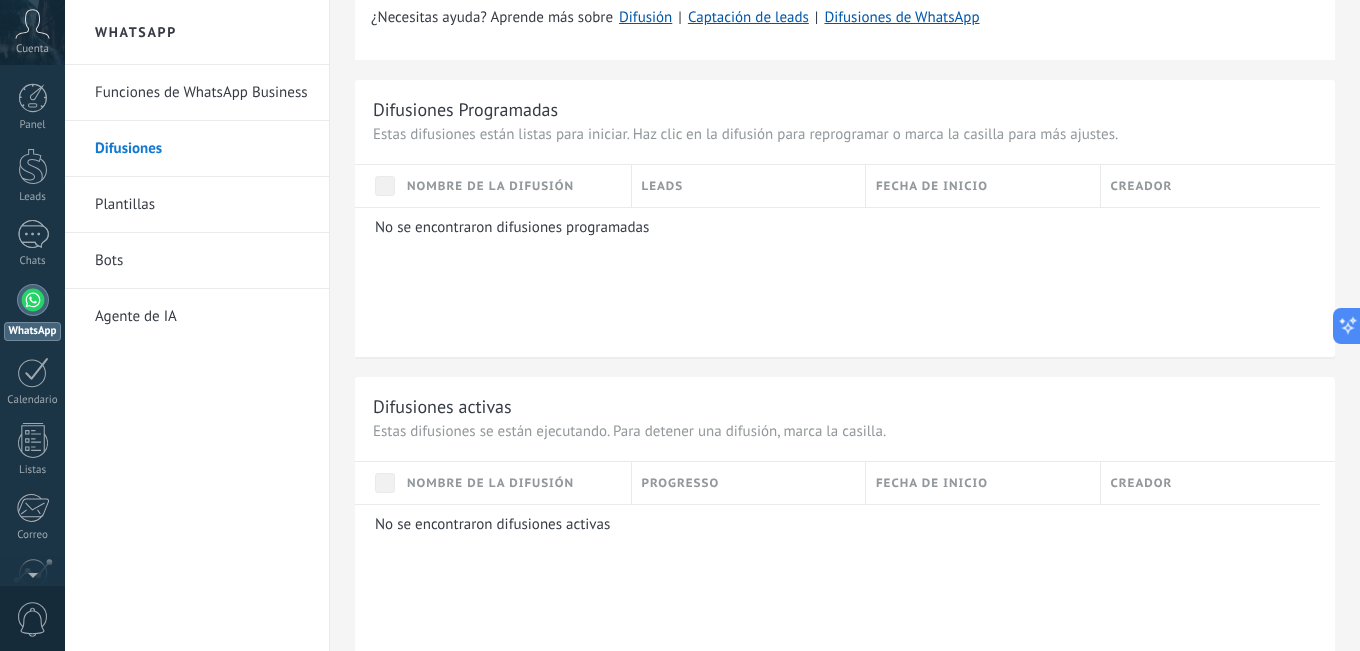 click on "Plantillas" at bounding box center (202, 205) 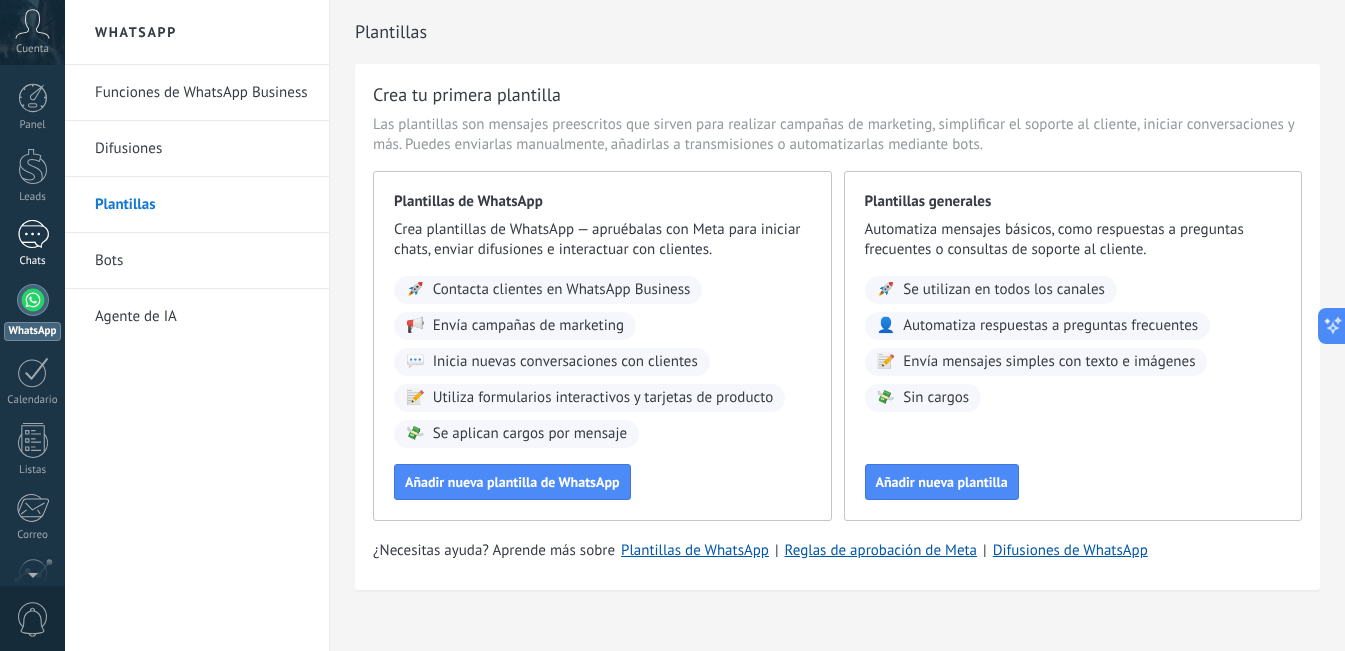 click on "Chats" at bounding box center (32, 244) 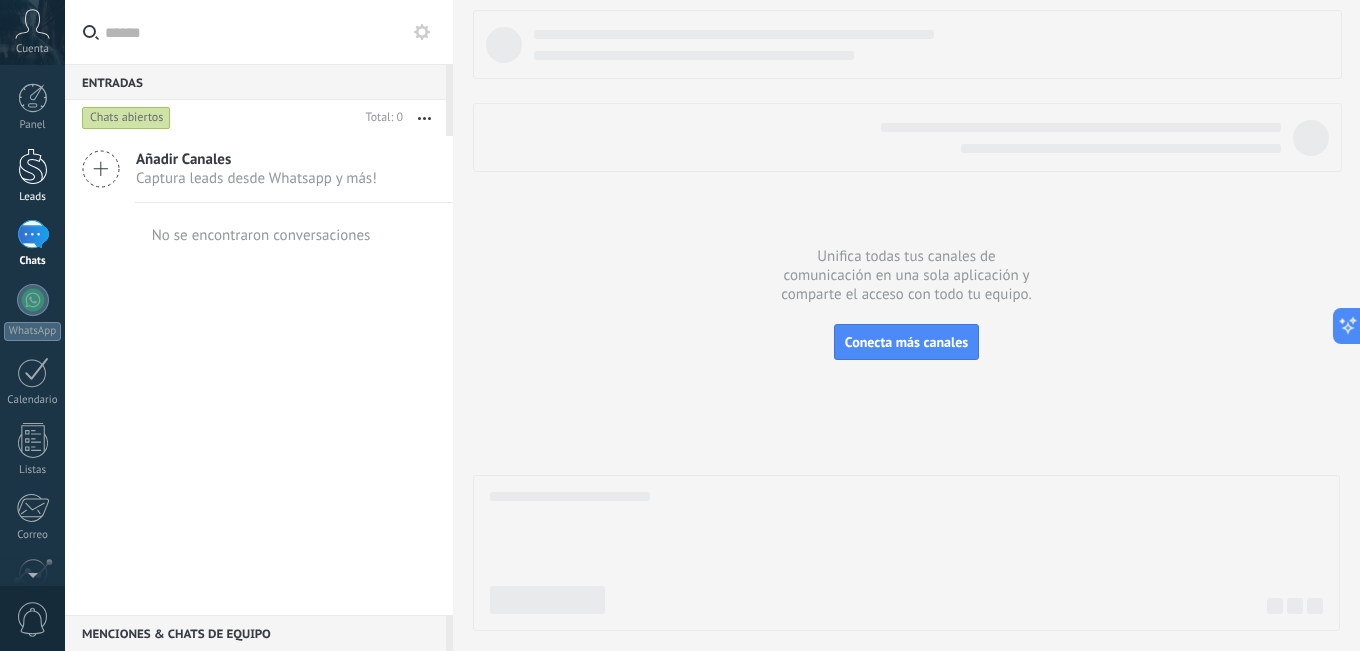 click at bounding box center [33, 166] 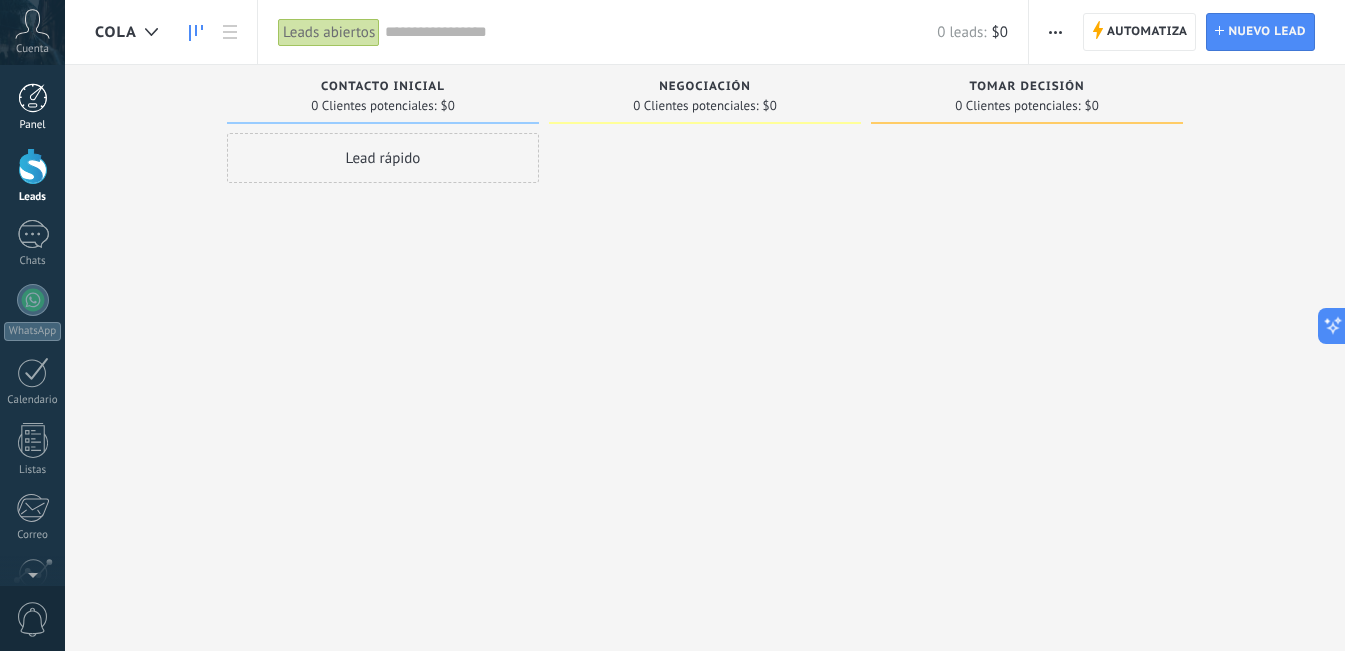 click at bounding box center (33, 98) 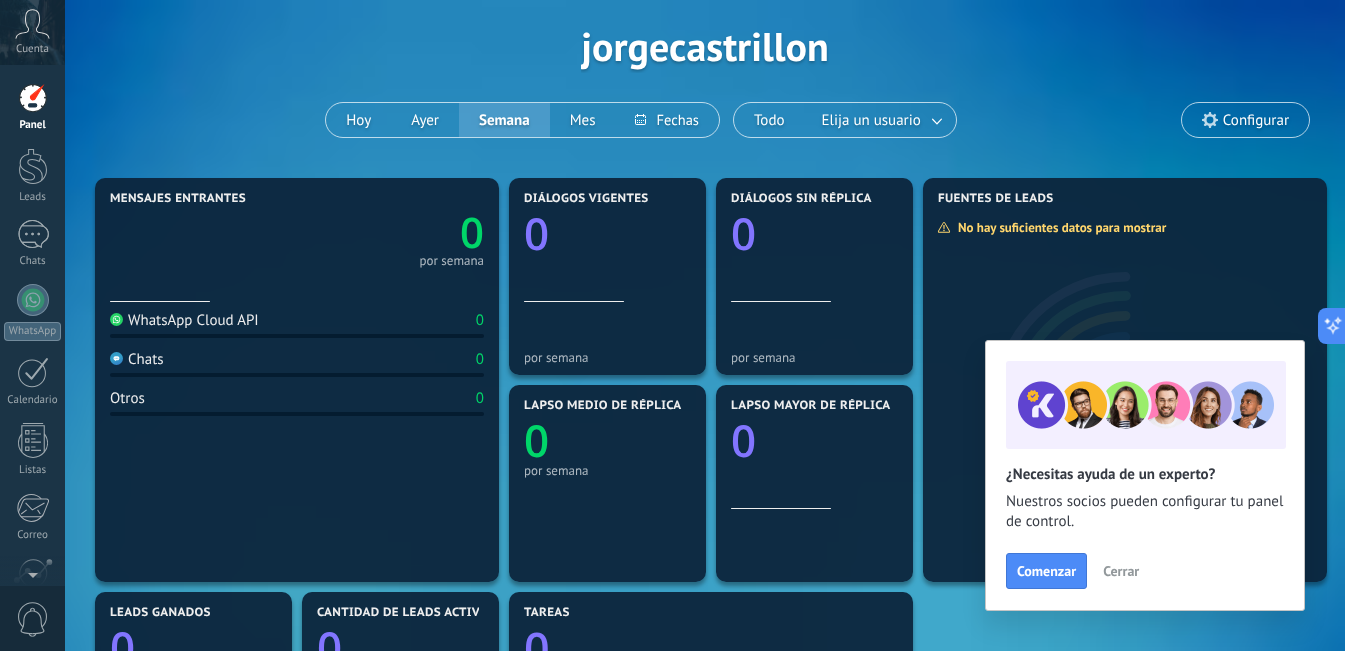 scroll, scrollTop: 200, scrollLeft: 0, axis: vertical 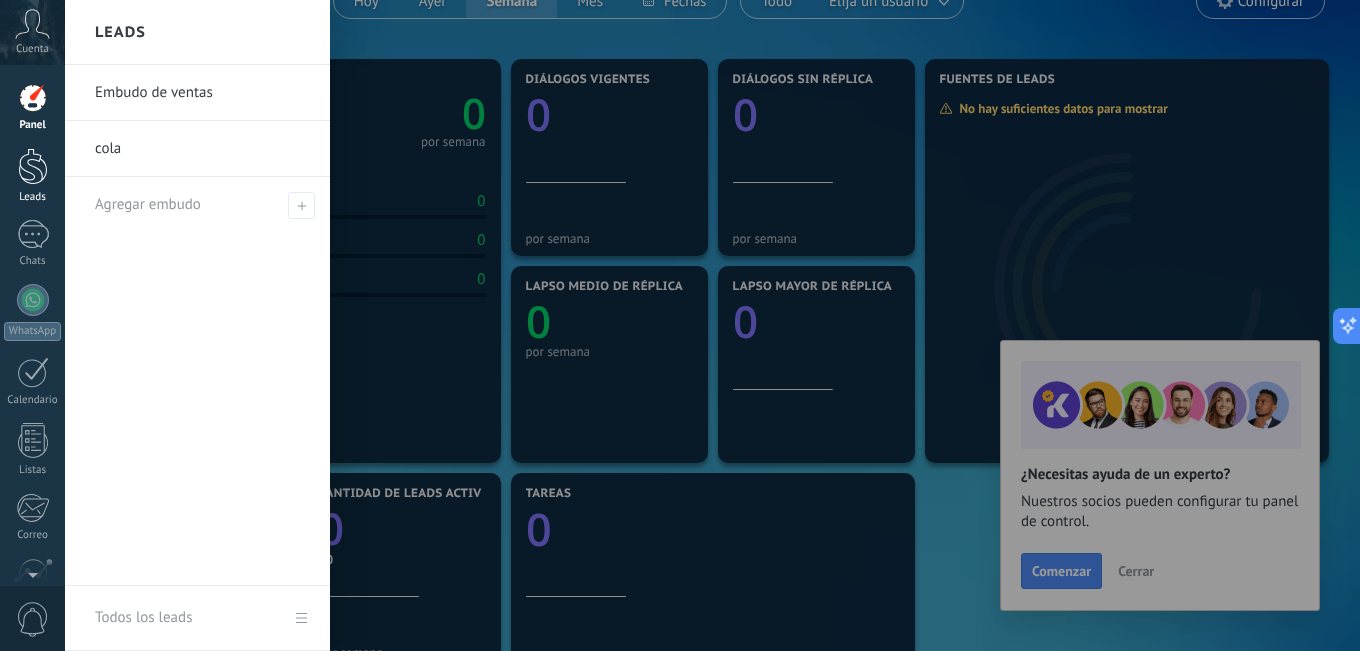 click at bounding box center (33, 166) 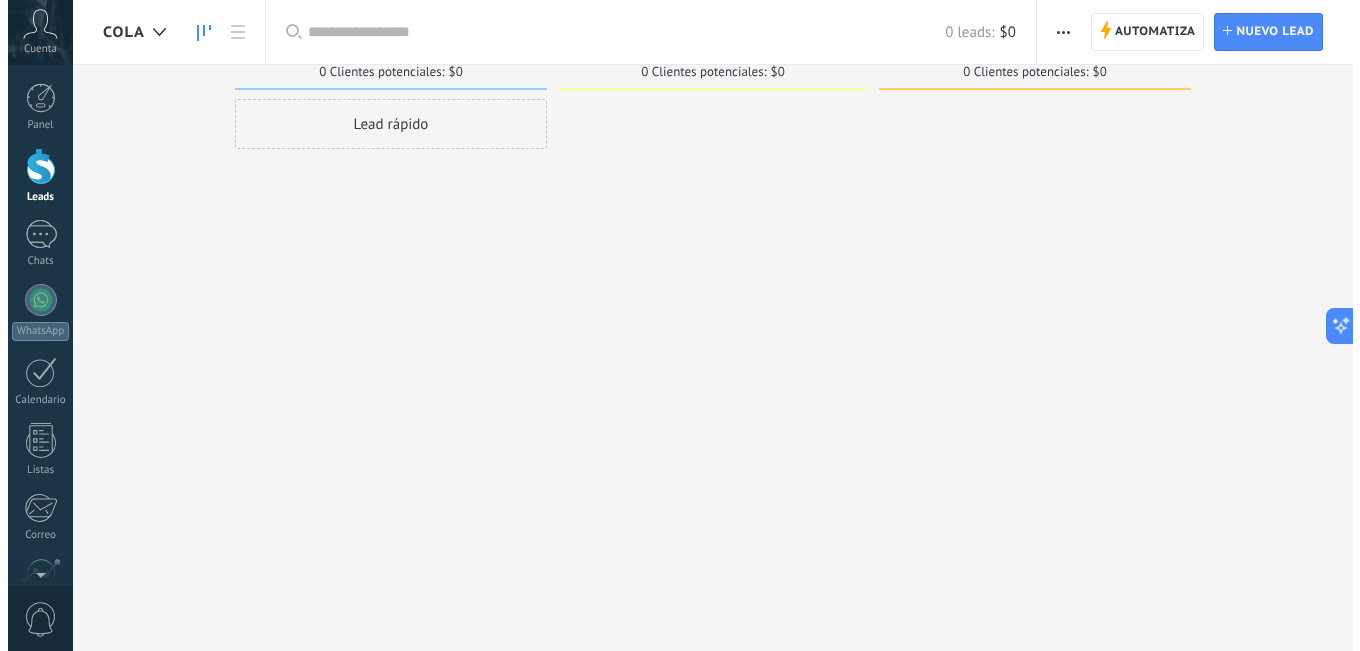 scroll, scrollTop: 0, scrollLeft: 0, axis: both 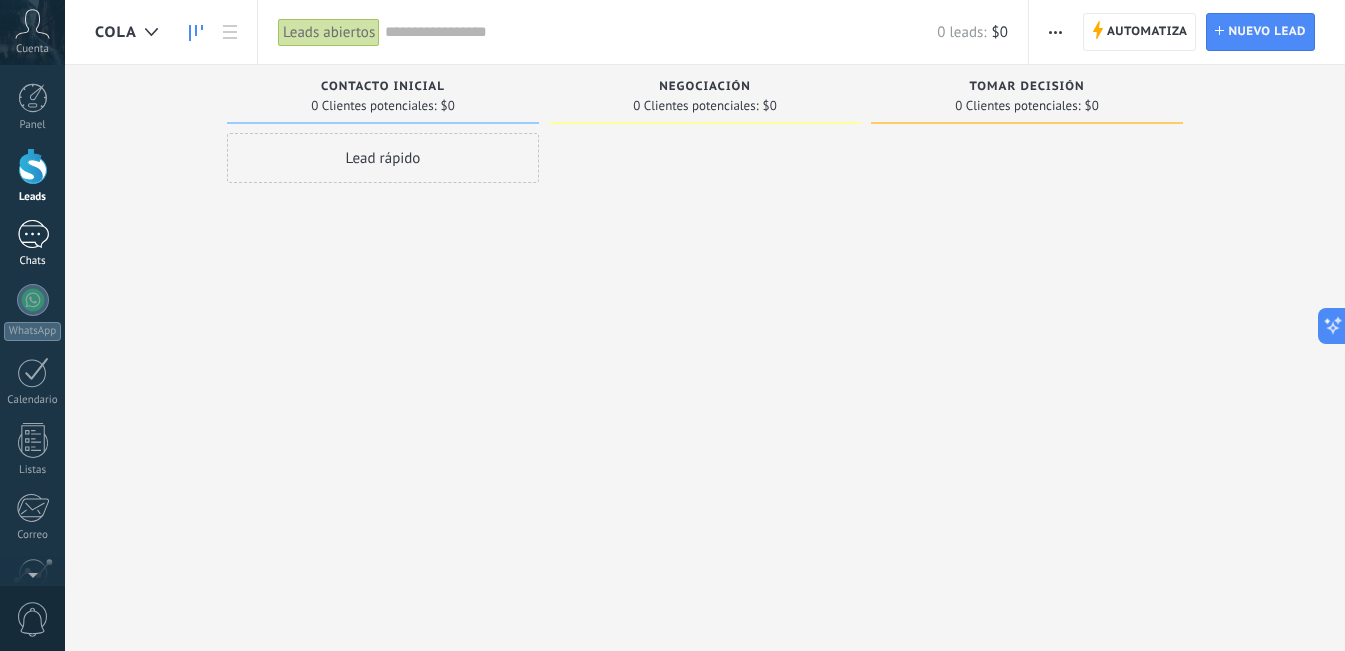 click at bounding box center [33, 234] 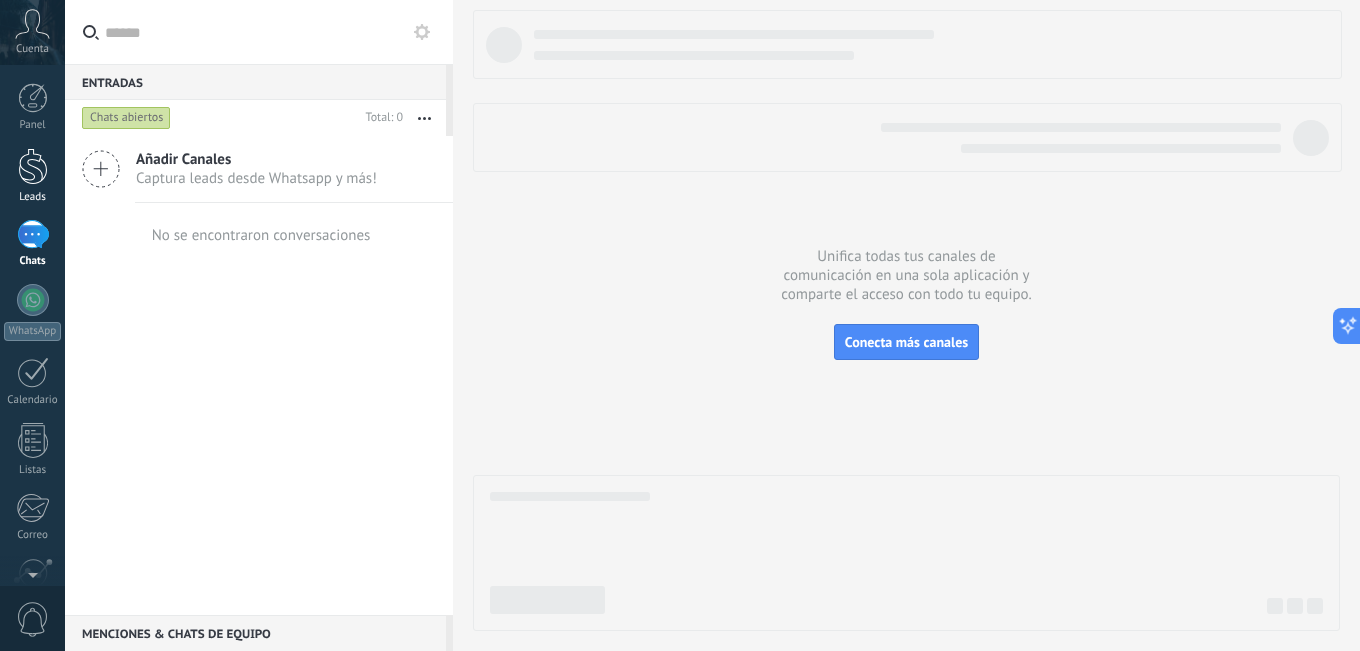 click at bounding box center (33, 166) 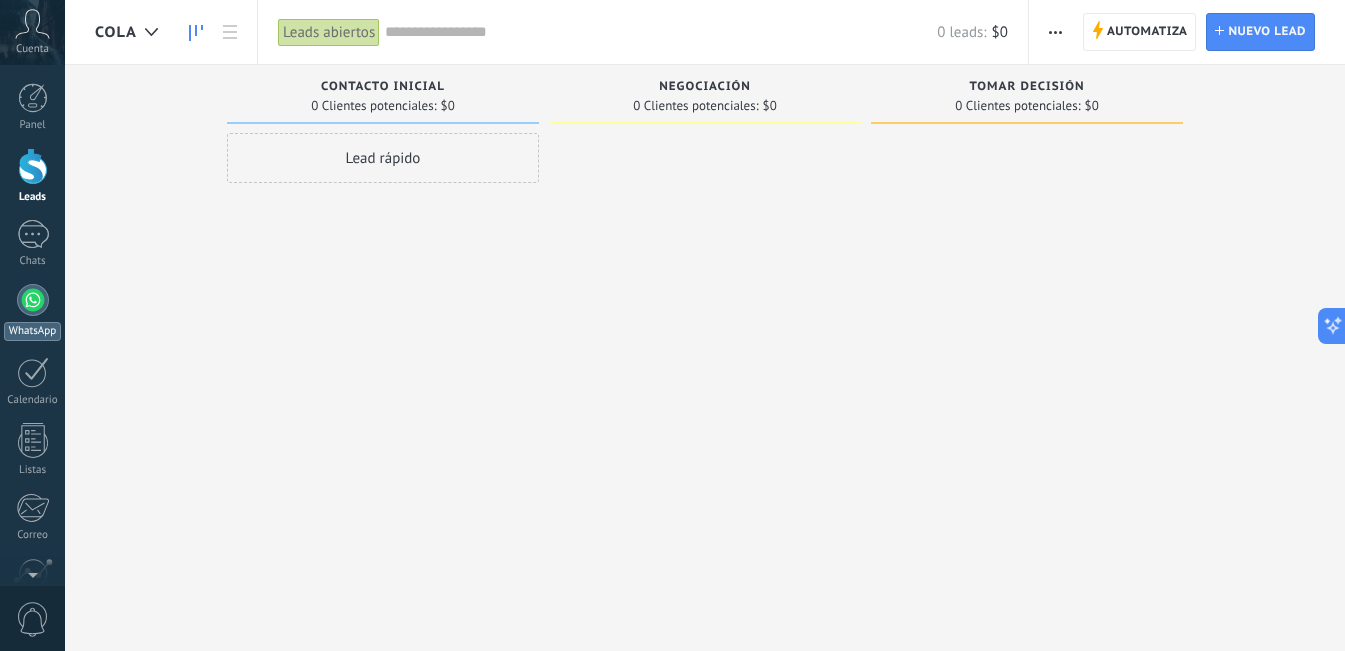 click on "WhatsApp" at bounding box center (32, 312) 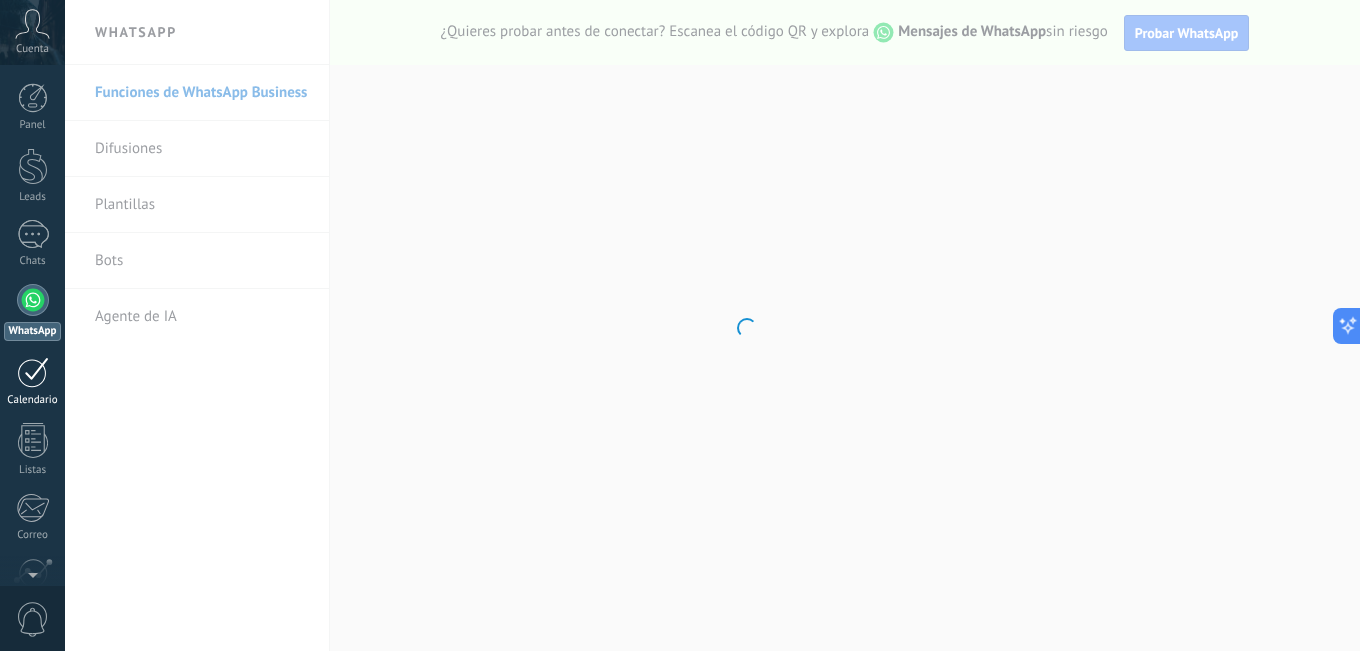 click at bounding box center [33, 372] 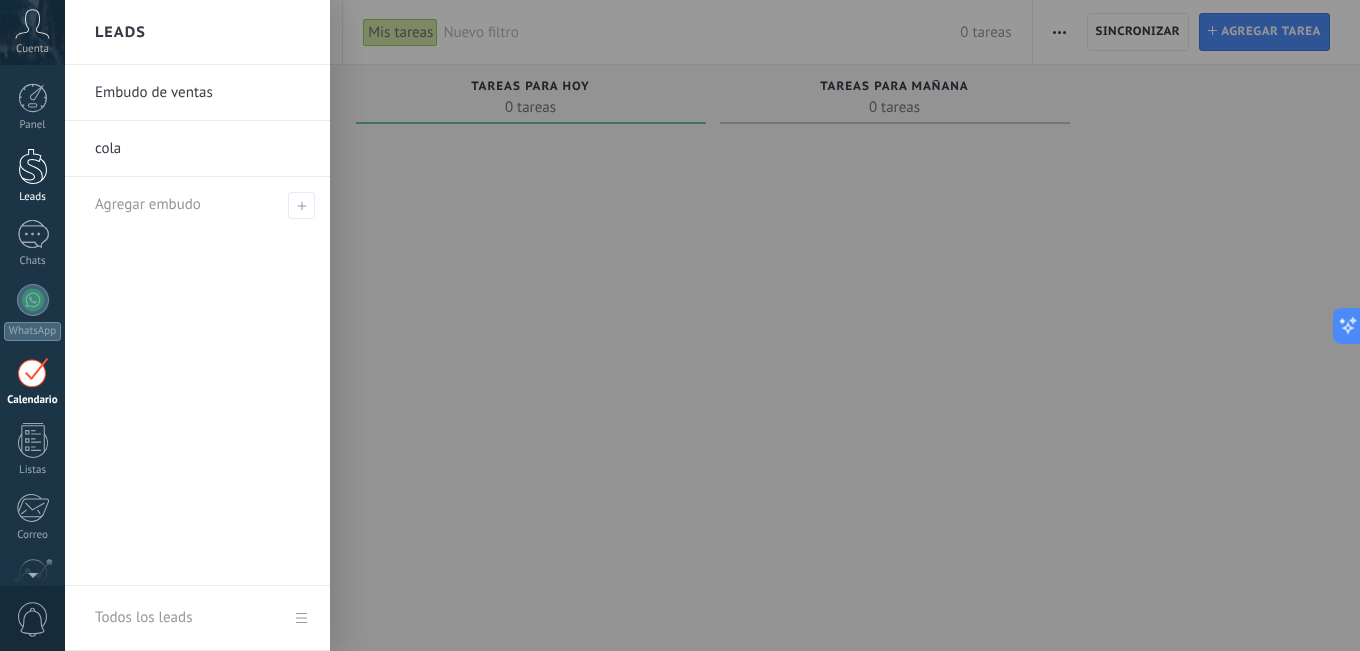 click at bounding box center [33, 166] 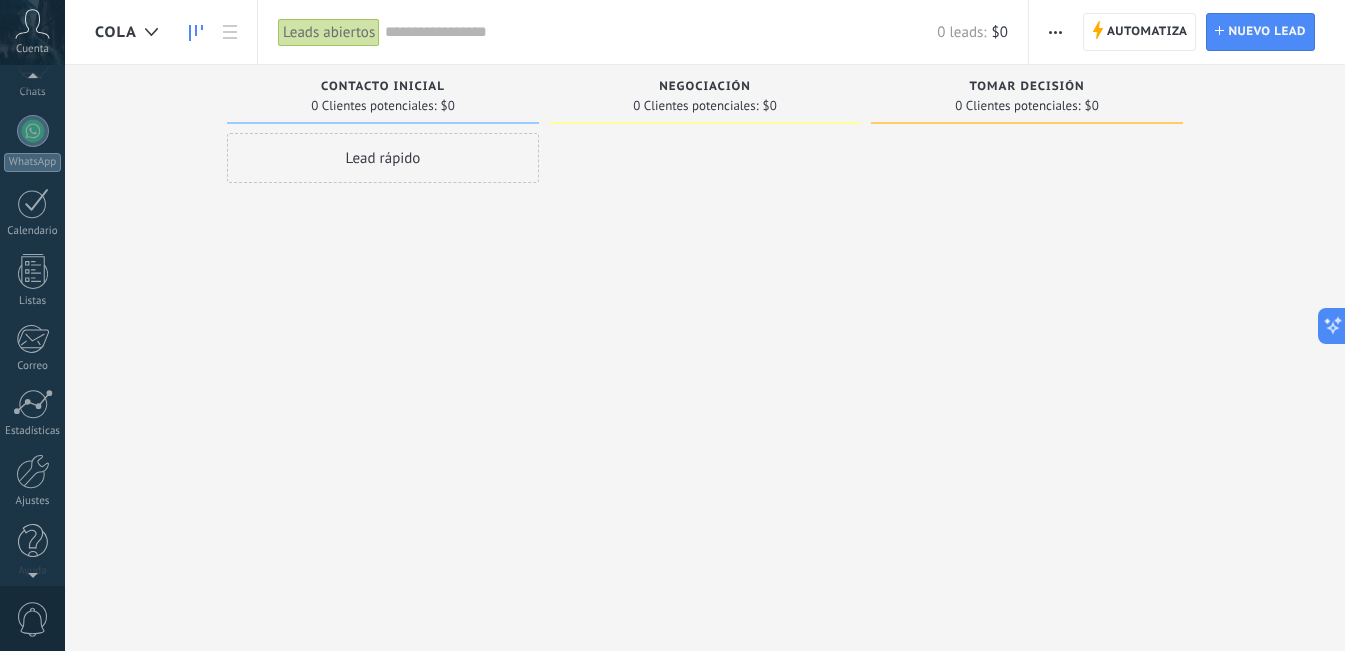 scroll, scrollTop: 181, scrollLeft: 0, axis: vertical 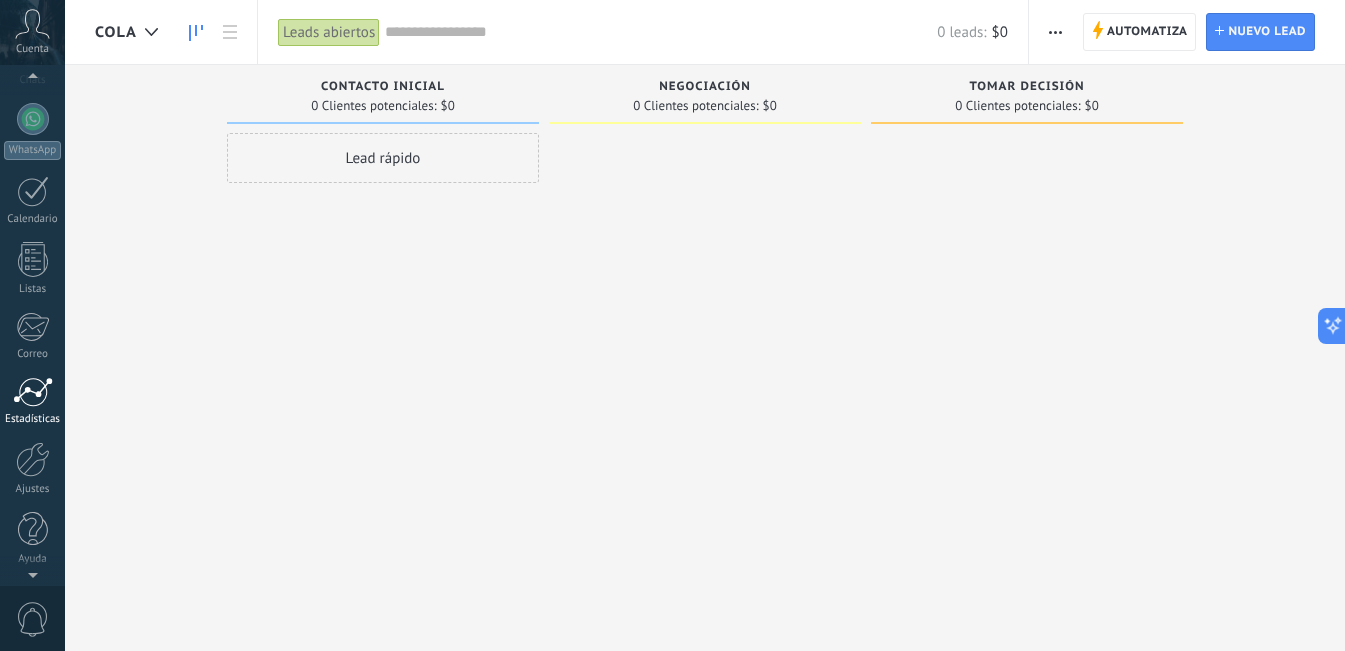 click at bounding box center [33, 392] 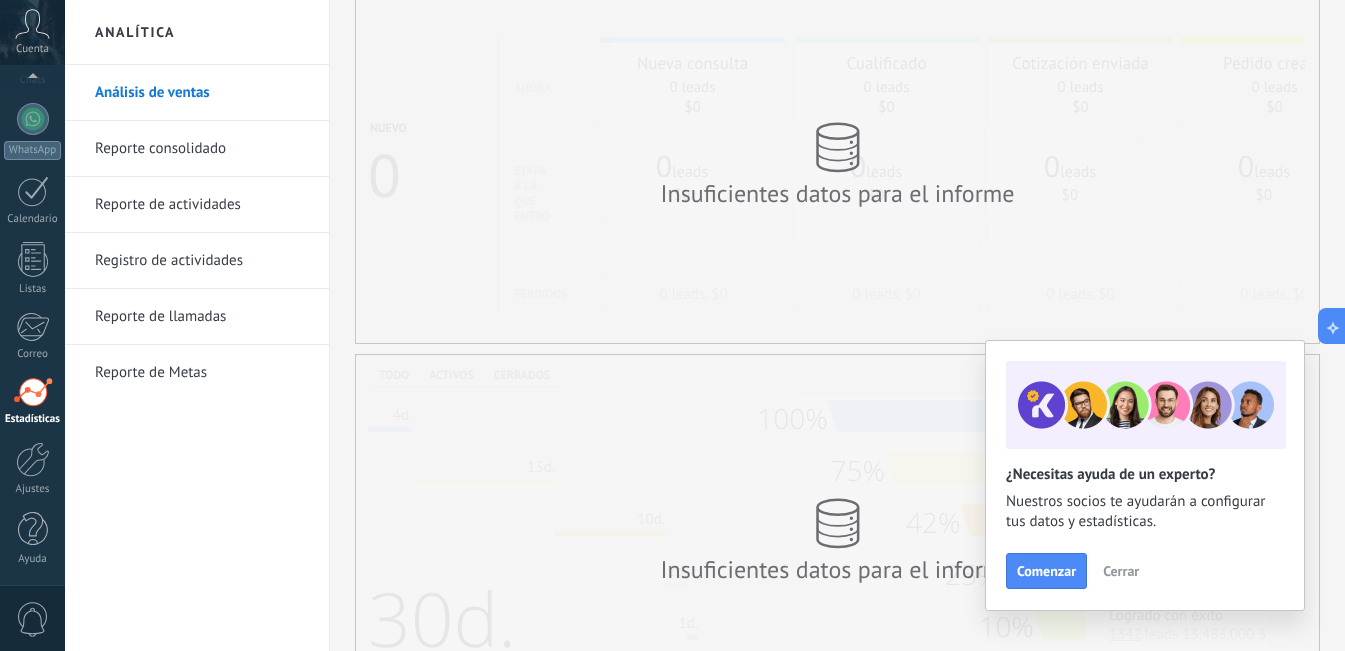 scroll, scrollTop: 100, scrollLeft: 0, axis: vertical 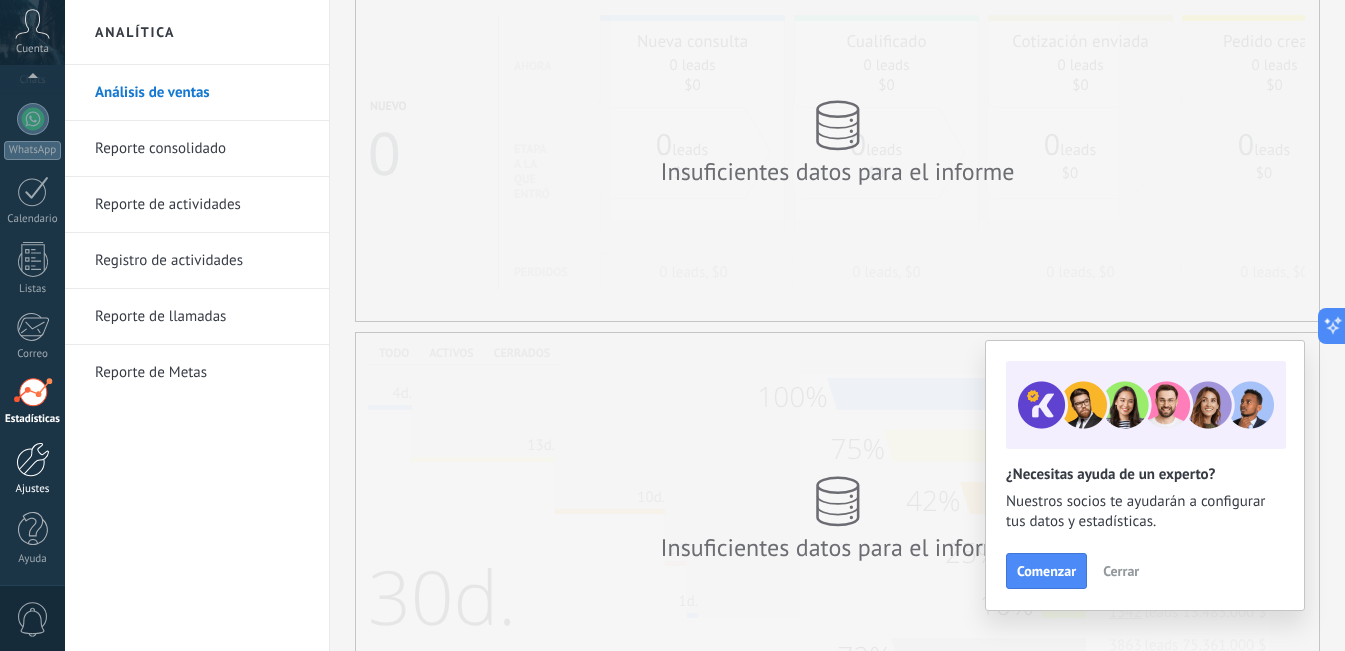 click at bounding box center (33, 459) 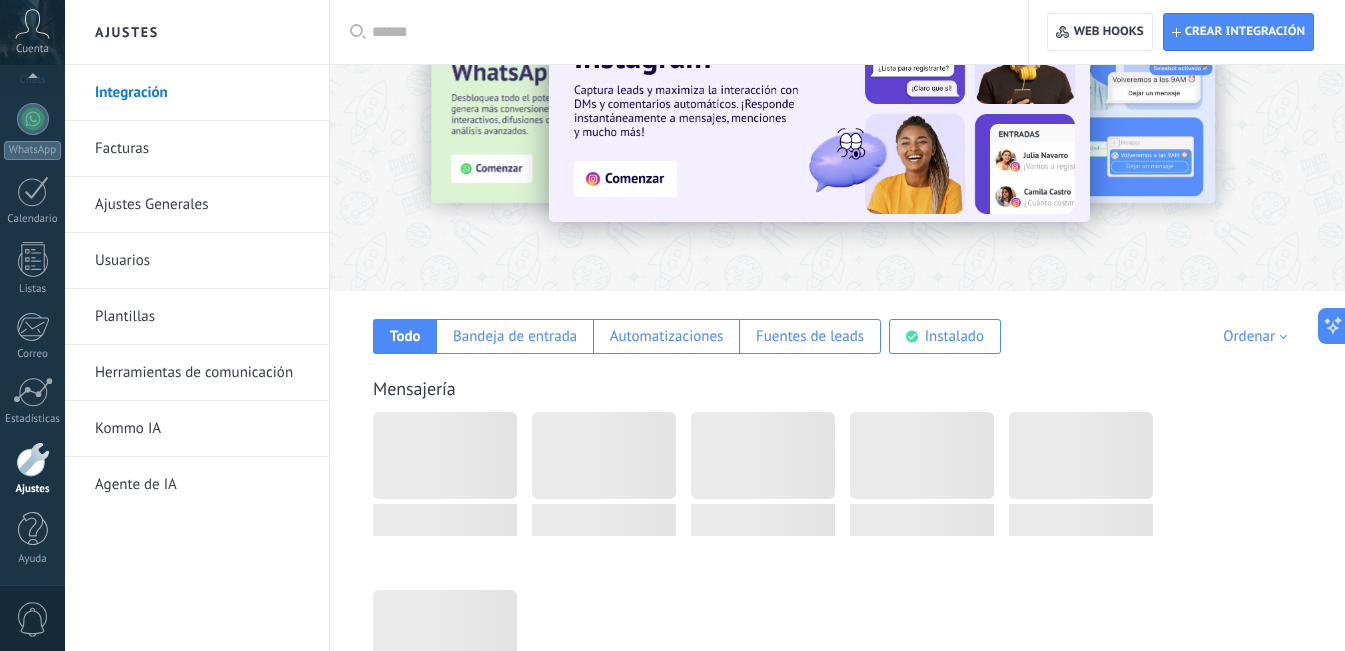 scroll, scrollTop: 0, scrollLeft: 0, axis: both 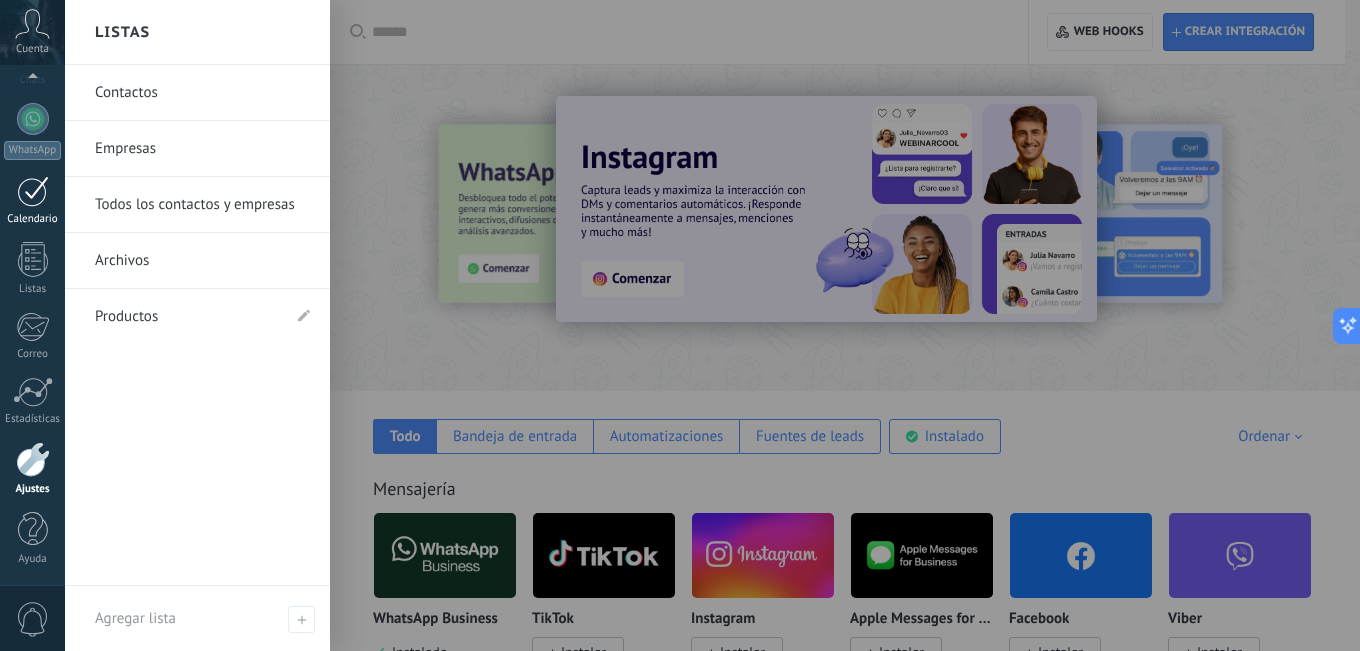 click on "Calendario" at bounding box center [32, 201] 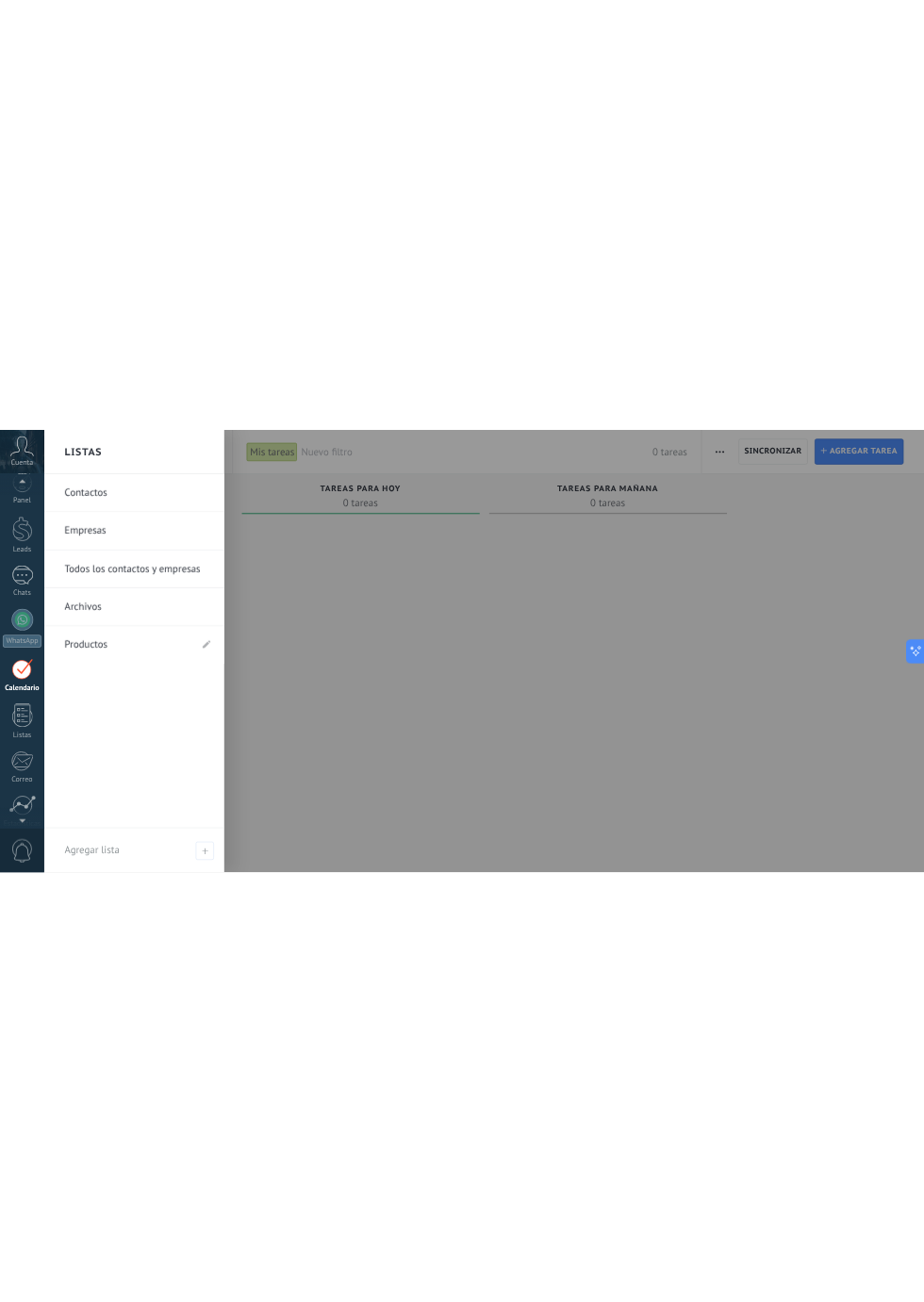 scroll, scrollTop: 0, scrollLeft: 0, axis: both 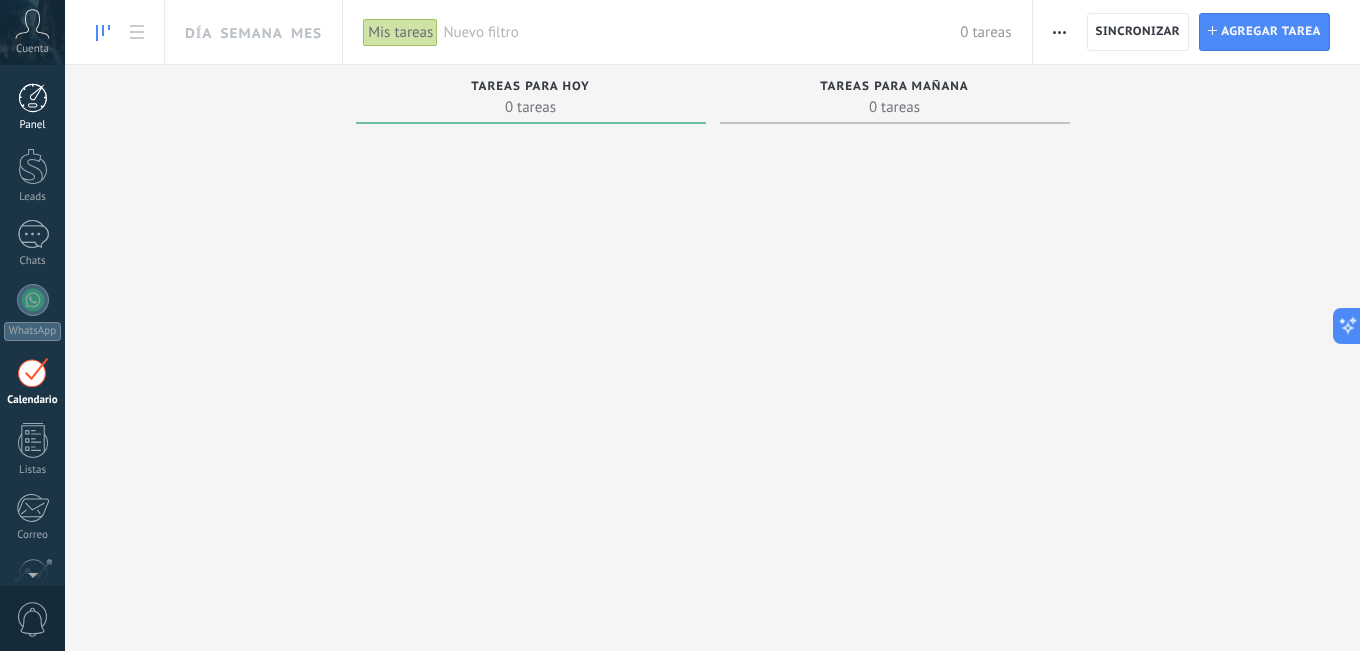 click at bounding box center (33, 98) 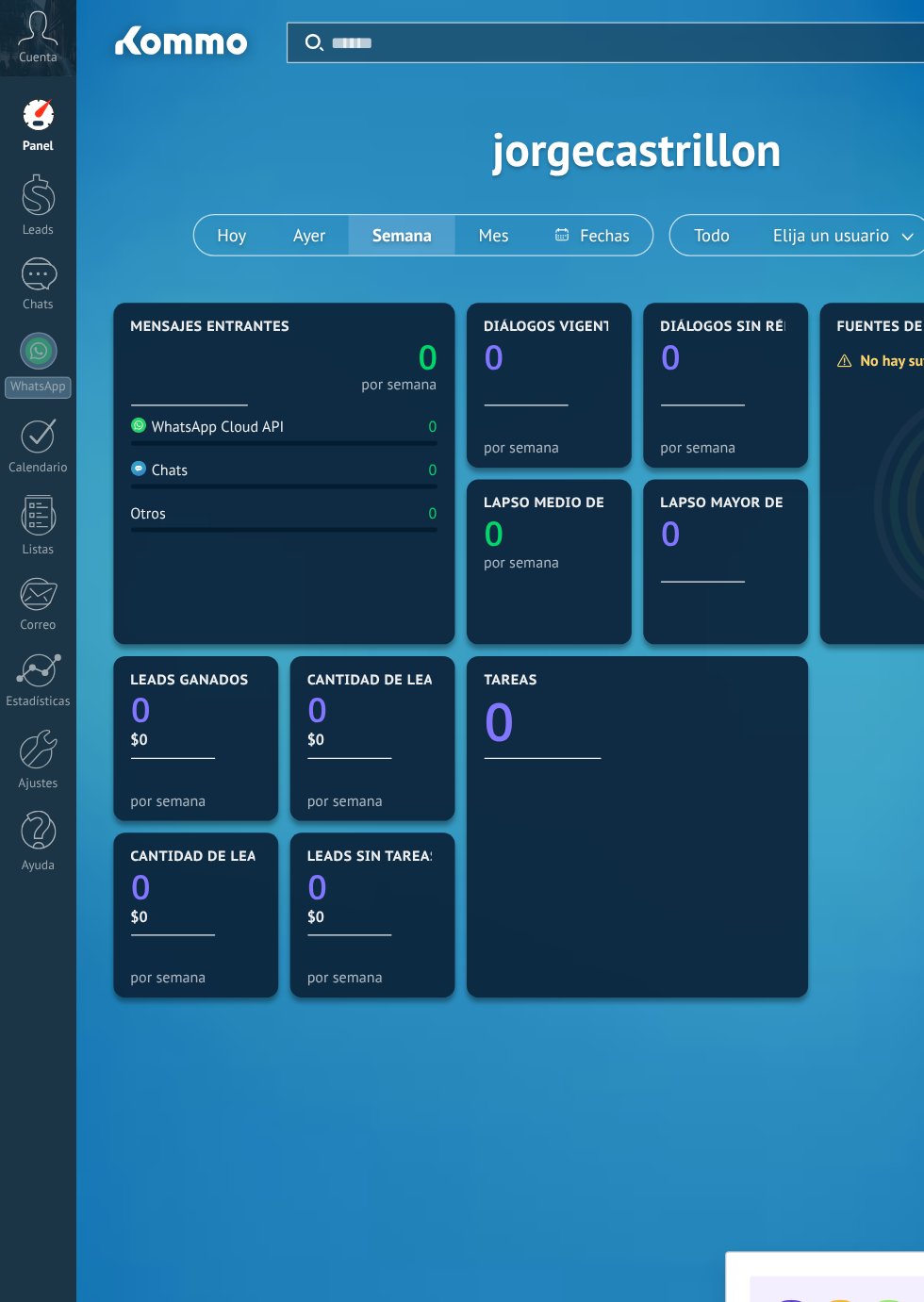 click at bounding box center (31, 157) 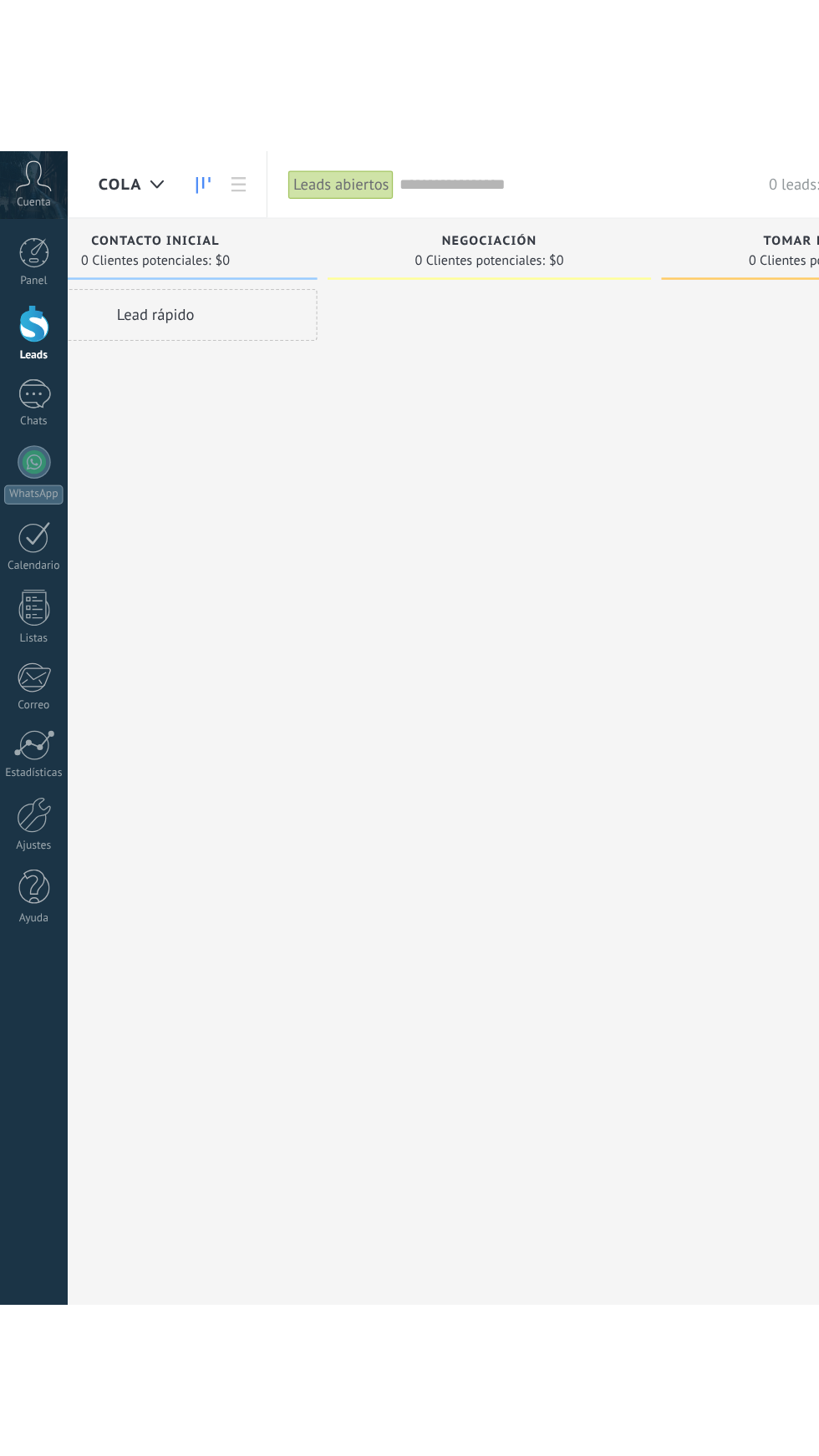 scroll, scrollTop: 0, scrollLeft: 0, axis: both 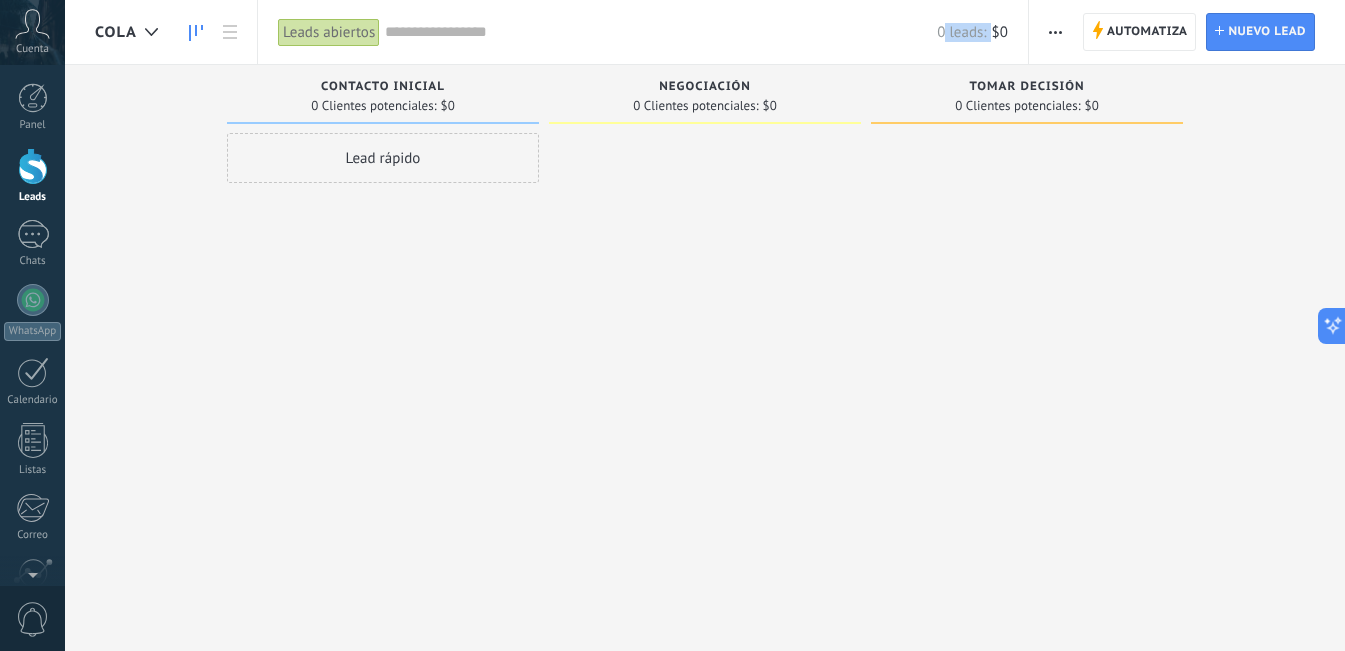 drag, startPoint x: 947, startPoint y: 30, endPoint x: 982, endPoint y: 36, distance: 35.510563 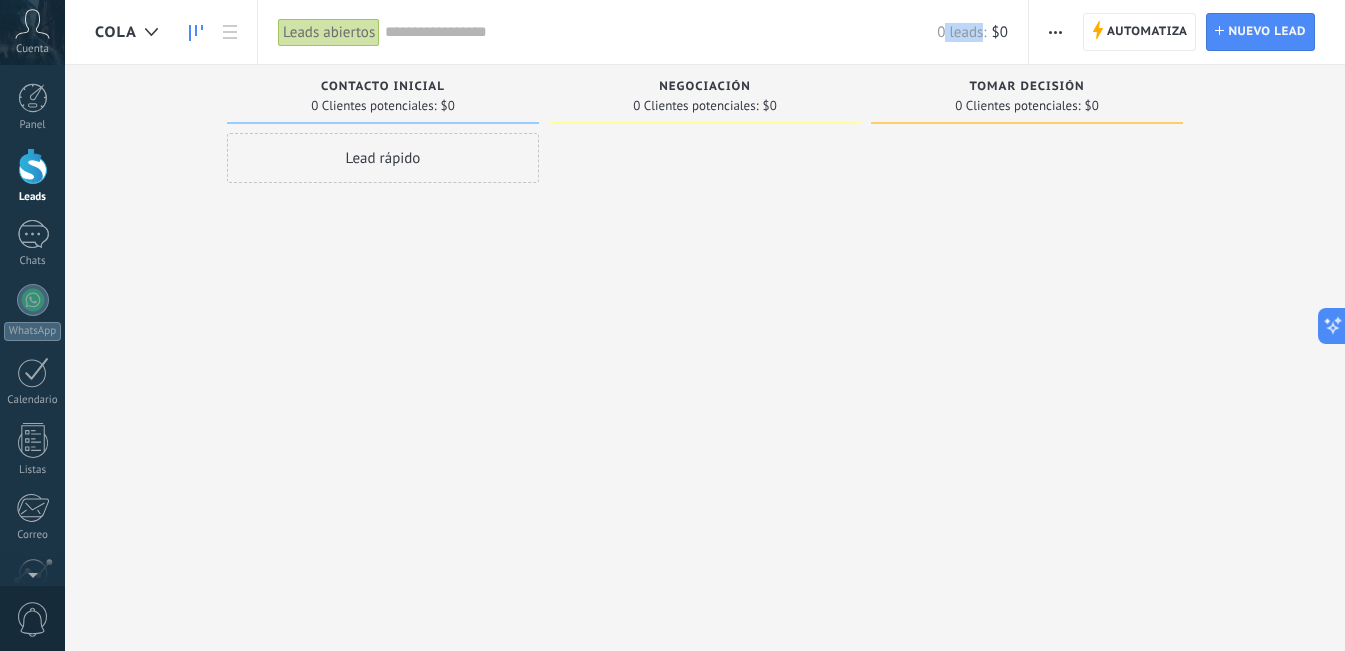 click on "Lead rápido" at bounding box center [383, 158] 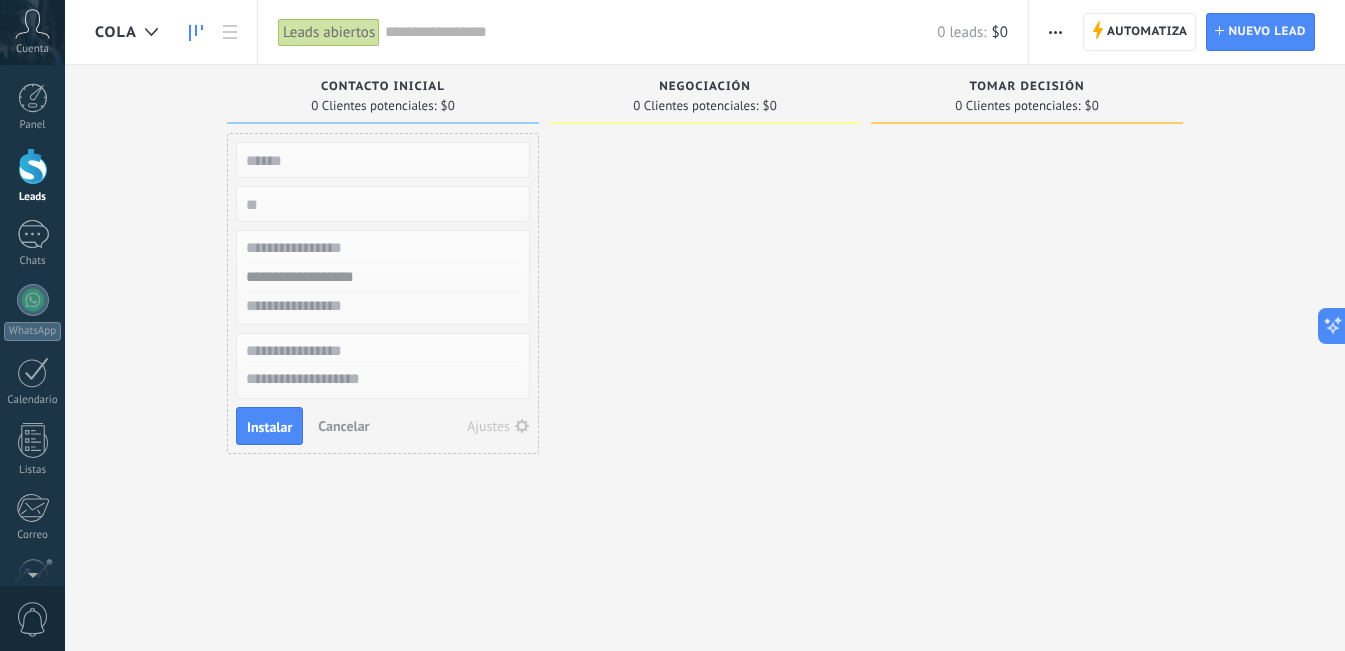 type on "*" 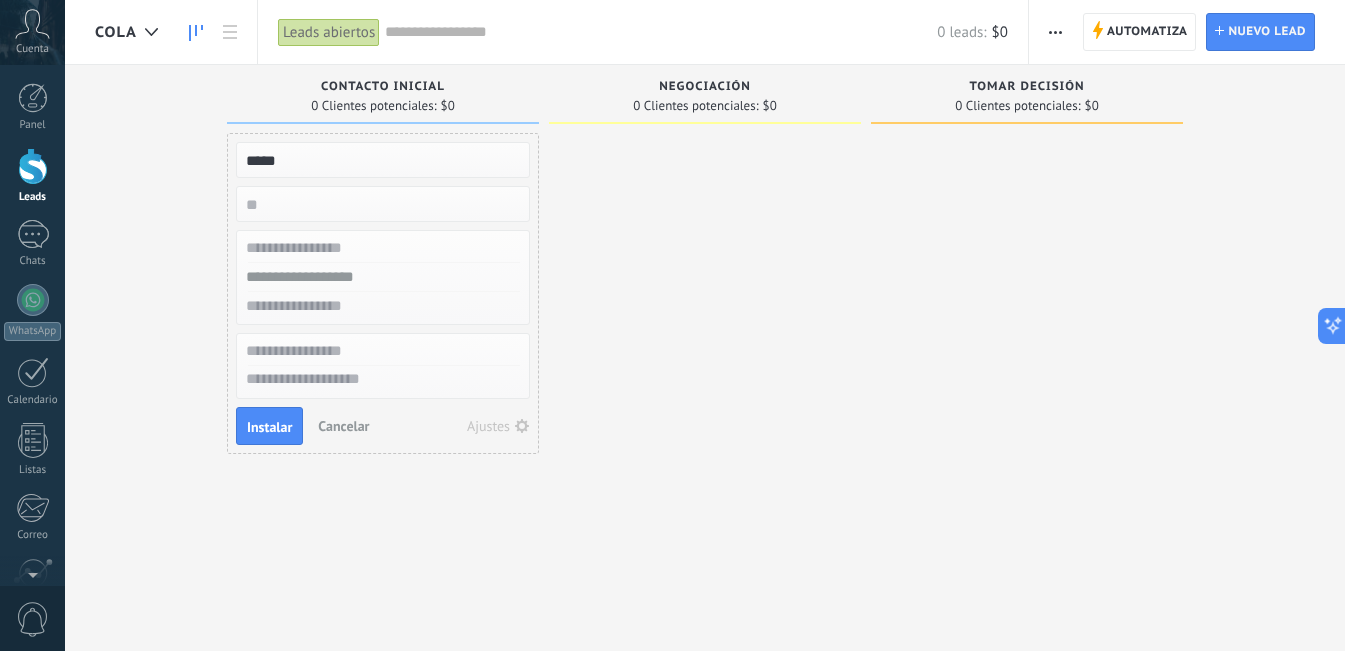 type on "*****" 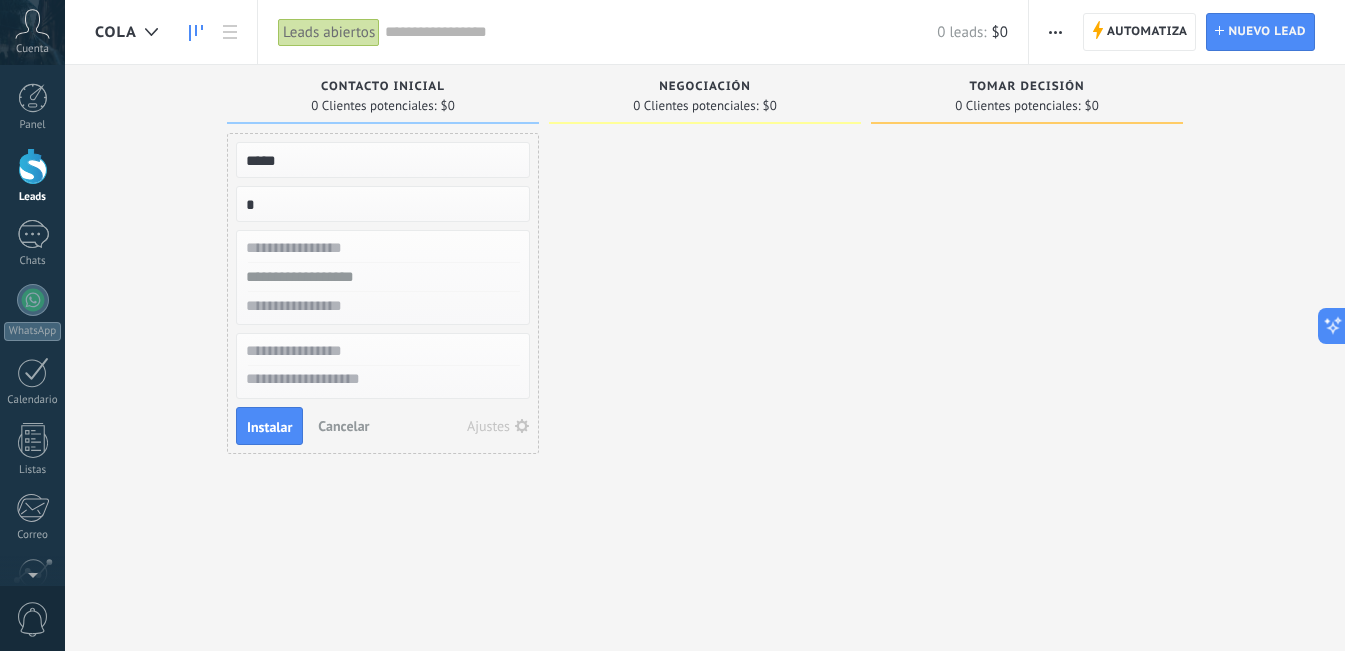 type on "*" 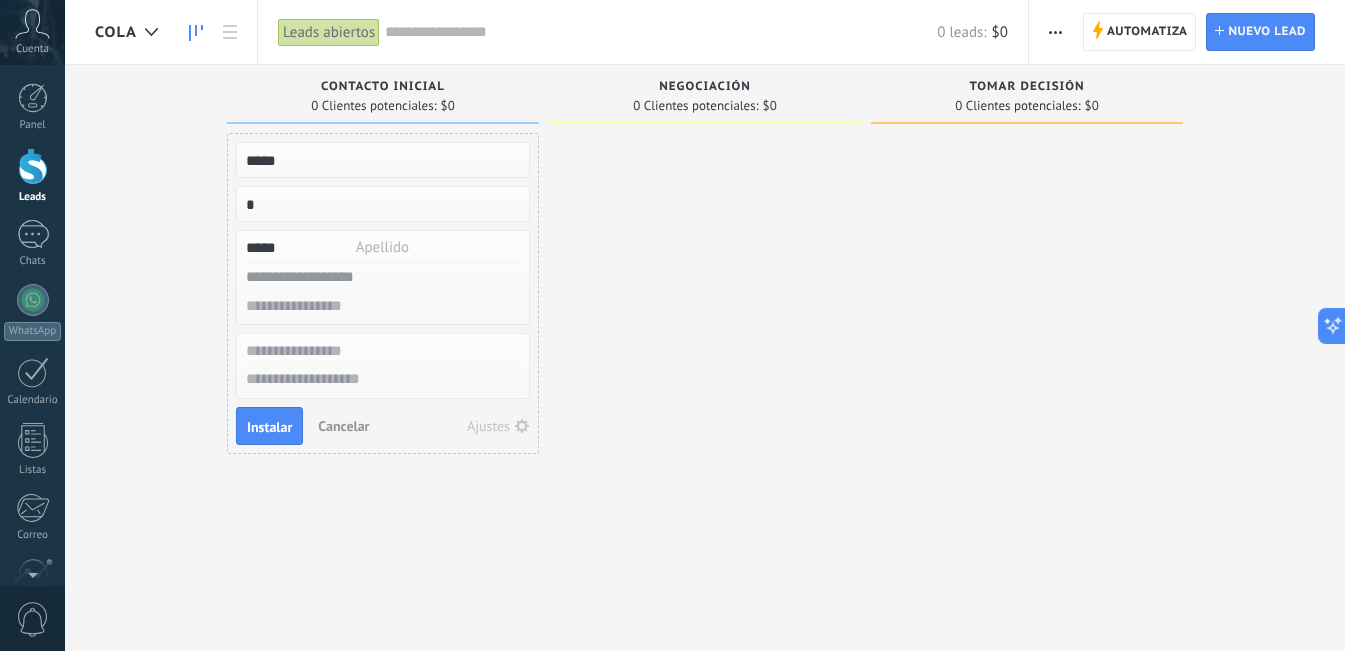 type on "*****" 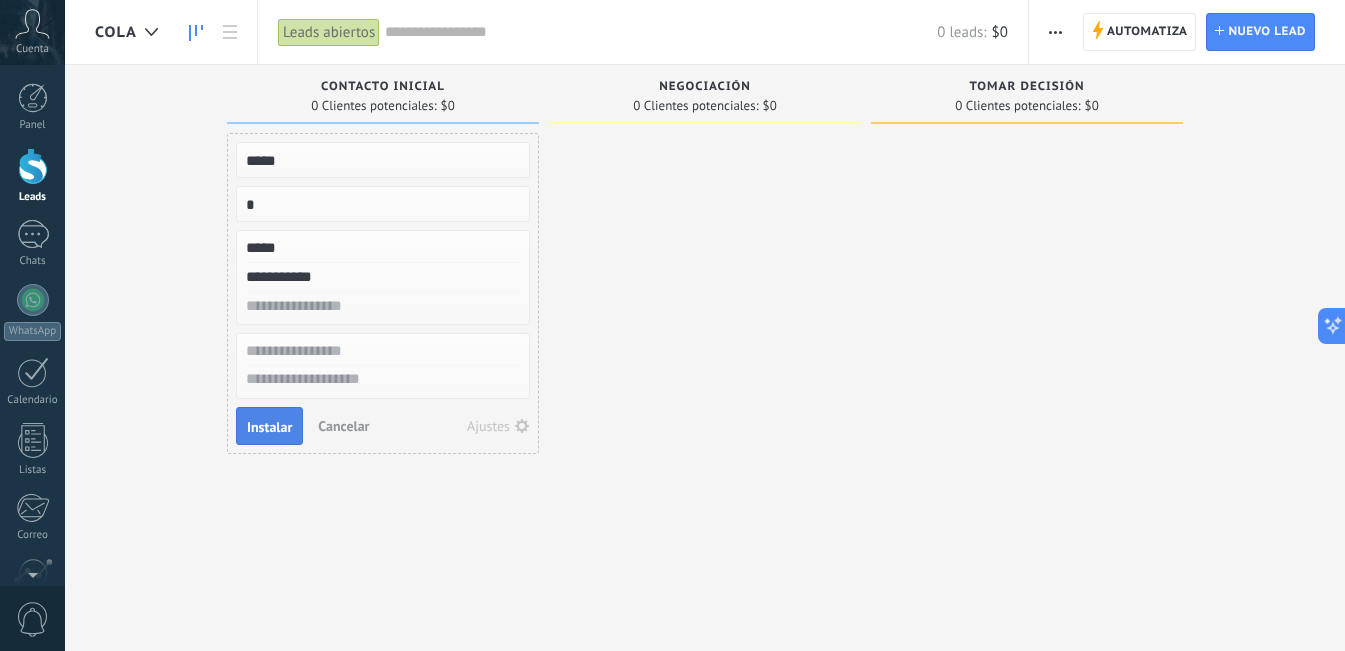 type on "**********" 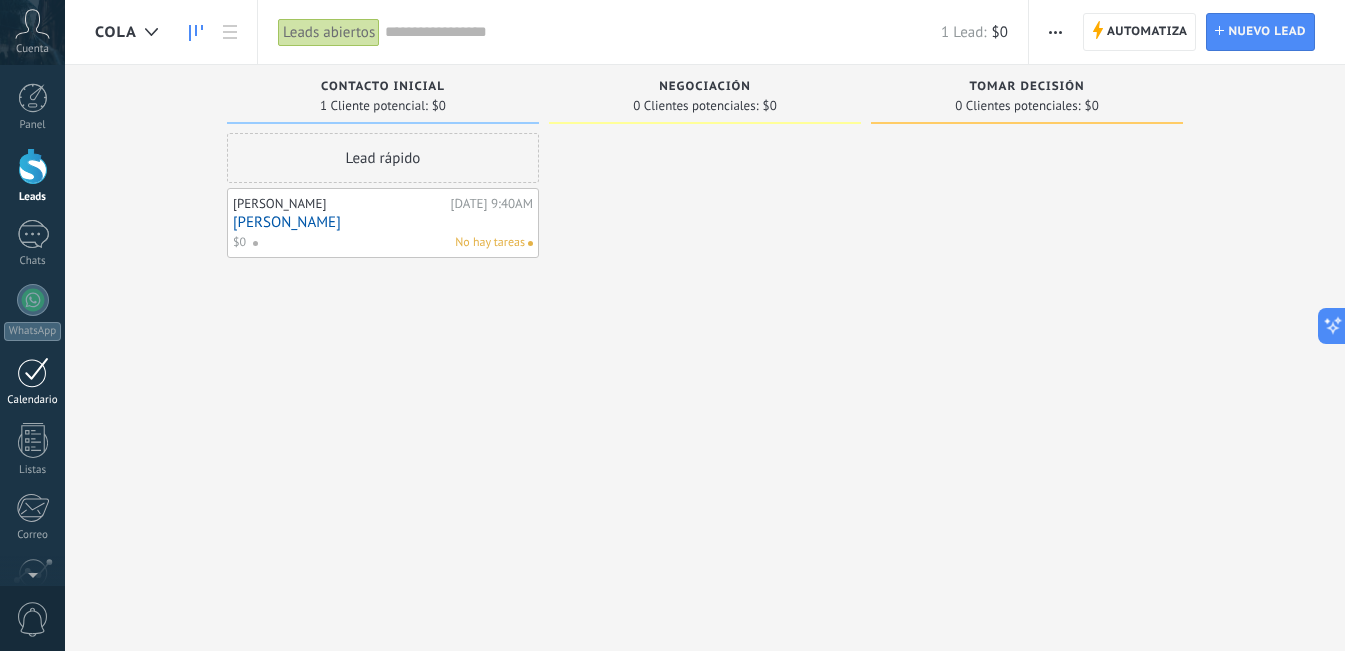 click on "Calendario" at bounding box center [32, 382] 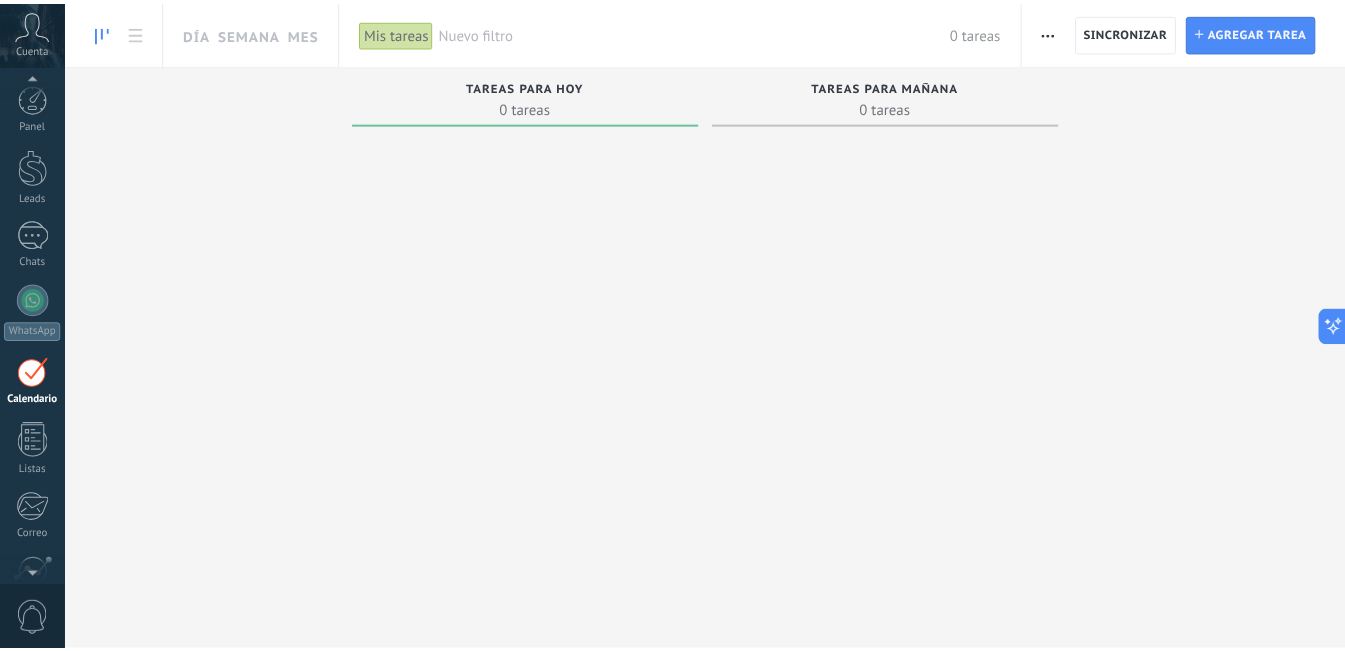 scroll, scrollTop: 58, scrollLeft: 0, axis: vertical 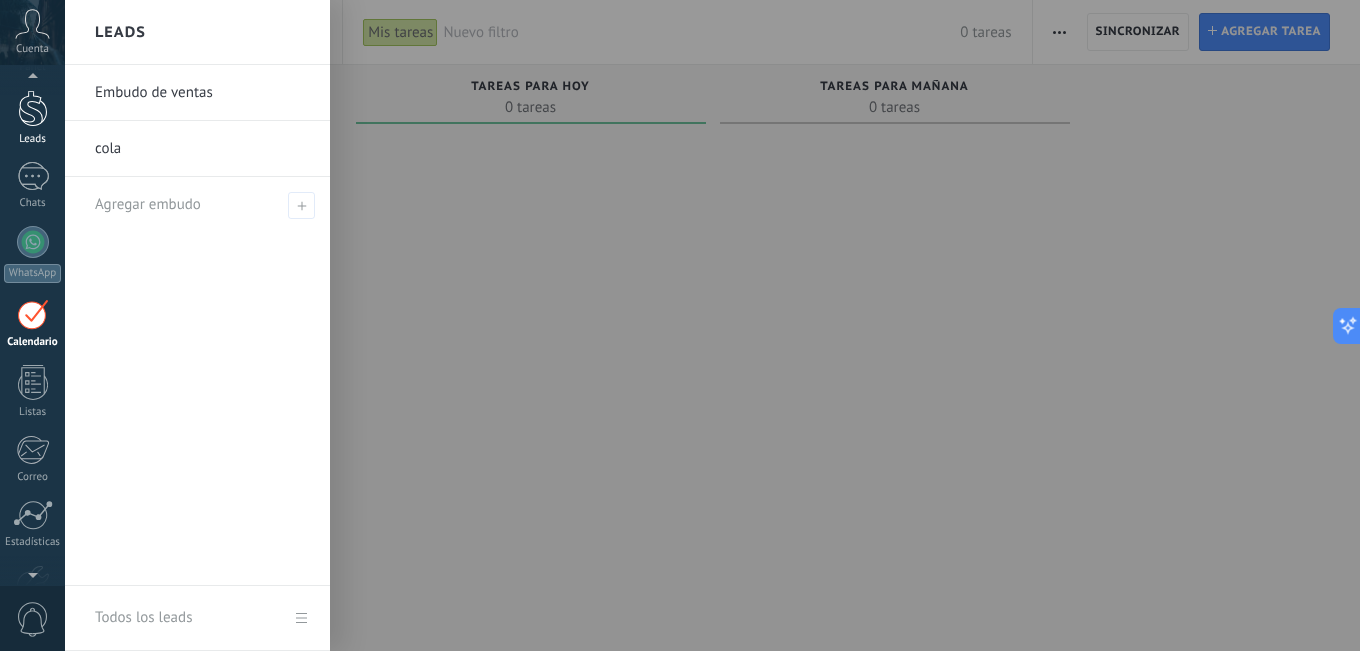 click on "Leads" at bounding box center [32, 118] 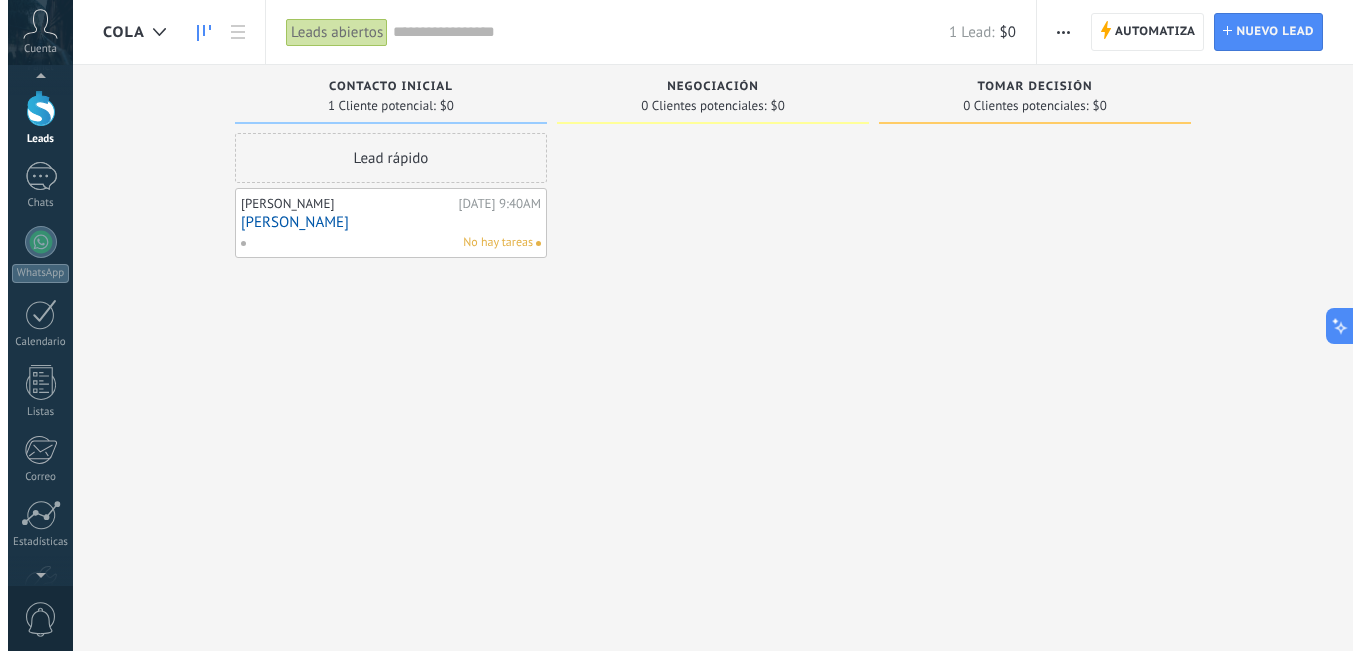 scroll, scrollTop: 0, scrollLeft: 0, axis: both 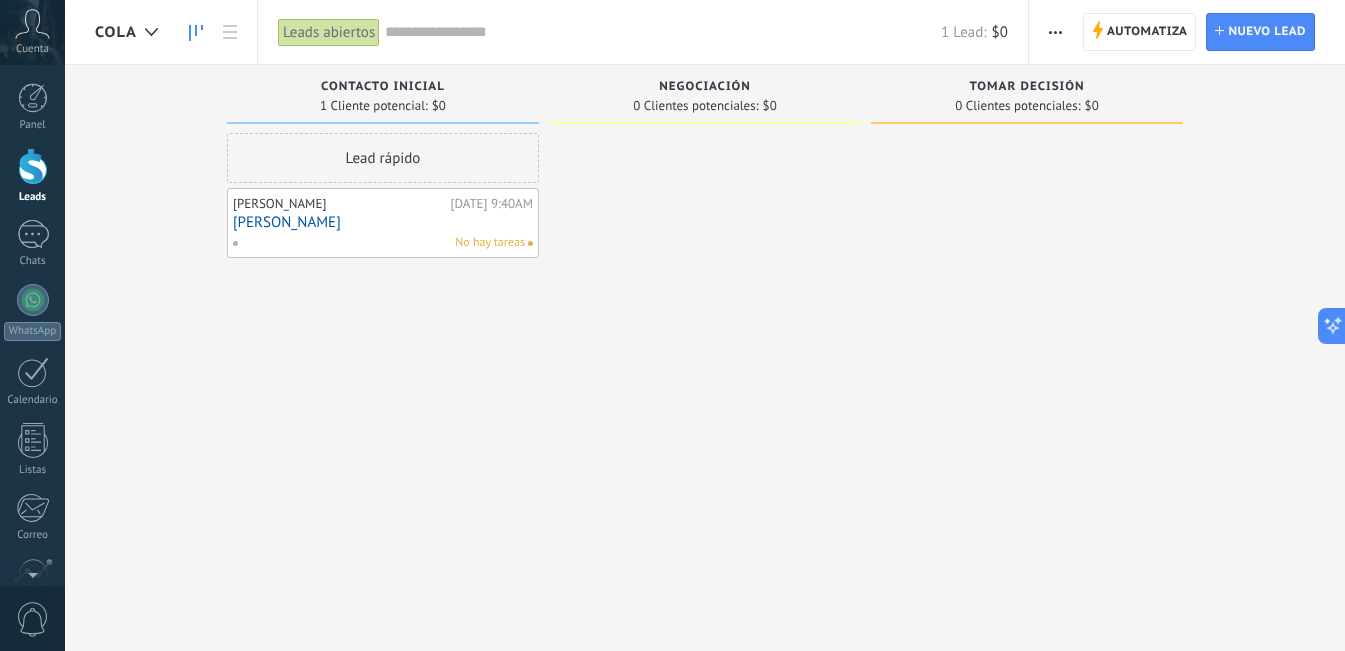 click on "No hay tareas" at bounding box center (490, 243) 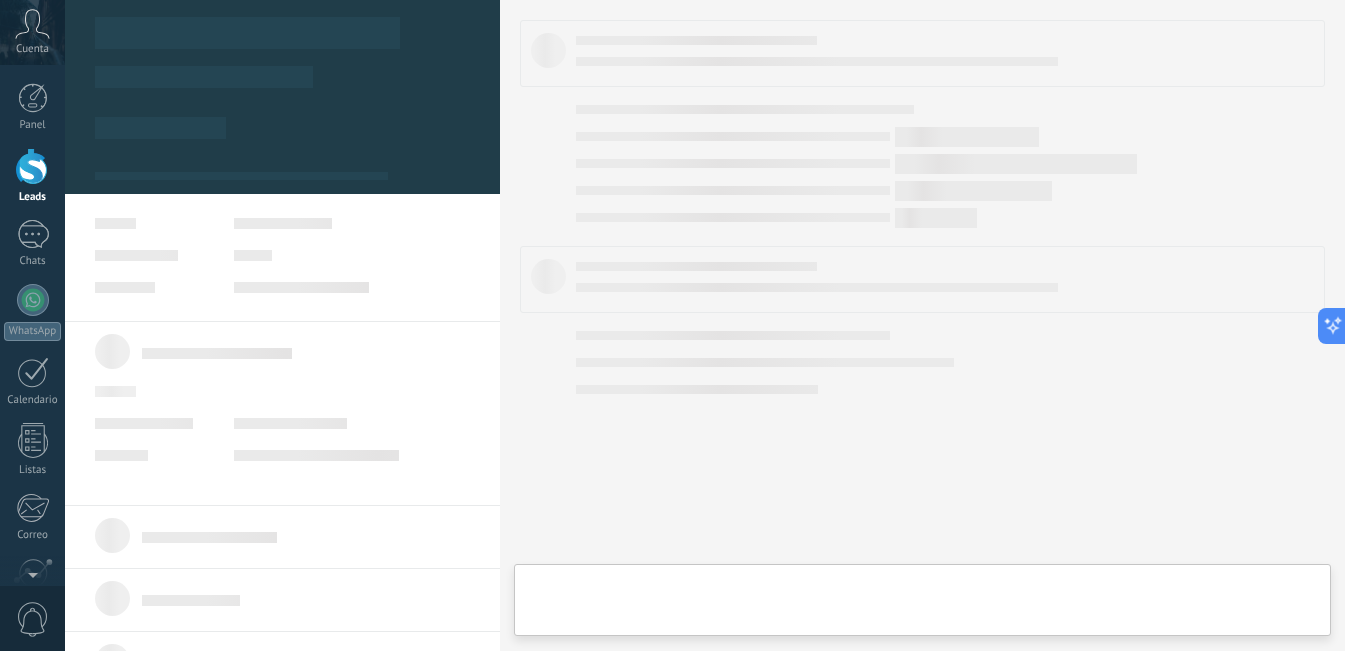 click at bounding box center [282, 223] 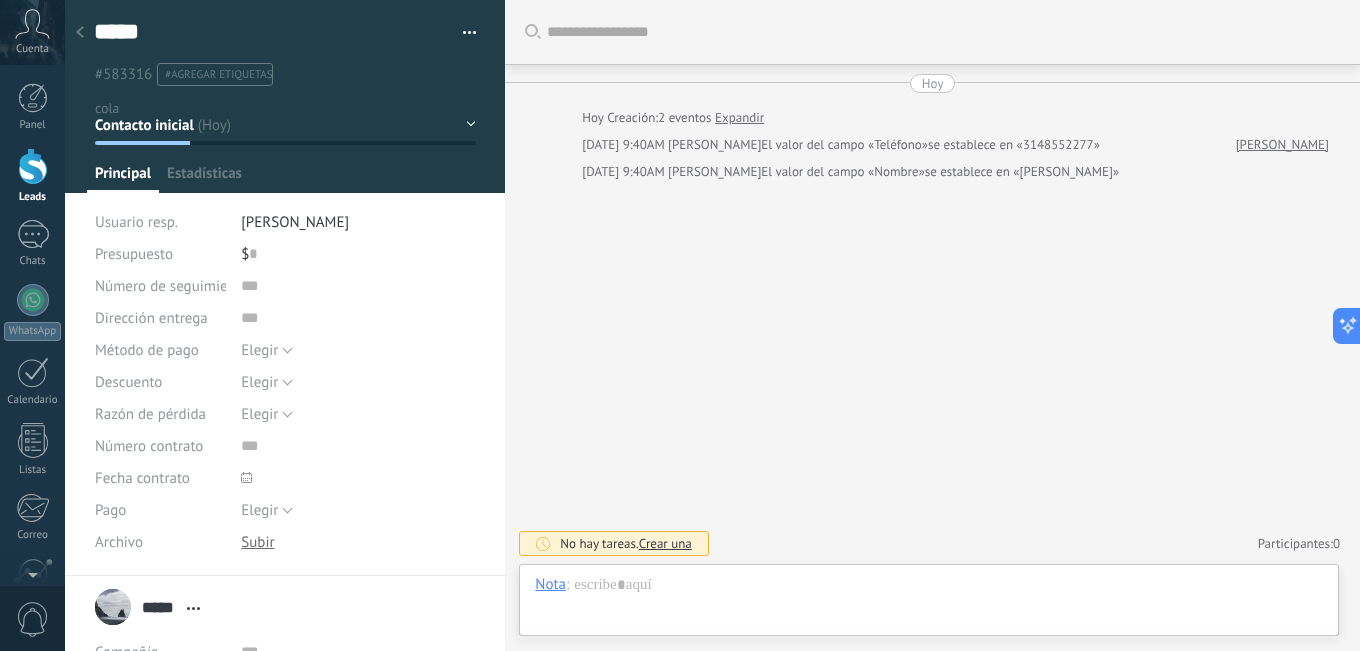 scroll, scrollTop: 30, scrollLeft: 0, axis: vertical 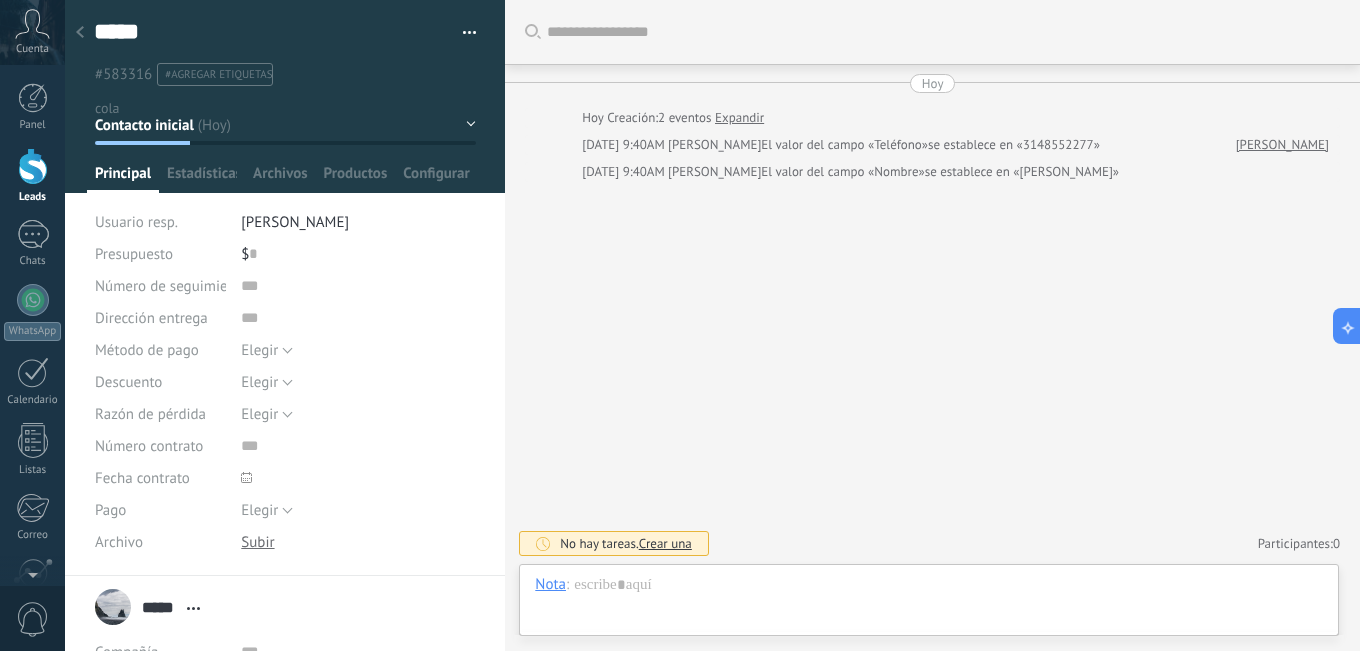click on "Contacto inicial
Negociación
Tomar decisión
Logrado con éxito
Ventas Perdidos" at bounding box center (0, 0) 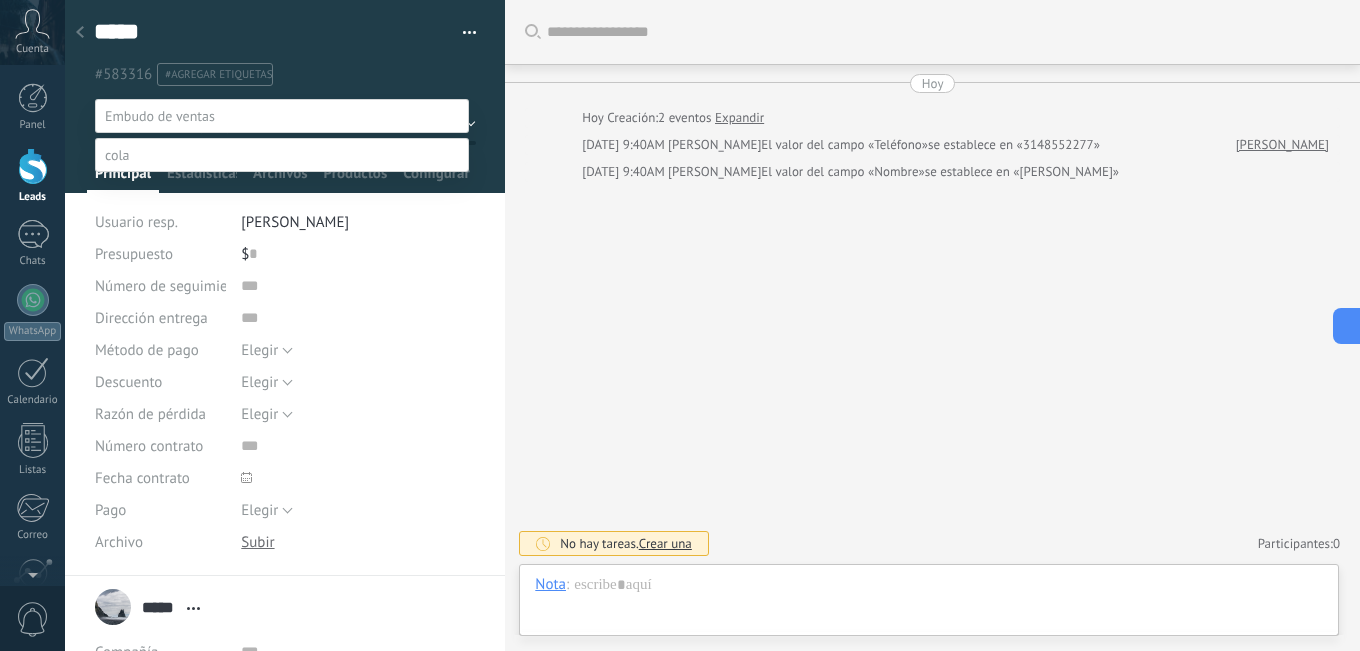 scroll, scrollTop: 39, scrollLeft: 0, axis: vertical 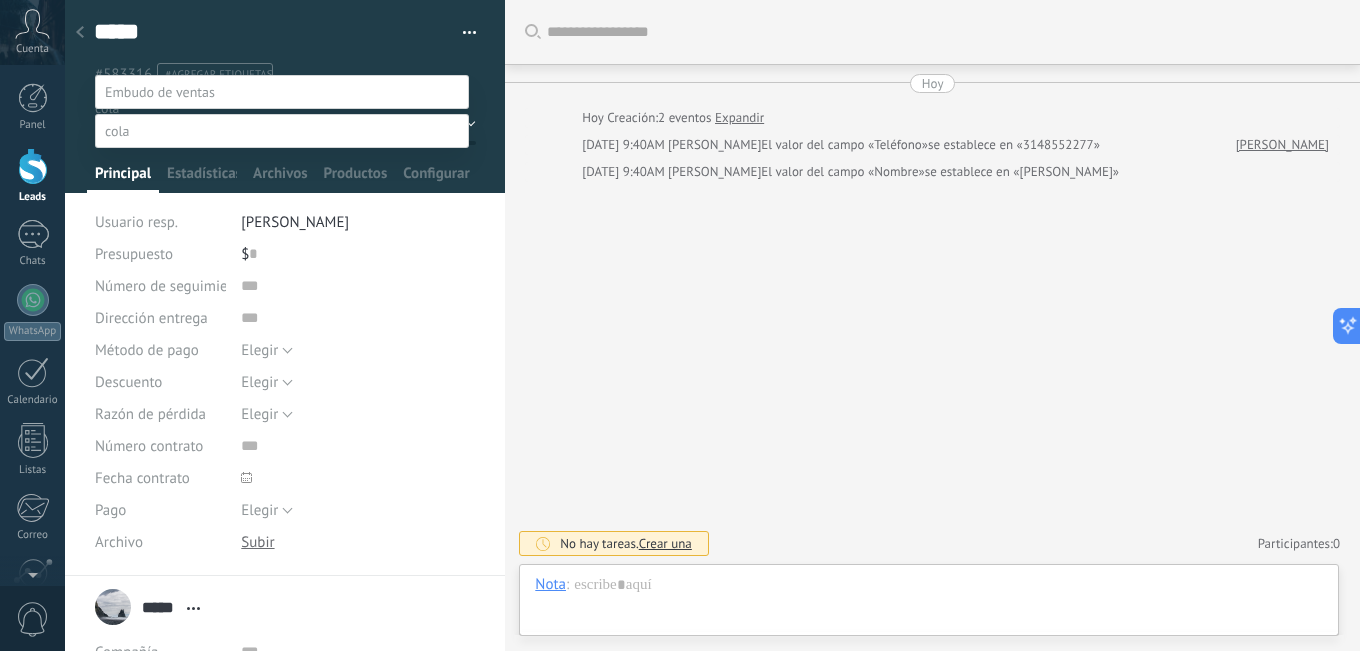 click at bounding box center [712, 301] 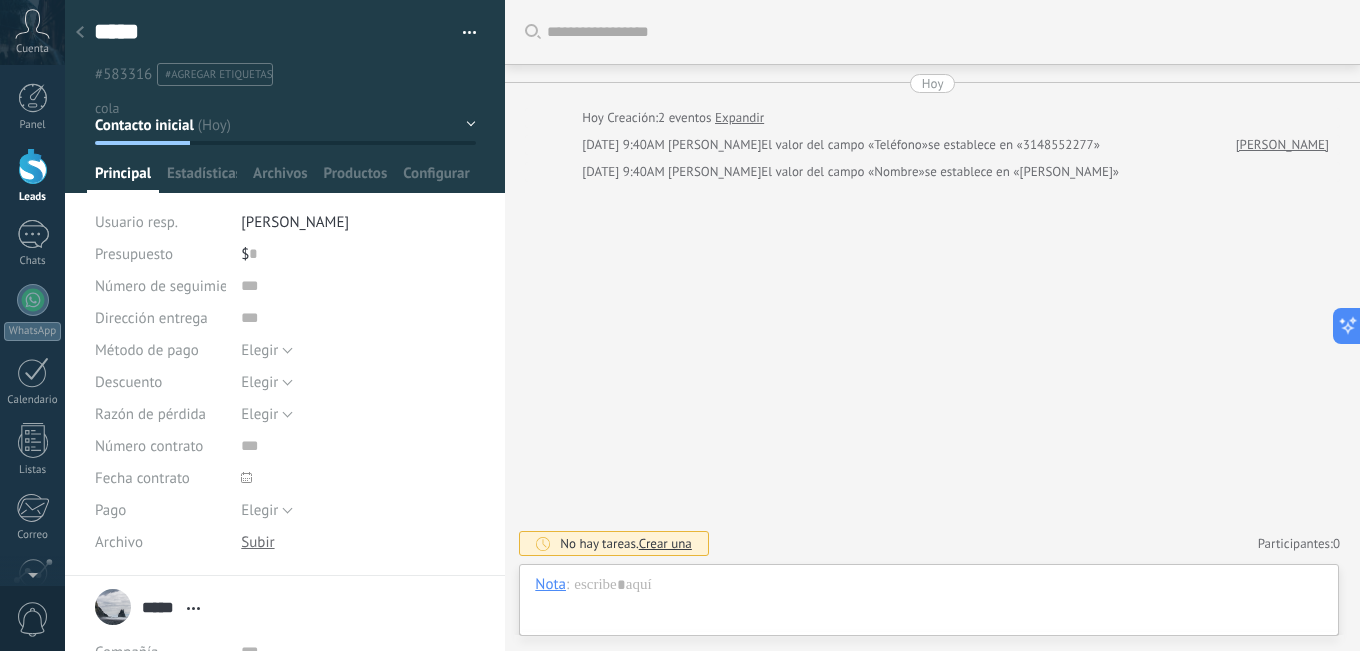 click on "Contacto inicial
Negociación
Tomar decisión
Logrado con éxito
Ventas Perdidos" at bounding box center (0, 0) 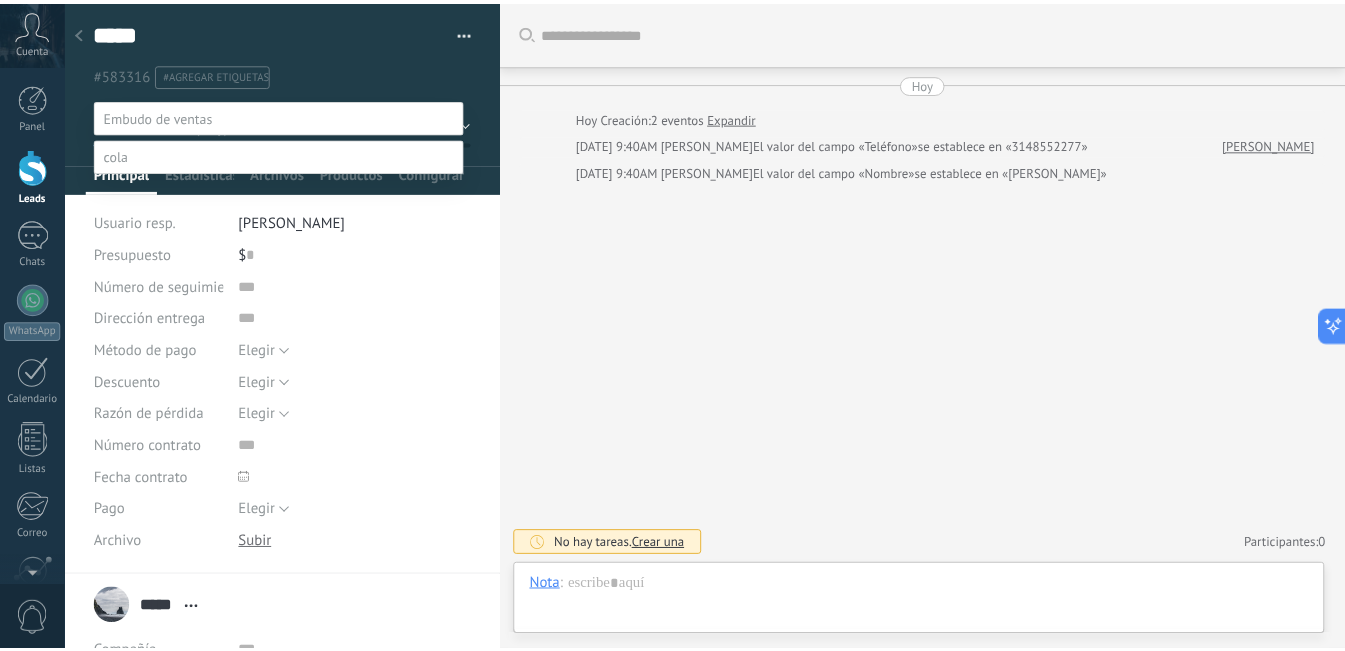 scroll, scrollTop: 39, scrollLeft: 0, axis: vertical 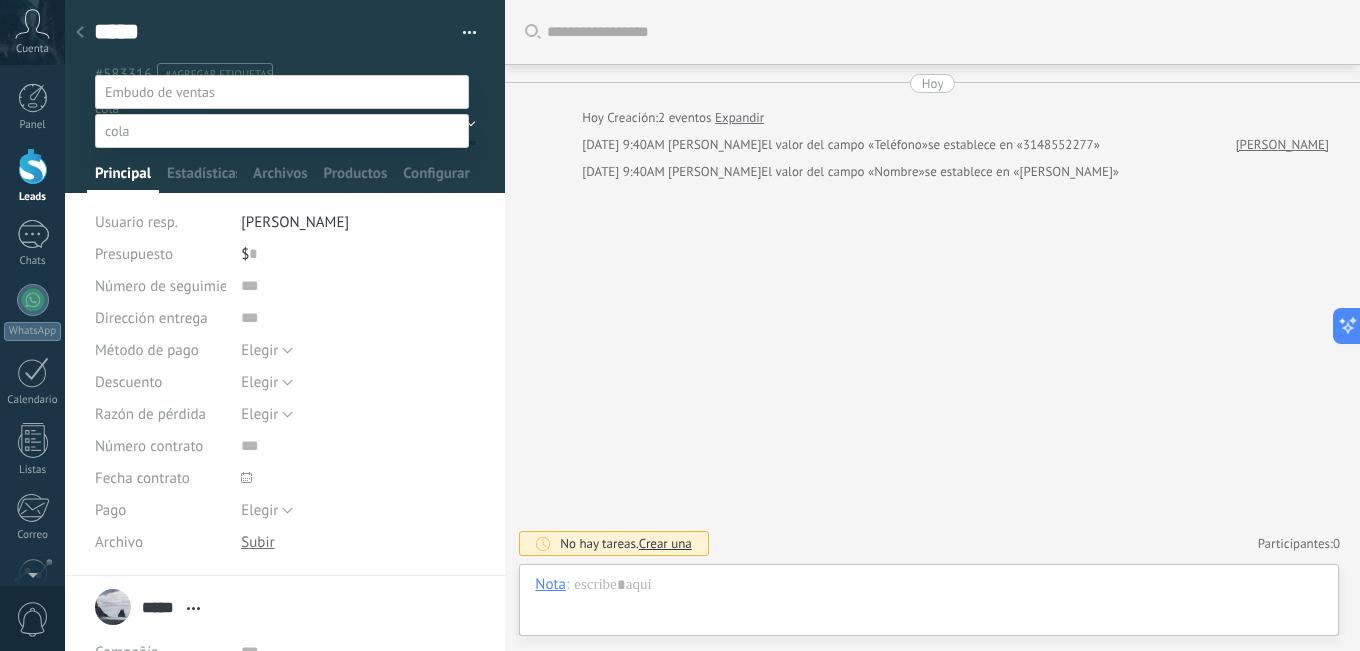 click at bounding box center (712, 301) 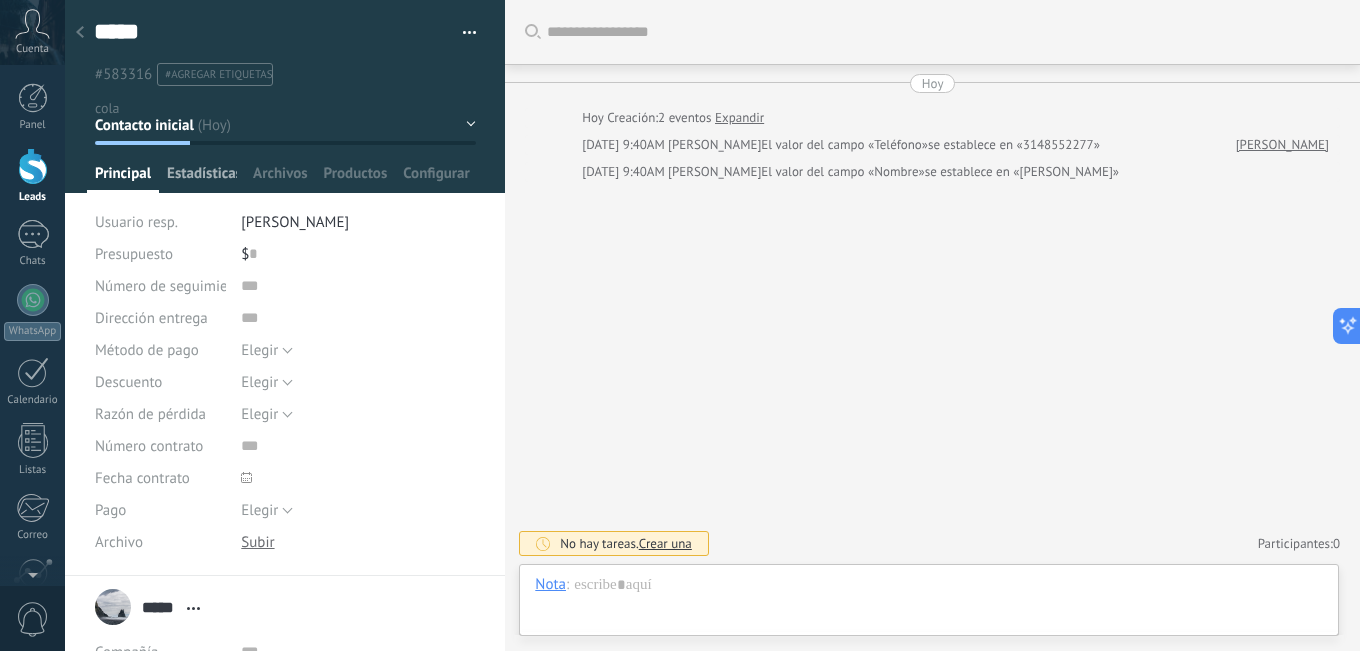 click on "Estadísticas" at bounding box center [202, 178] 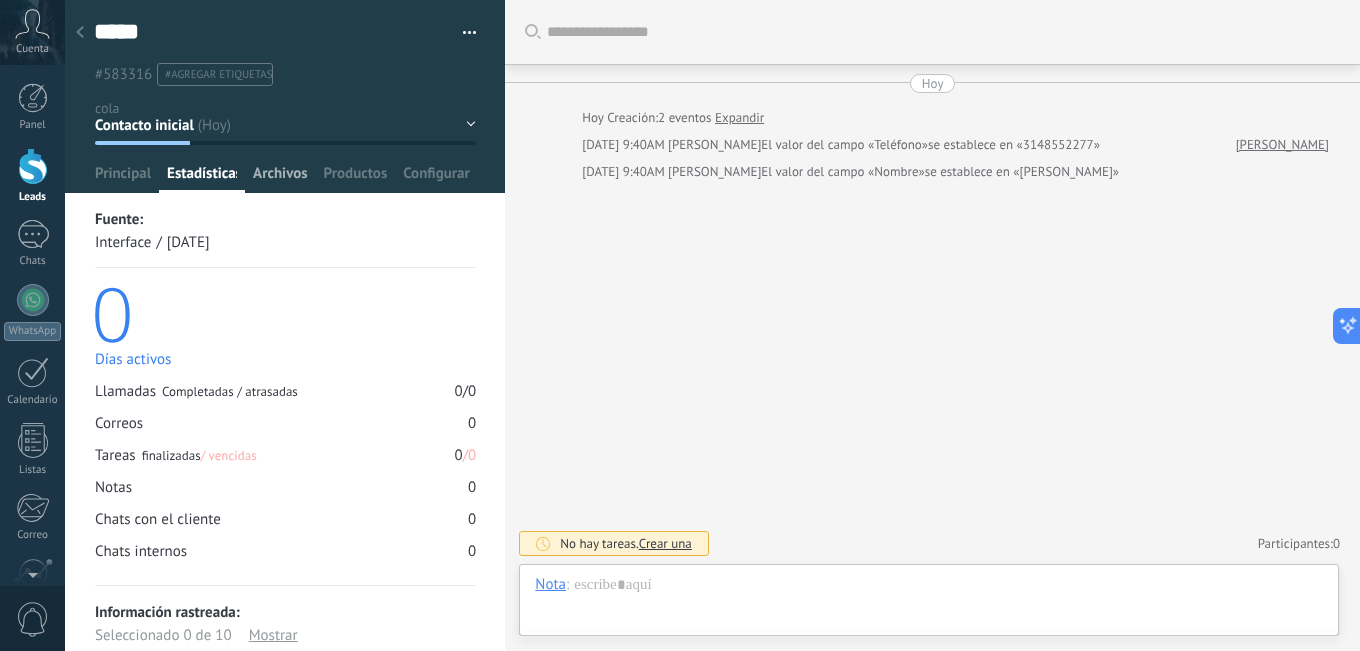 click on "Archivos" at bounding box center [280, 178] 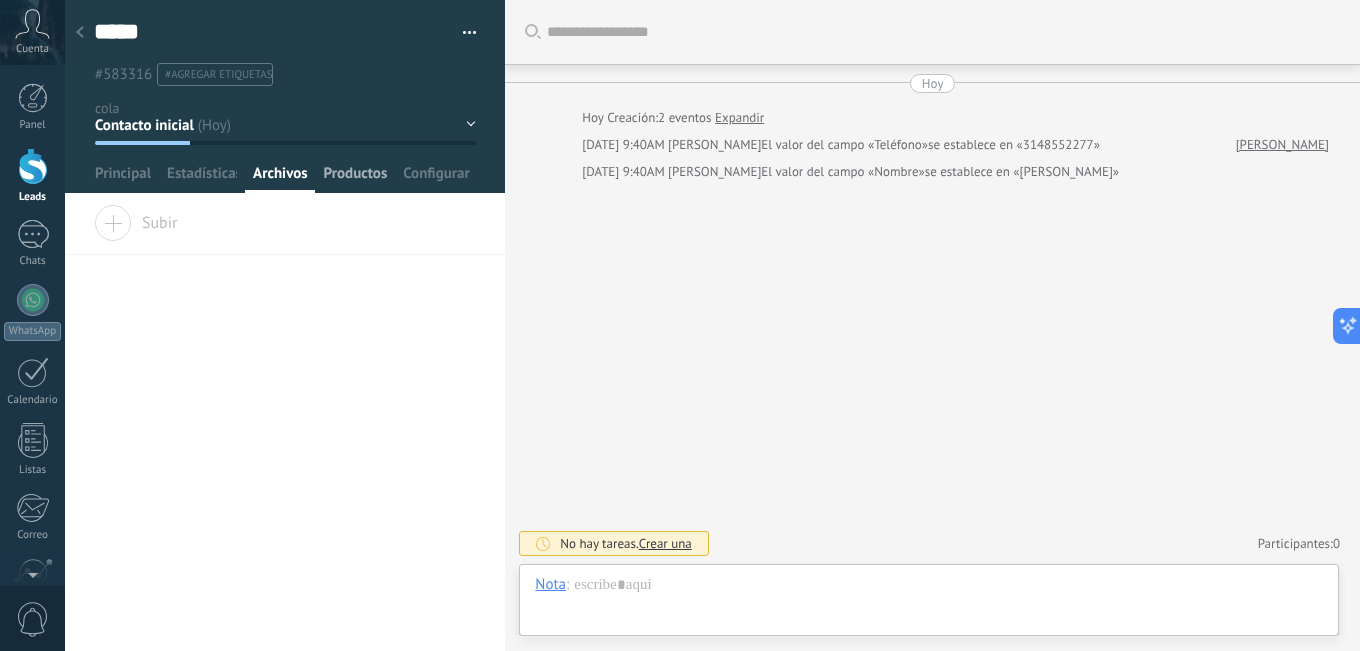 click on "Productos" at bounding box center [356, 178] 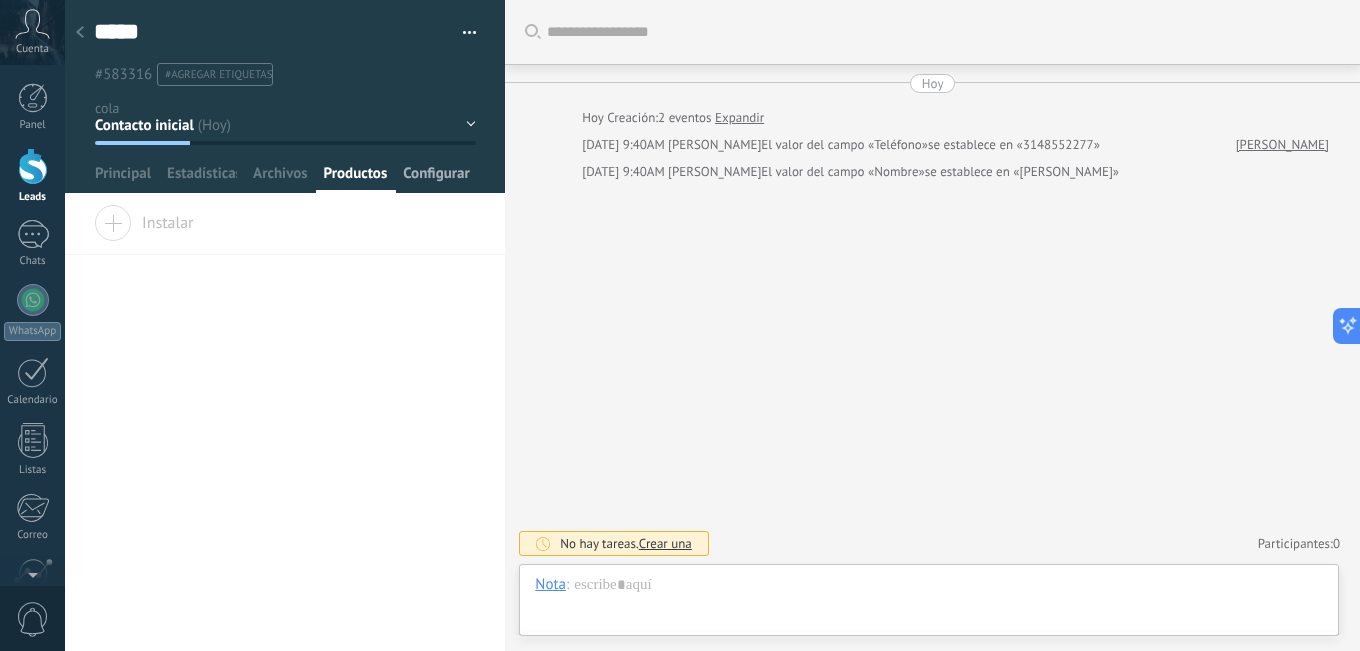 click on "Configurar" at bounding box center (436, 178) 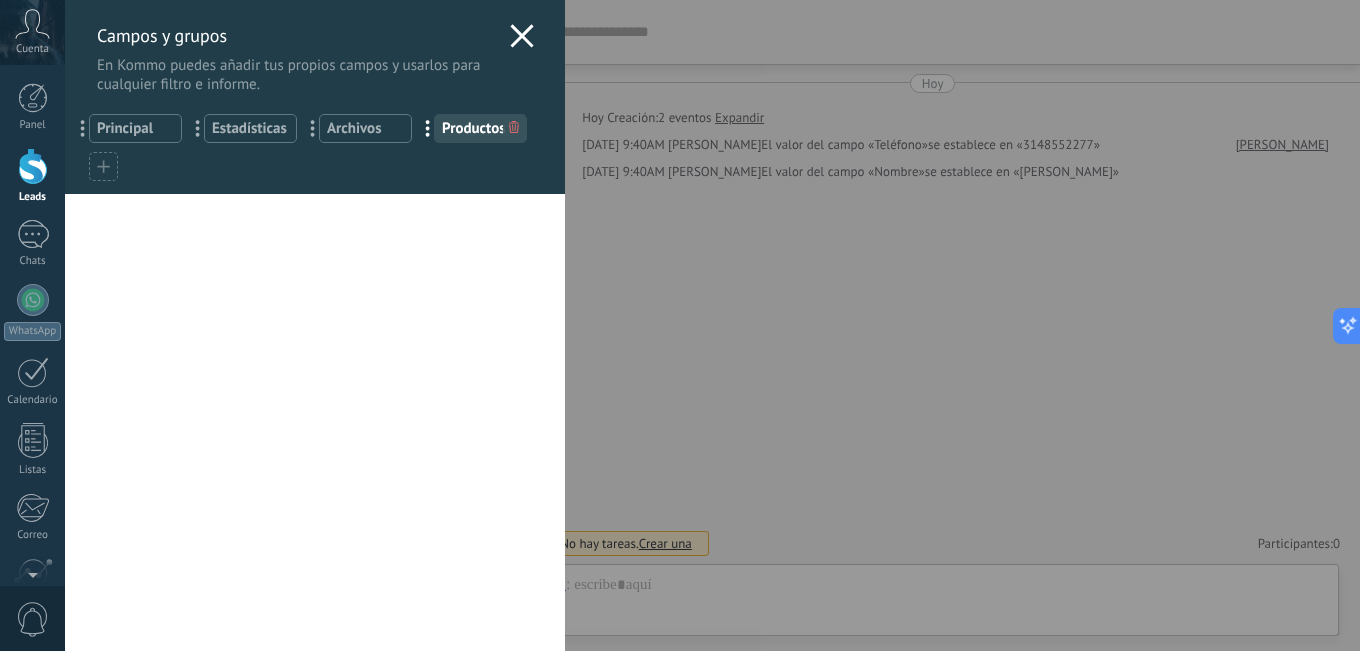 click 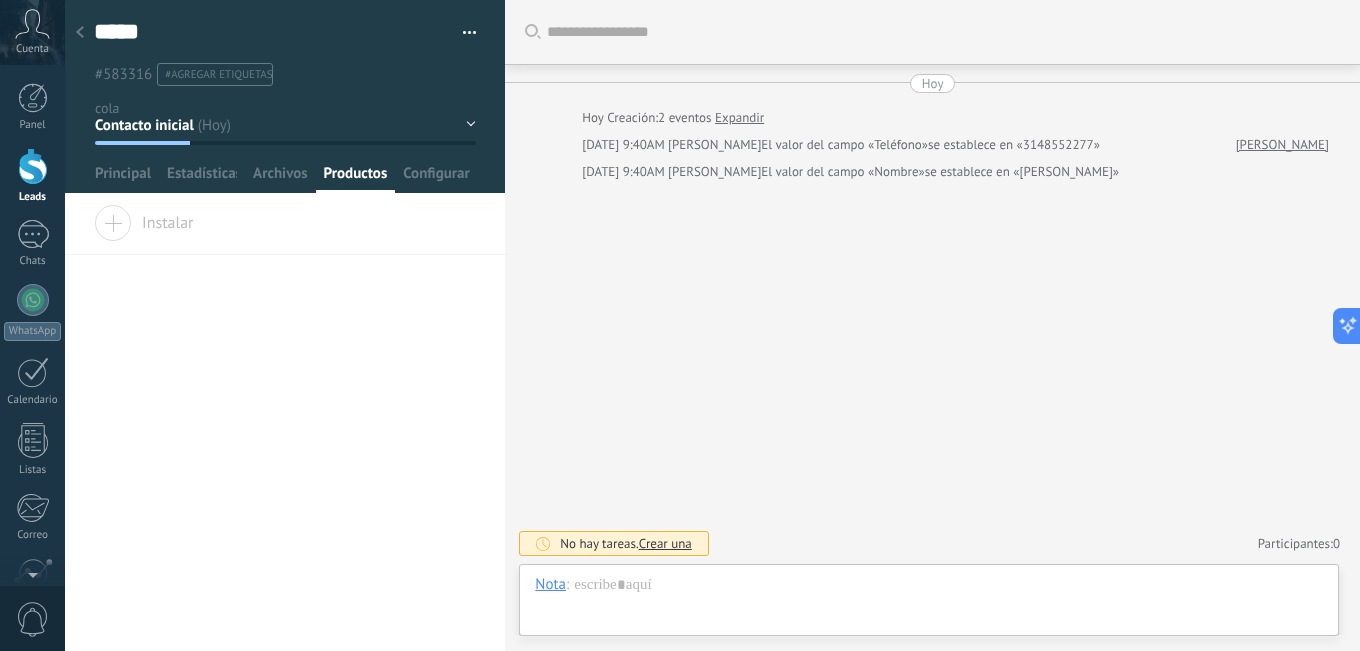 click at bounding box center (80, 33) 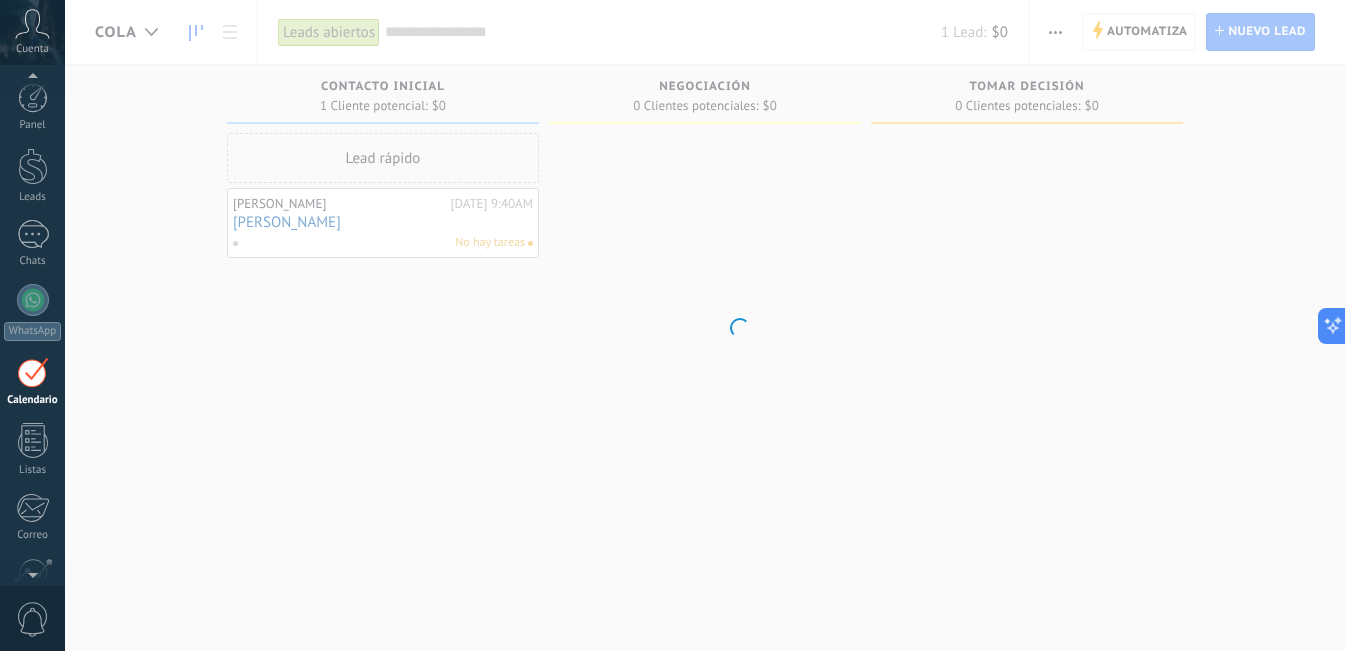 scroll, scrollTop: 58, scrollLeft: 0, axis: vertical 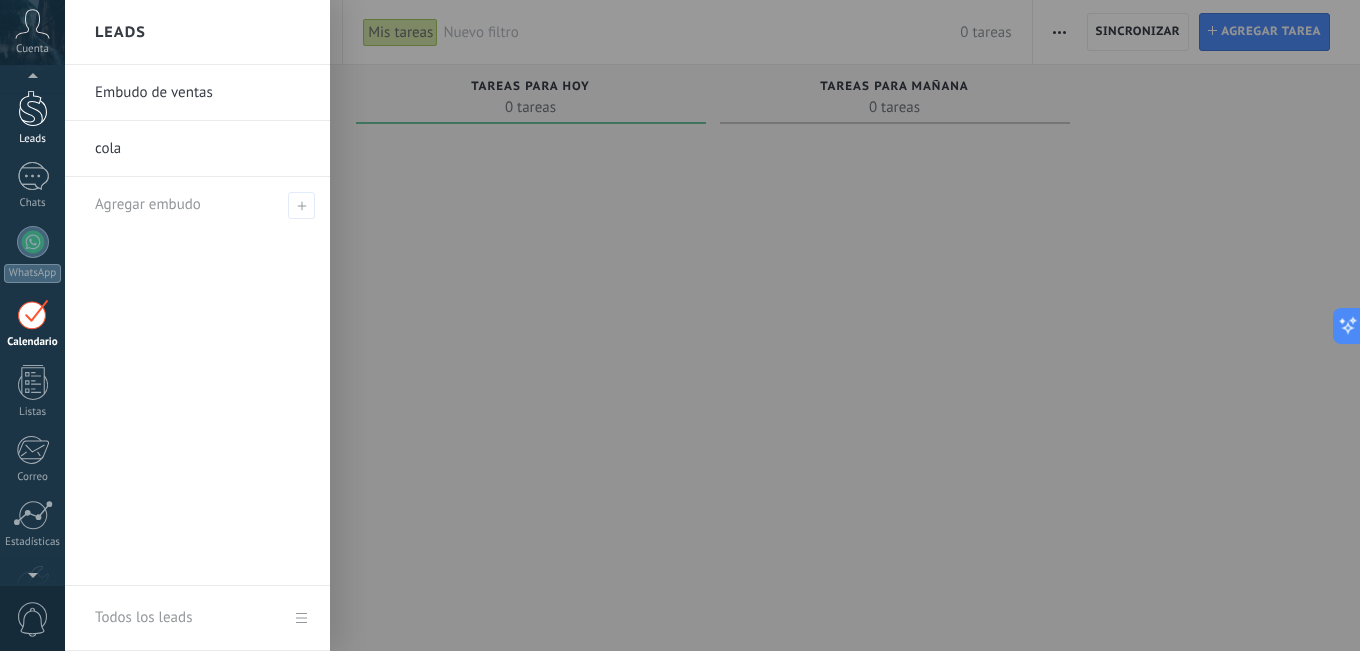 click on "Leads" at bounding box center (32, 118) 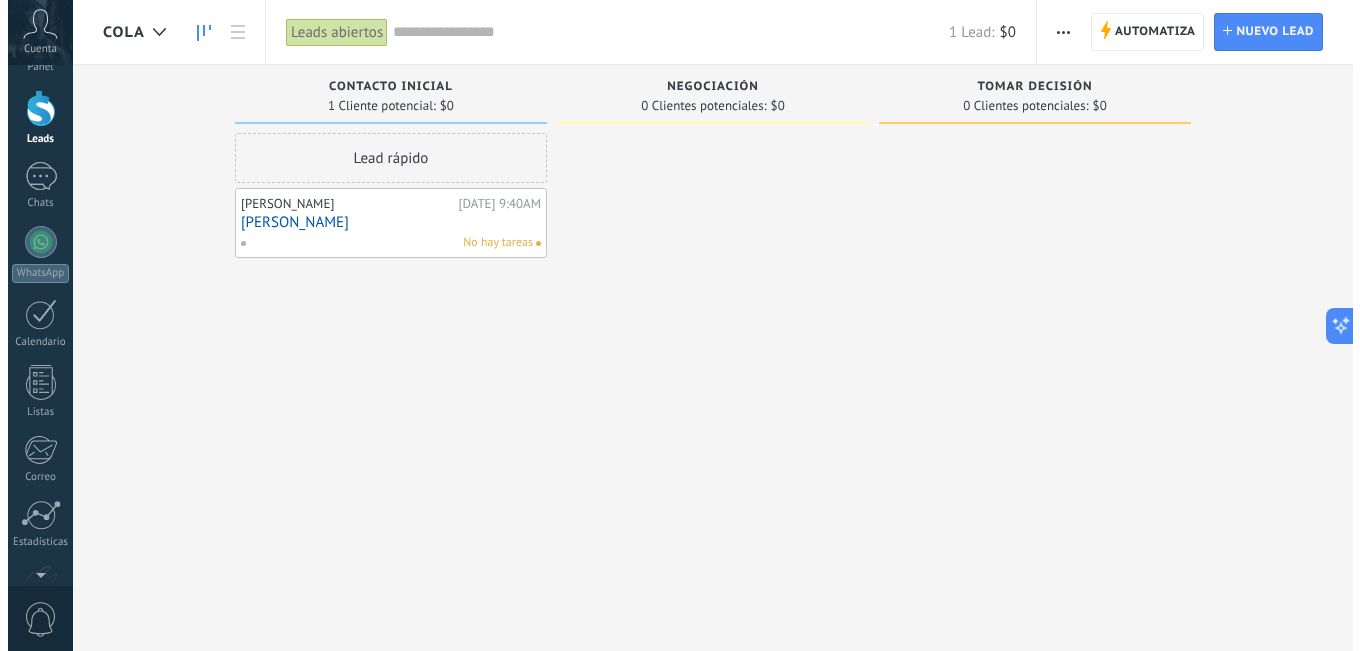 scroll, scrollTop: 0, scrollLeft: 0, axis: both 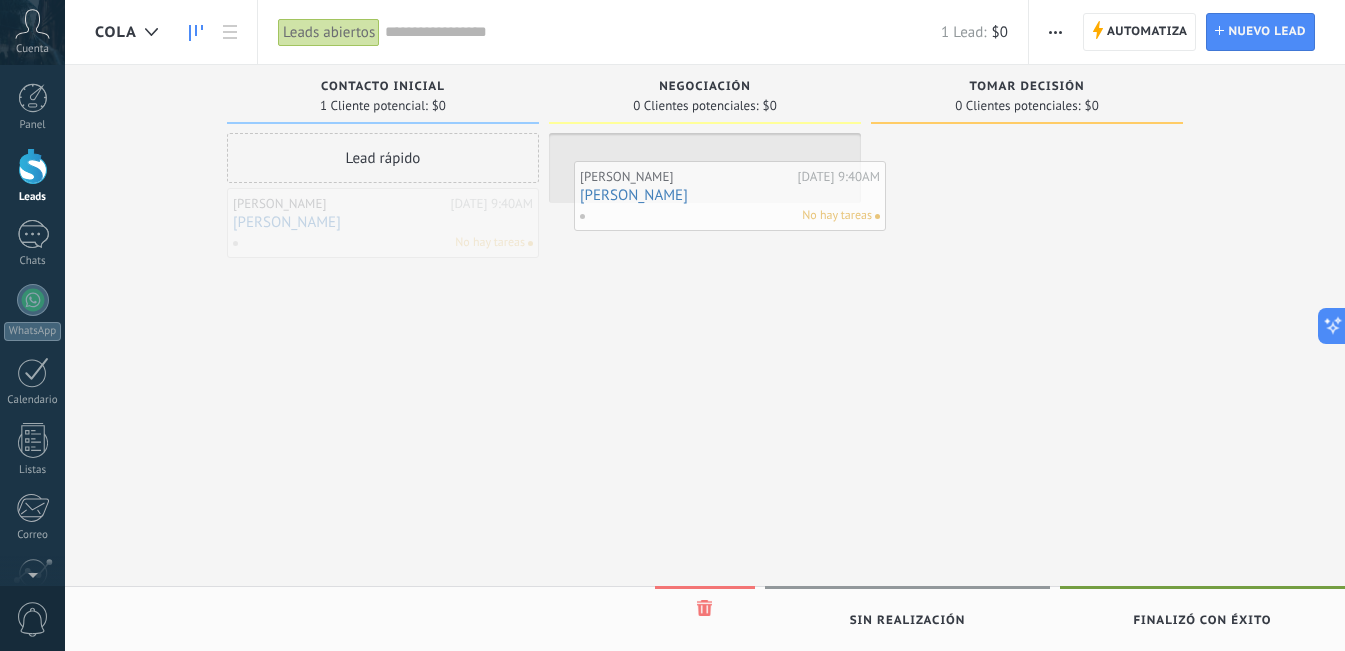 drag, startPoint x: 370, startPoint y: 220, endPoint x: 717, endPoint y: 193, distance: 348.04886 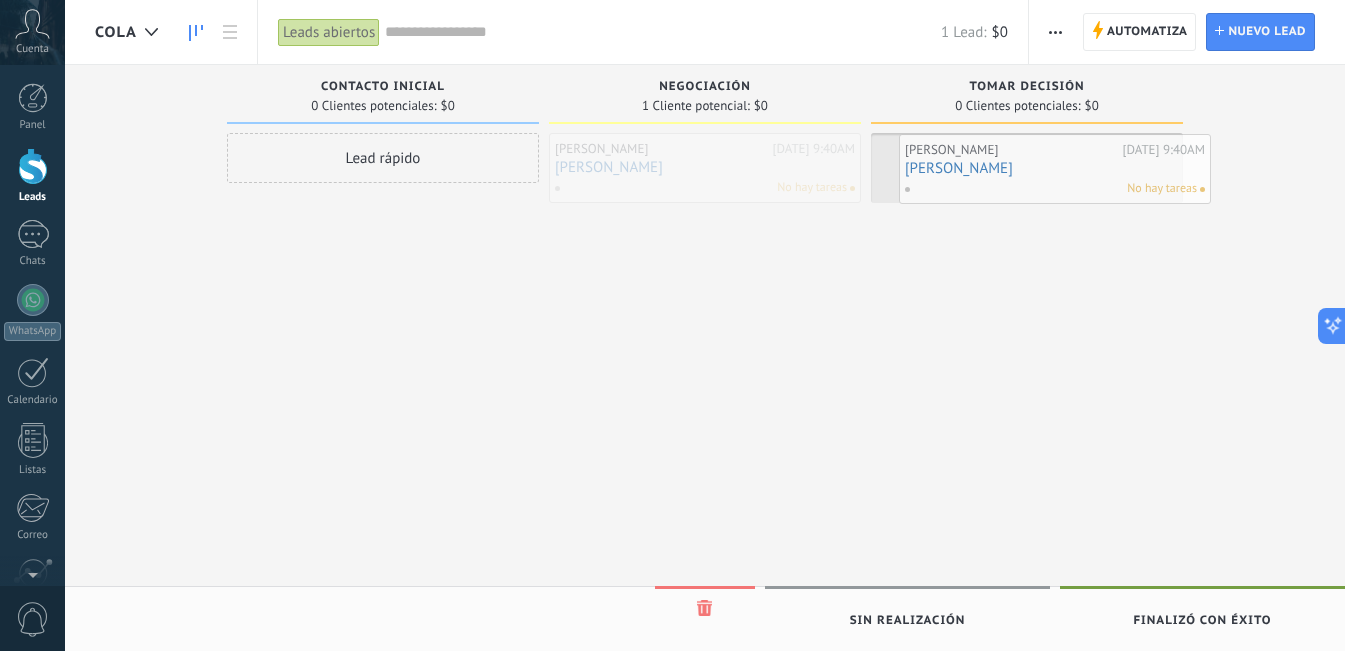 drag, startPoint x: 709, startPoint y: 179, endPoint x: 1059, endPoint y: 180, distance: 350.00143 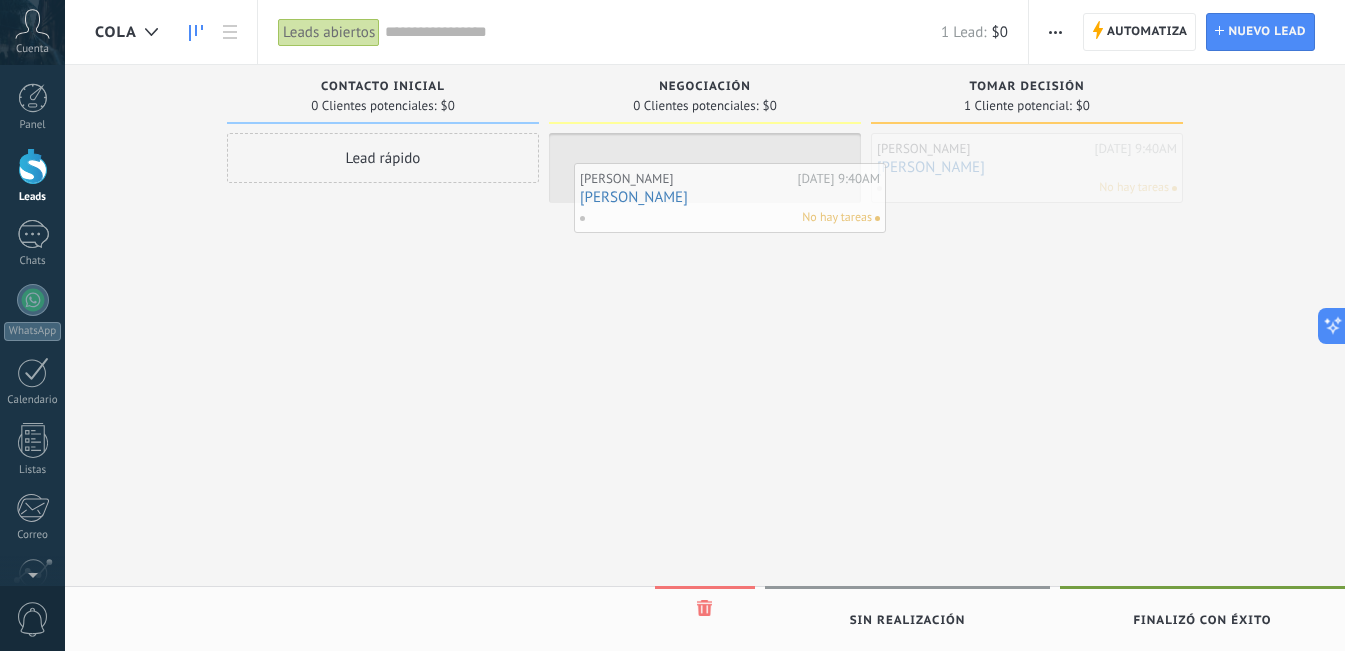 drag, startPoint x: 1033, startPoint y: 180, endPoint x: 736, endPoint y: 210, distance: 298.5113 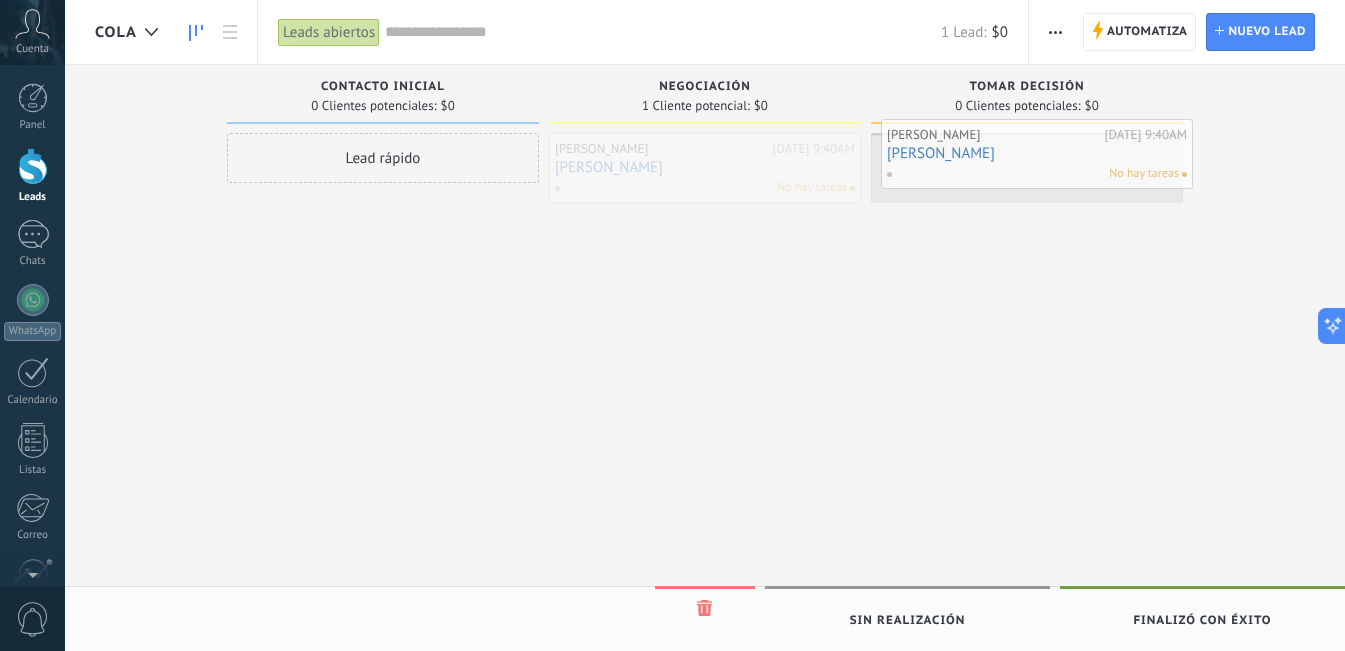 drag, startPoint x: 690, startPoint y: 185, endPoint x: 1031, endPoint y: 182, distance: 341.01318 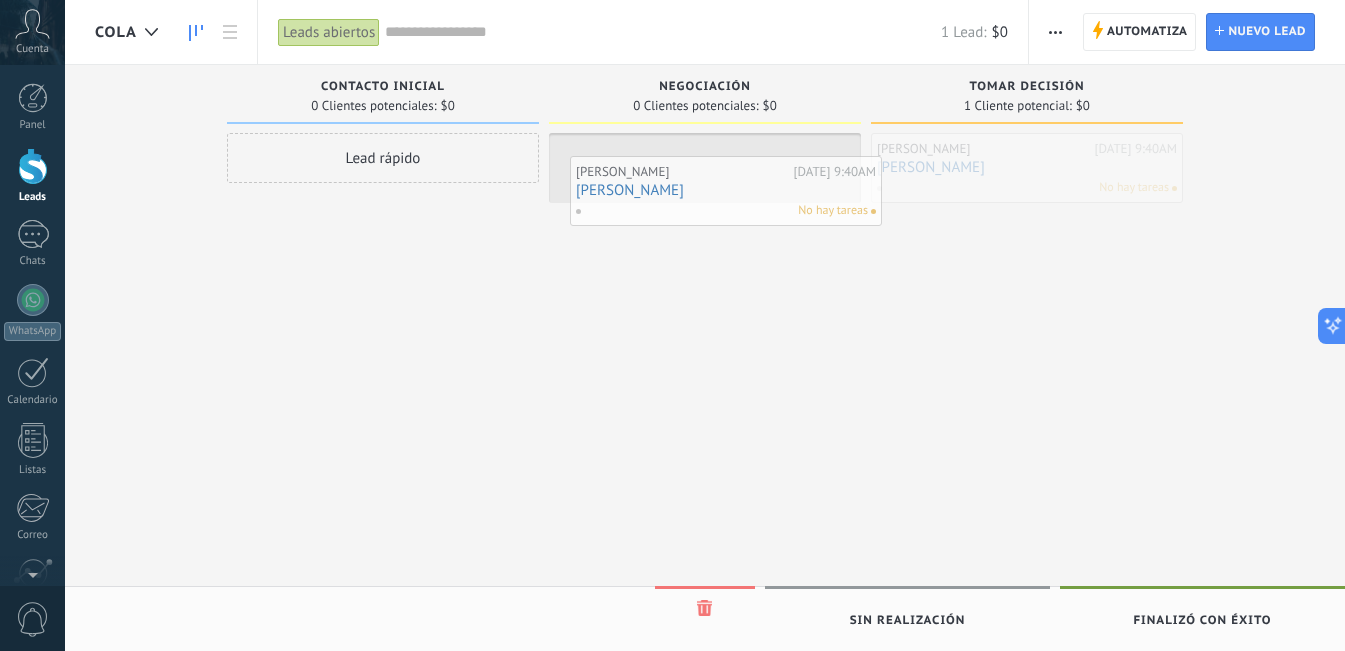 drag, startPoint x: 1021, startPoint y: 179, endPoint x: 721, endPoint y: 202, distance: 300.88037 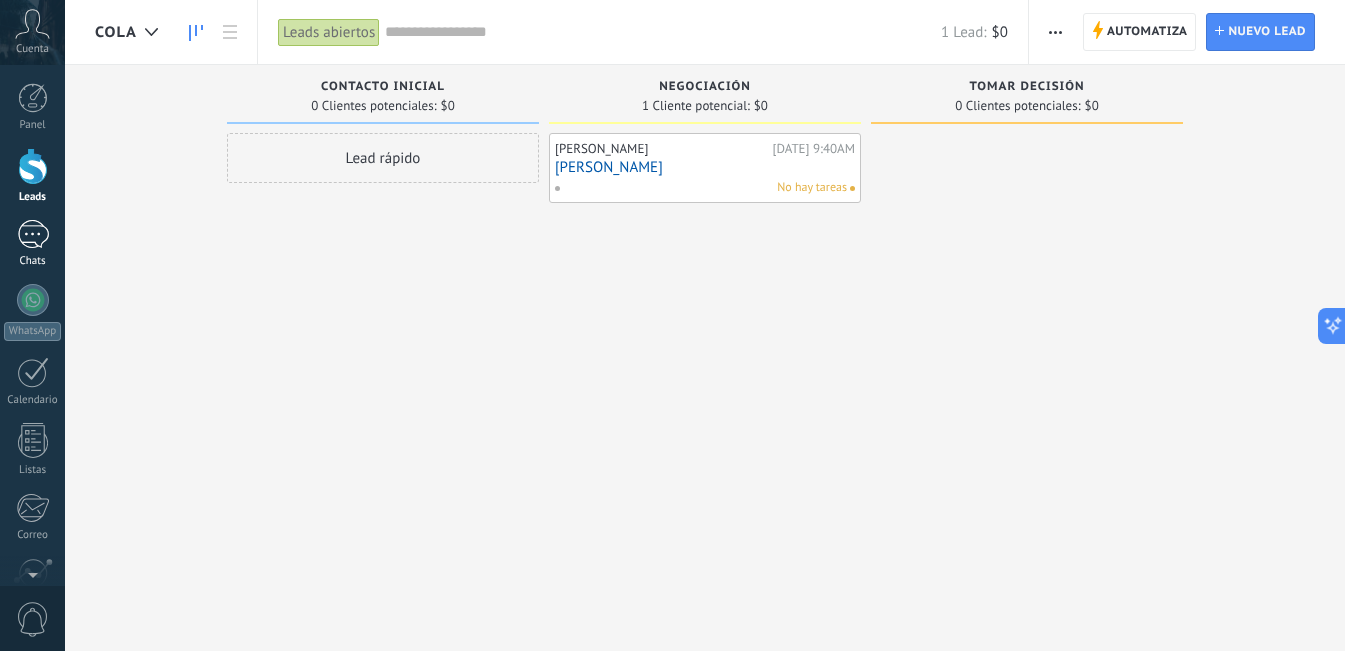 click on "Chats" at bounding box center [32, 244] 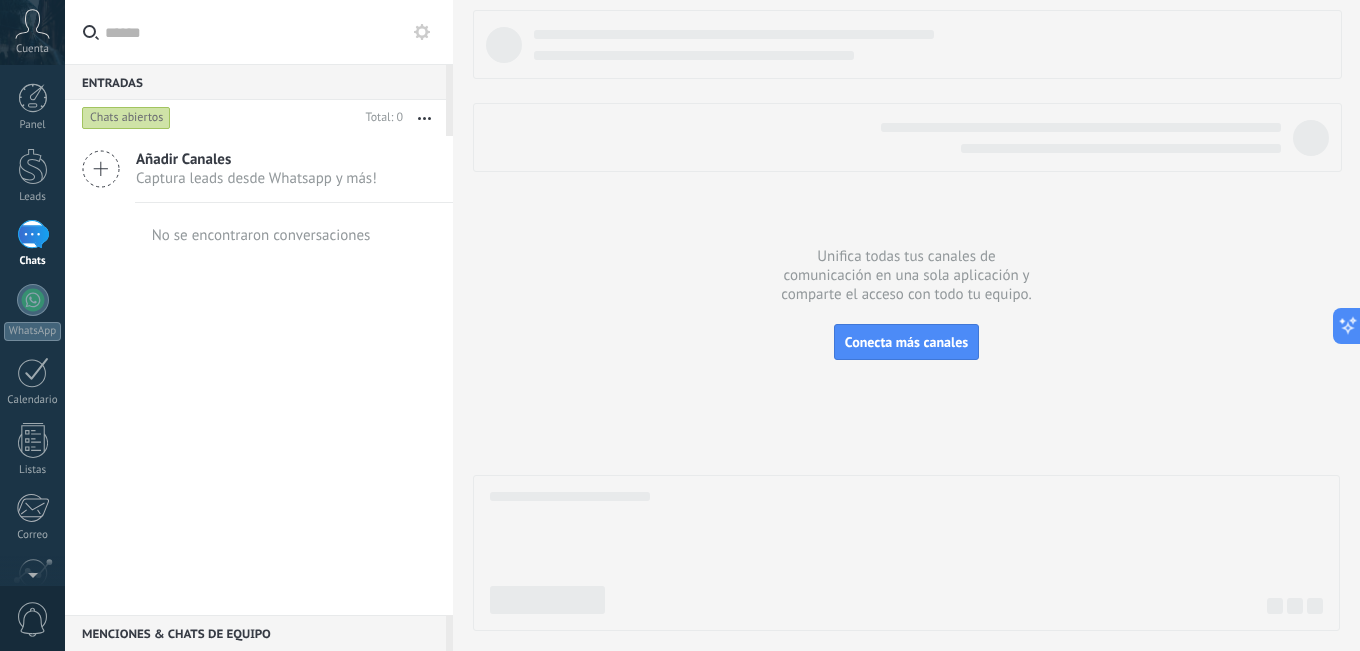 click at bounding box center [33, 234] 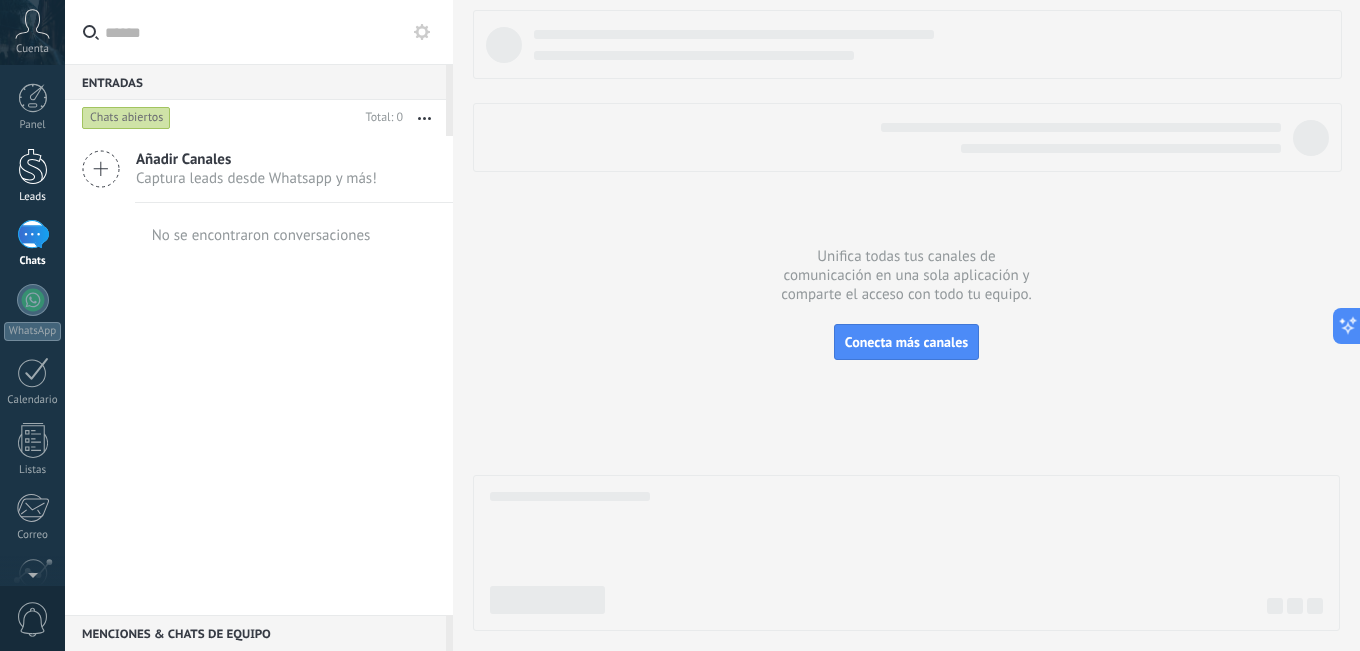 click at bounding box center [33, 166] 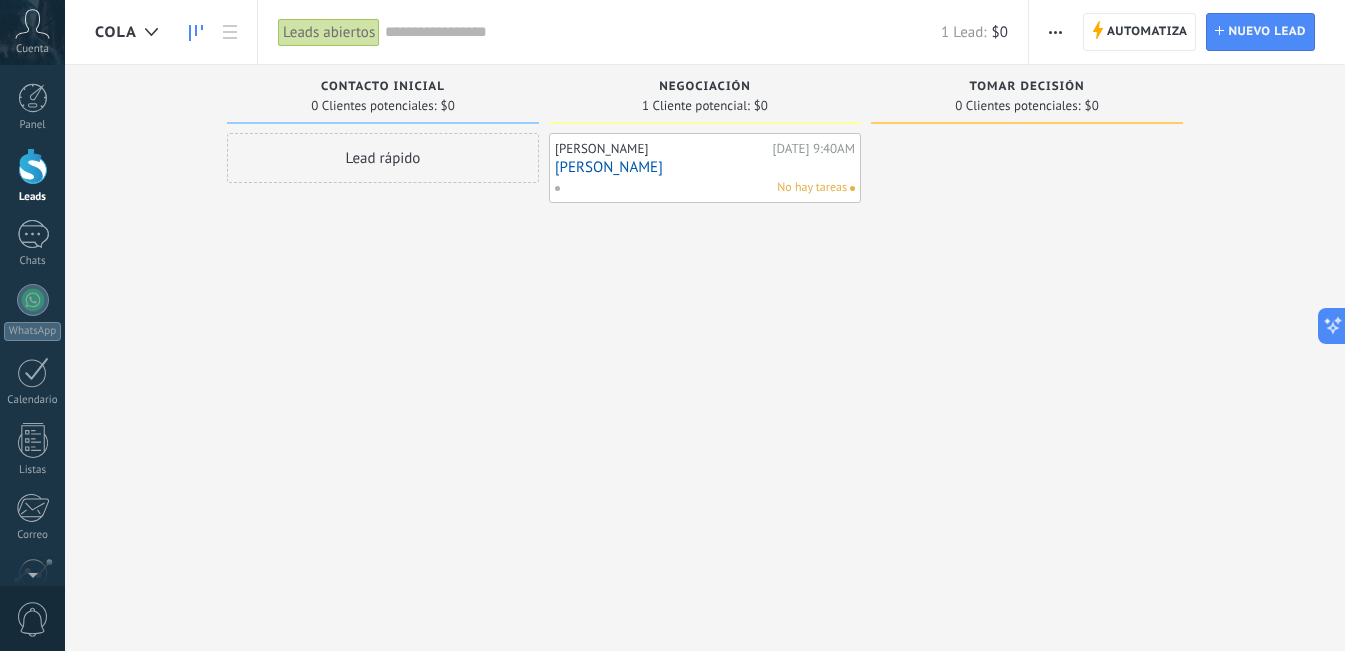 click on "[PERSON_NAME]" at bounding box center [705, 167] 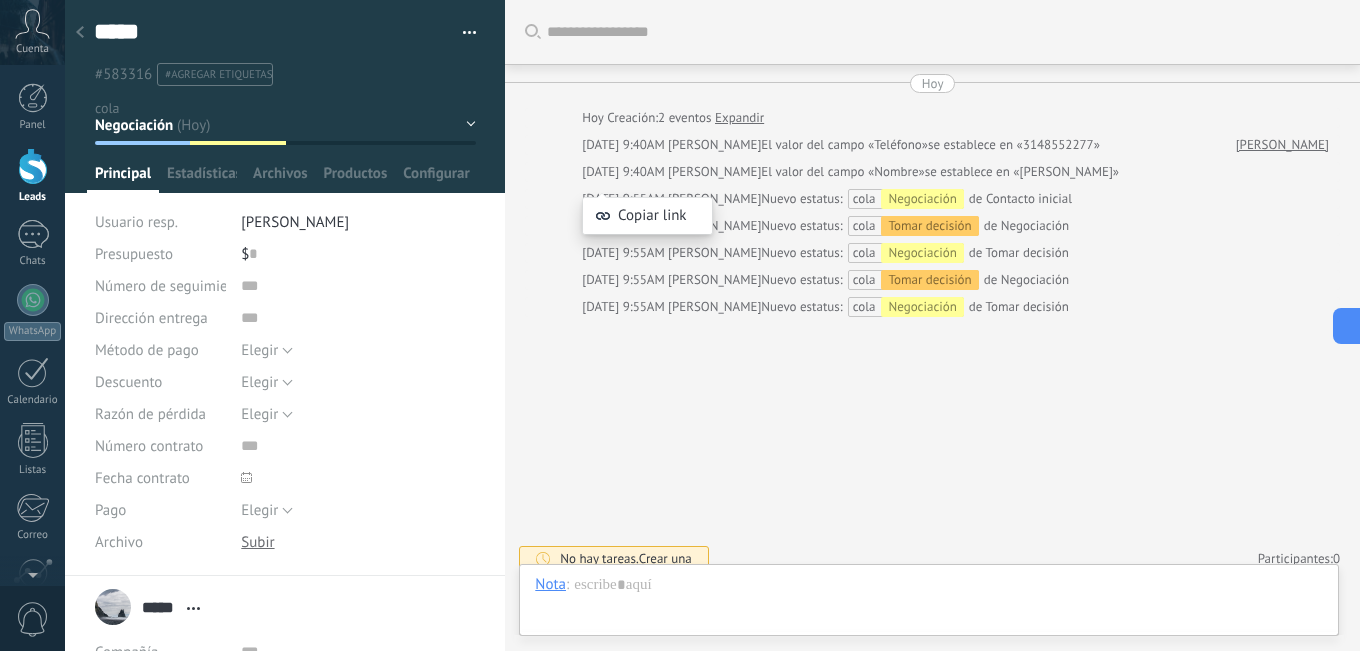 scroll, scrollTop: 15, scrollLeft: 0, axis: vertical 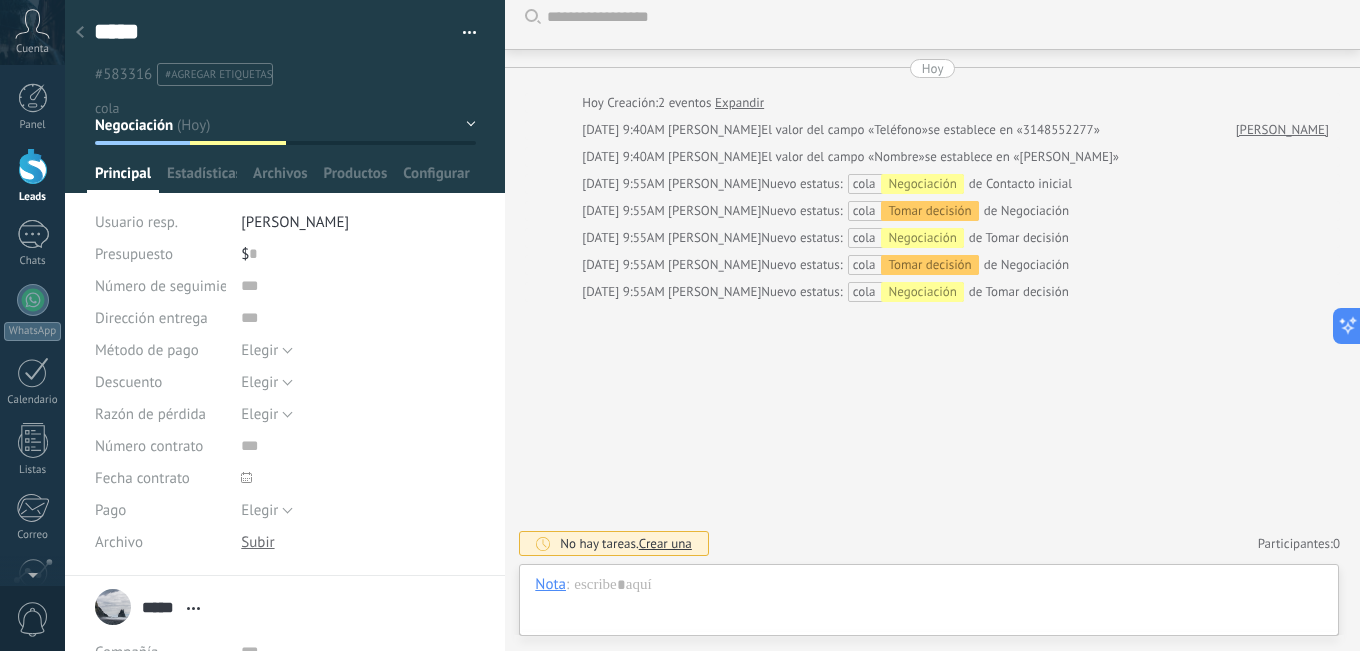 click at bounding box center [80, 33] 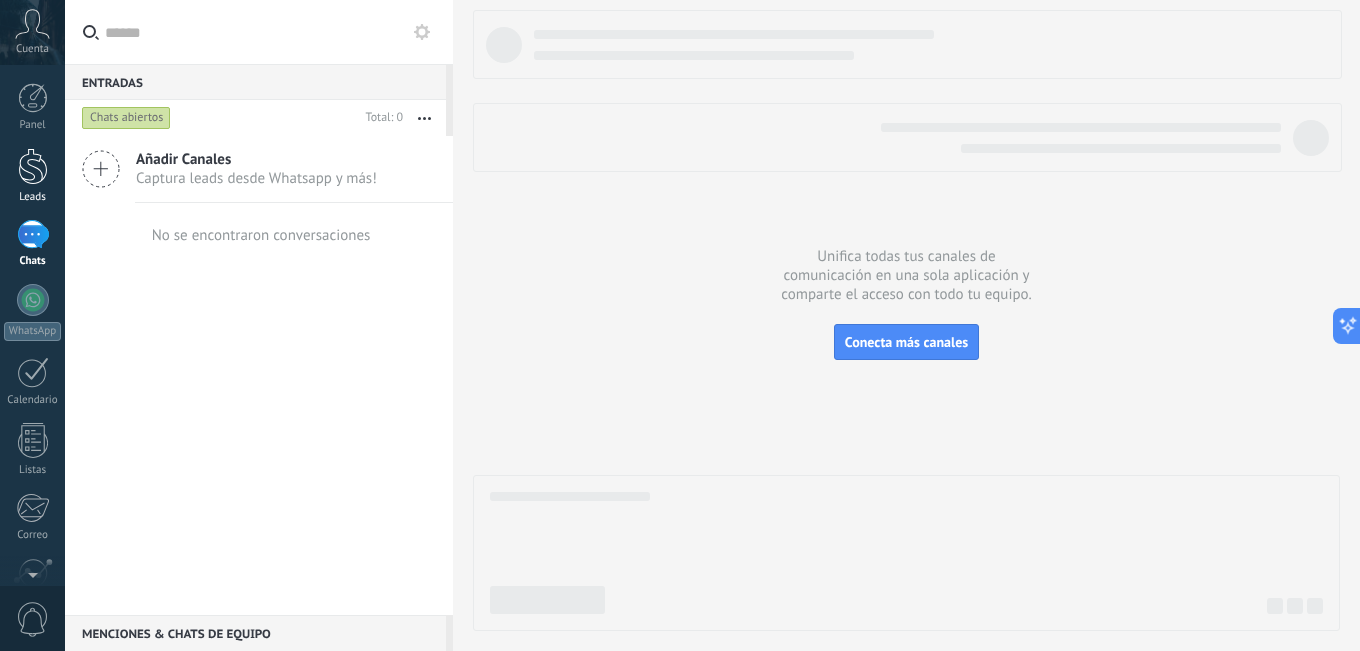 click on "Leads" at bounding box center [32, 176] 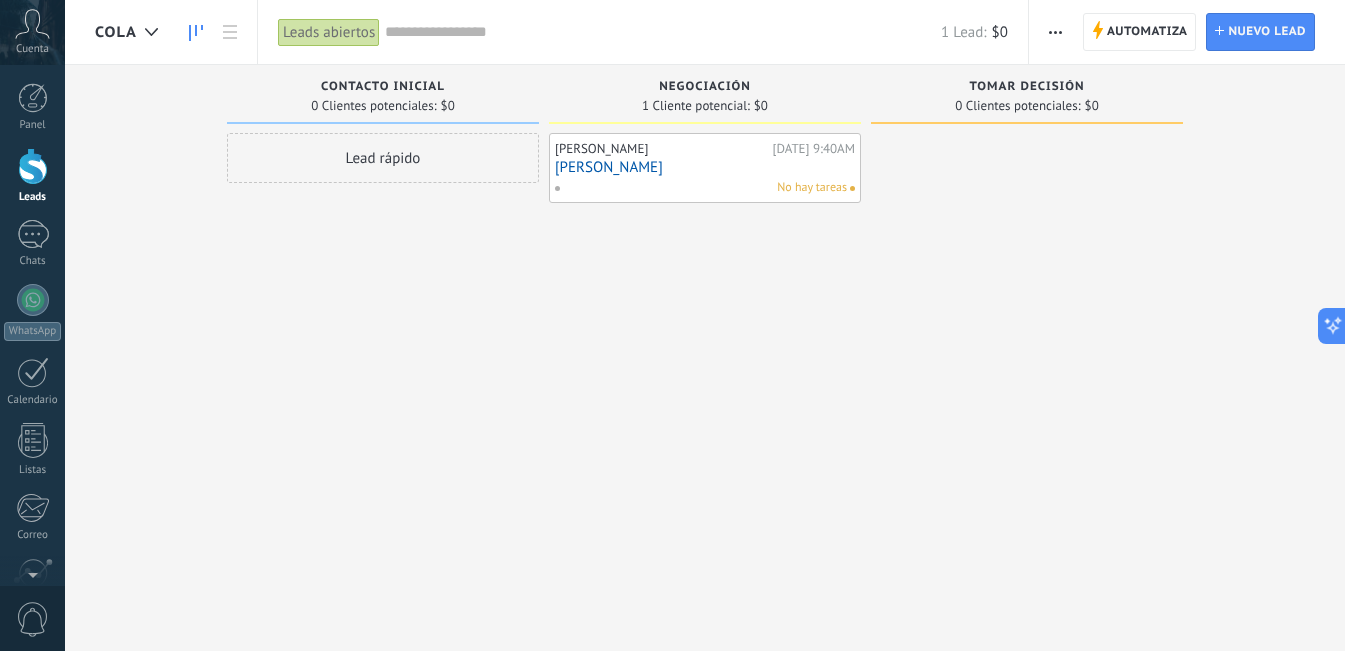 click on "[PERSON_NAME]" at bounding box center [705, 167] 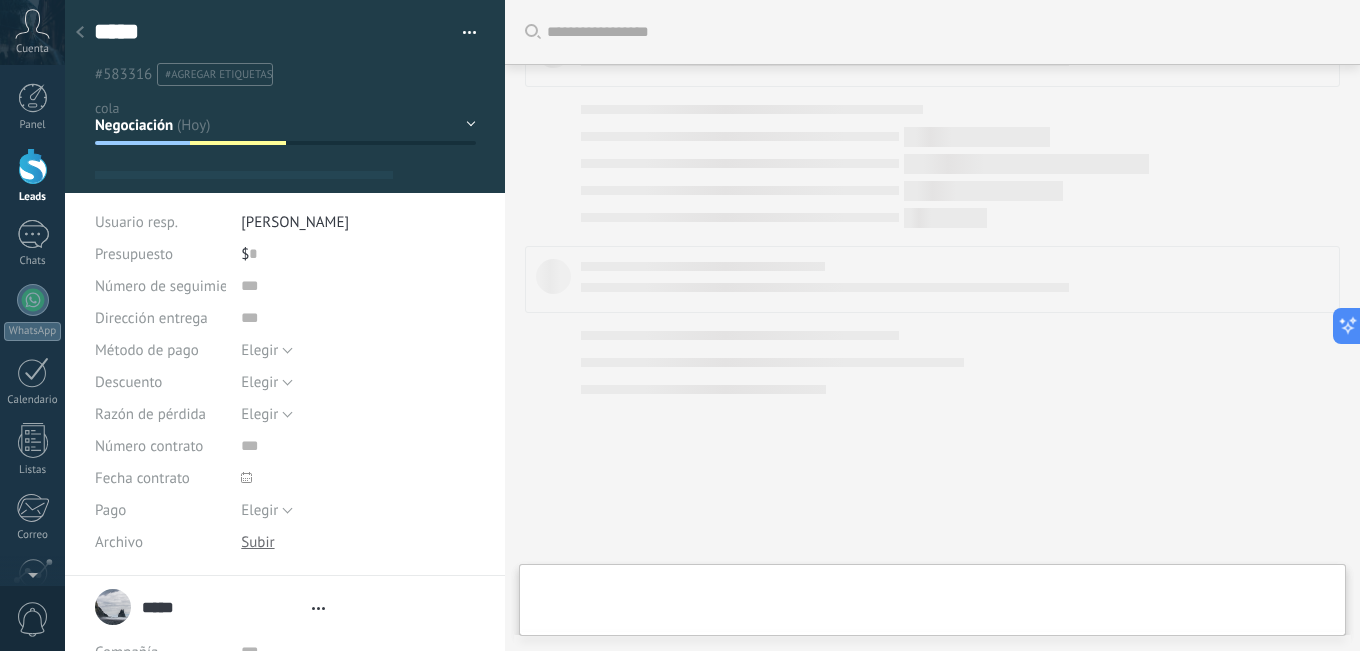 type on "*****" 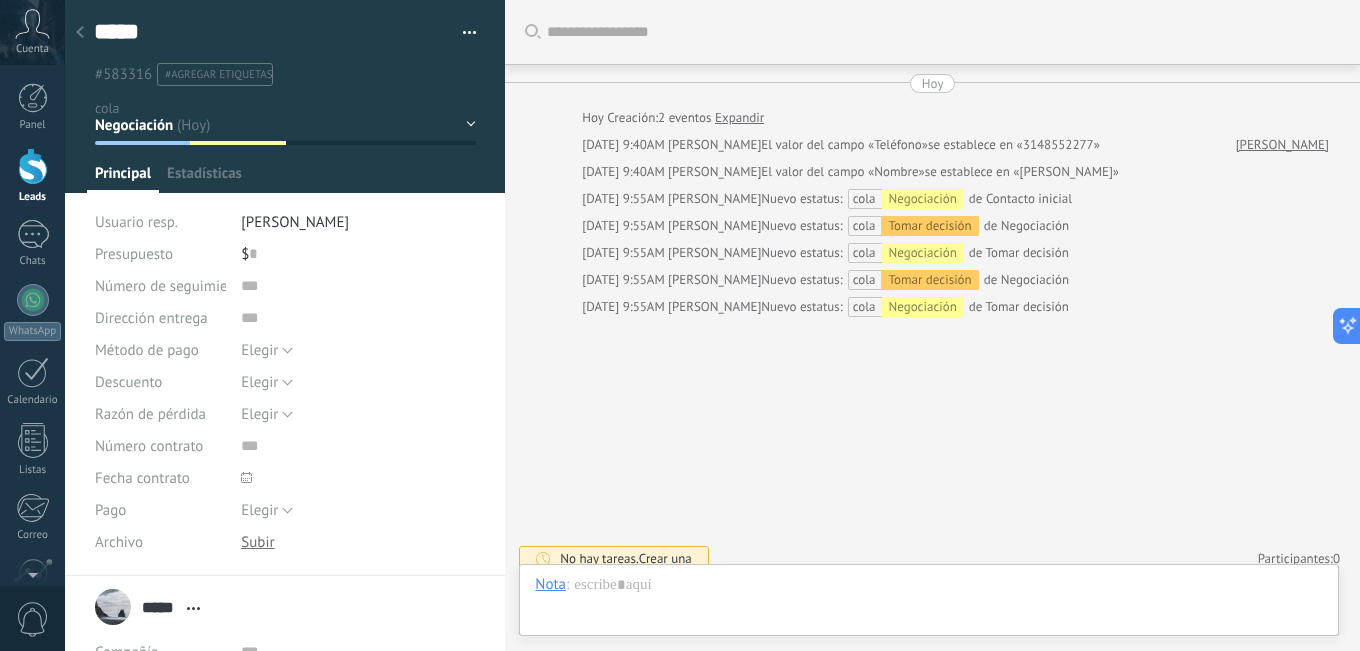 scroll, scrollTop: 15, scrollLeft: 0, axis: vertical 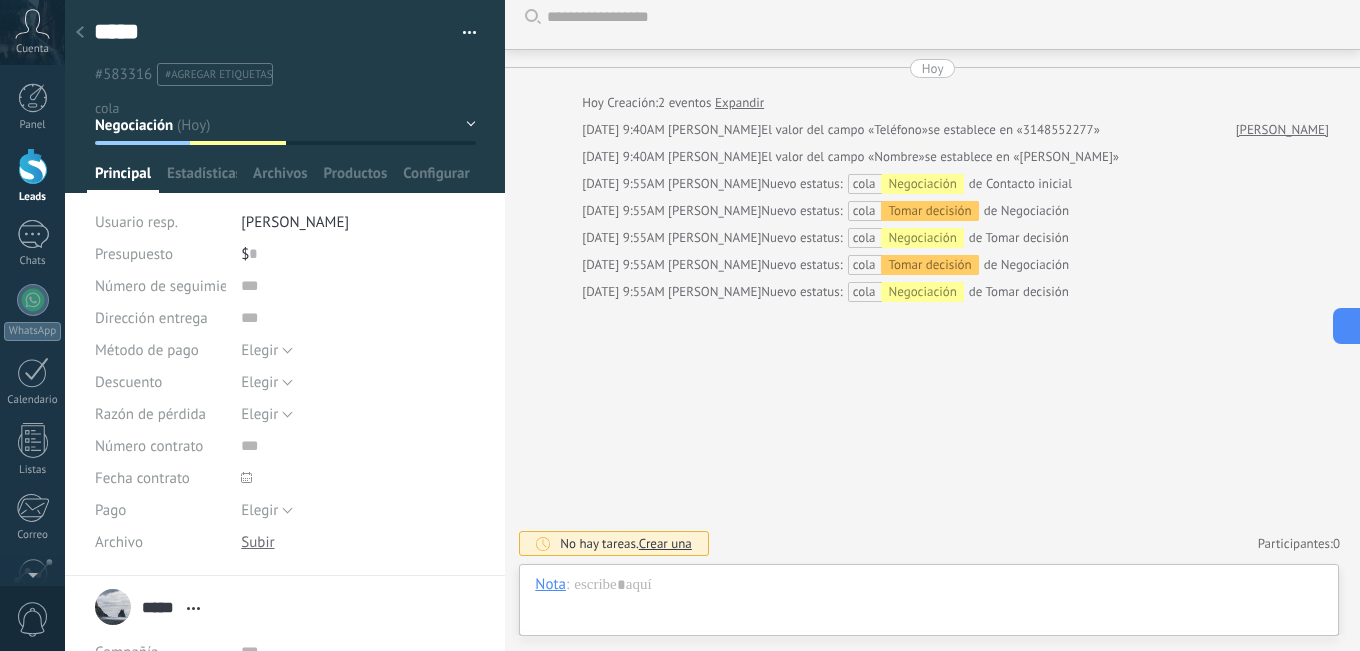click on "Buscar Carga más [DATE] [DATE] Creación:  2  eventos   Expandir [DATE] 9:40AM [PERSON_NAME]  El valor del campo «Teléfono»  se establece en «3148552277» [PERSON_NAME][DATE] 9:40AM [PERSON_NAME]  El valor del campo «Nombre»  se establece en «[PERSON_NAME][DATE] 9:55AM [PERSON_NAME]  Nuevo estatus: cola Negociación de Contacto inicial [DATE] 9:55AM [PERSON_NAME]  Nuevo estatus: cola Tomar decisión de Negociación [DATE] 9:55AM [PERSON_NAME] estatus: cola Negociación de Tomar decisión [DATE] 9:55AM [PERSON_NAME] estatus: cola Tomar decisión de Negociación [DATE] 9:55AM [PERSON_NAME] estatus: cola Negociación de Tomar decisión No hay tareas.  Crear una Participantes:  0 Agregar usuario Bots:  0" at bounding box center (932, 318) 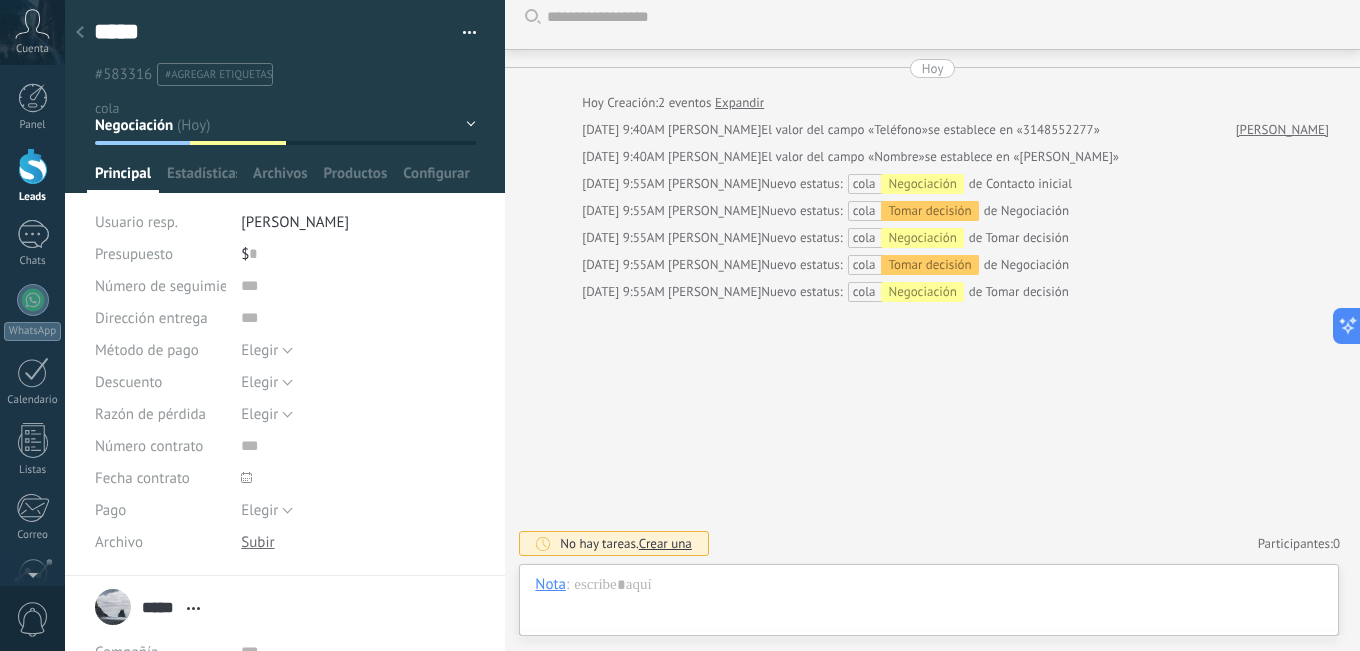 click 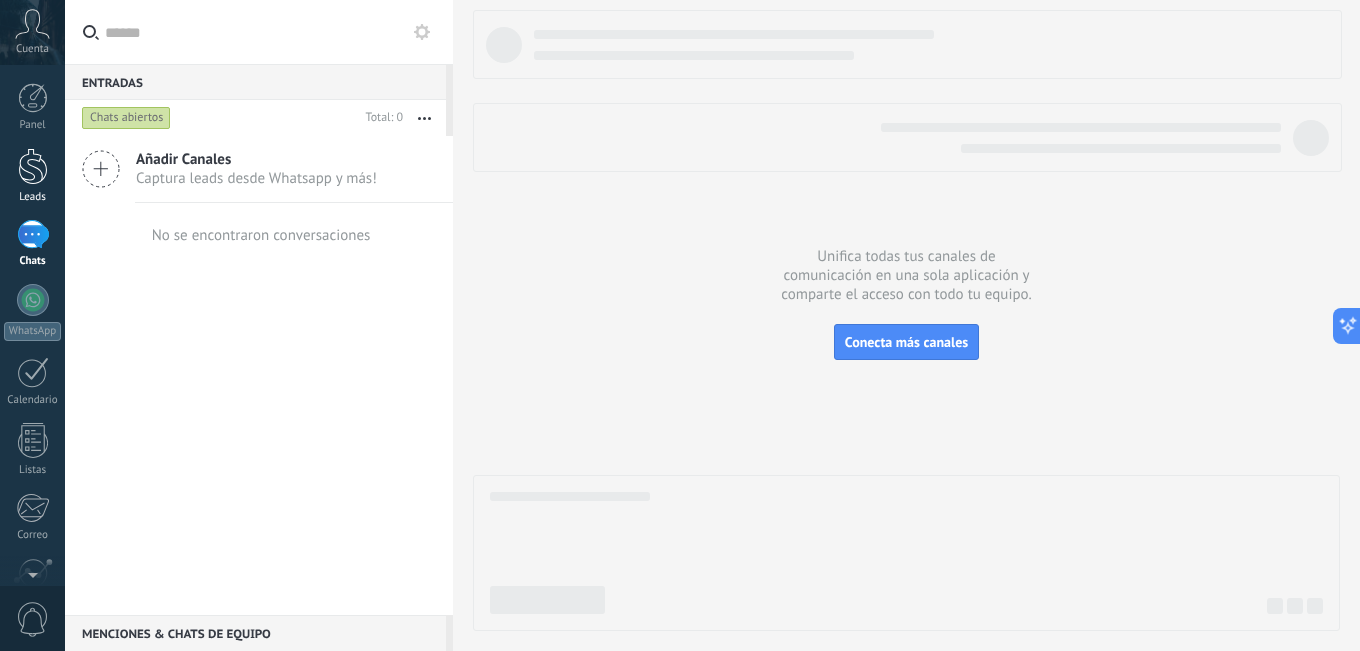 click at bounding box center [33, 166] 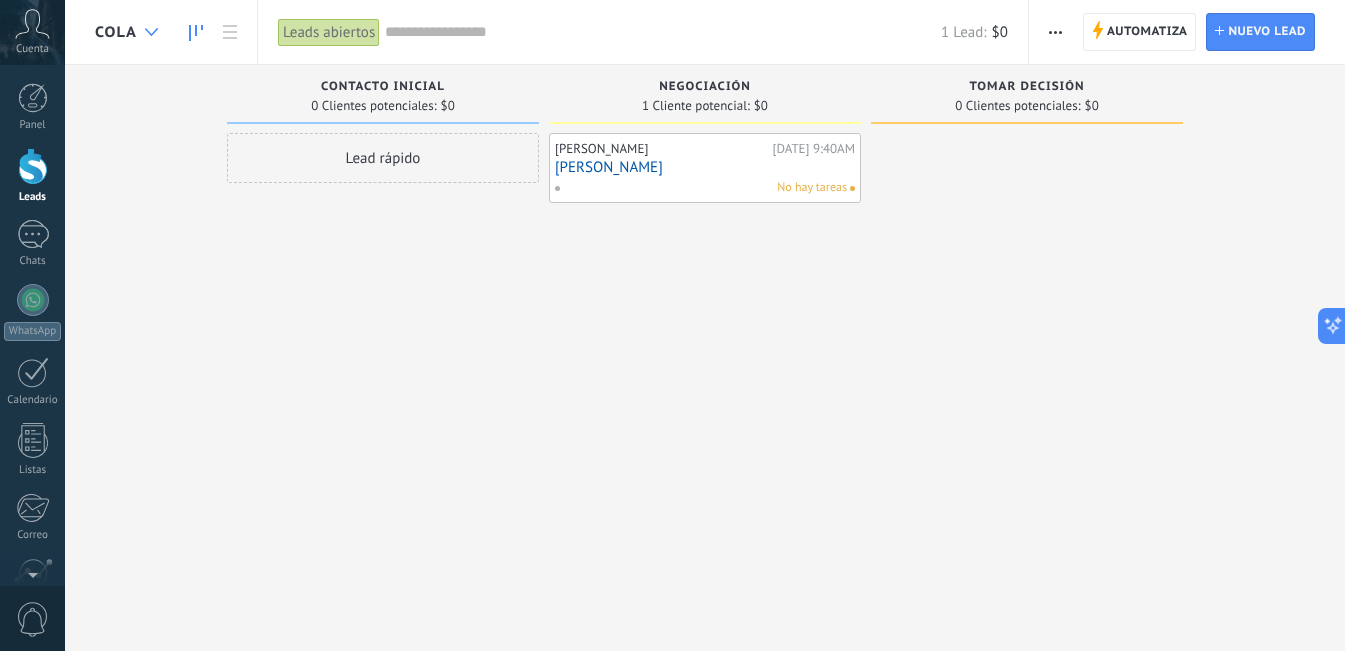 click at bounding box center [151, 32] 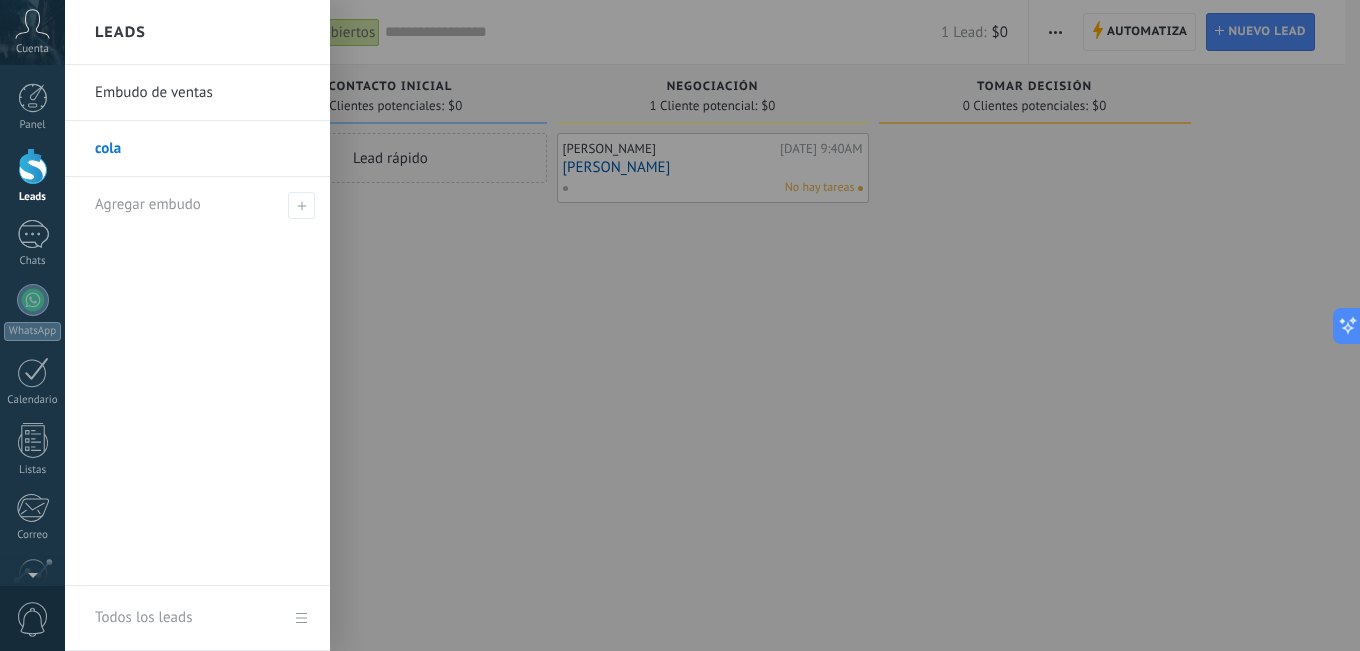 click on "Embudo de ventas" at bounding box center (202, 93) 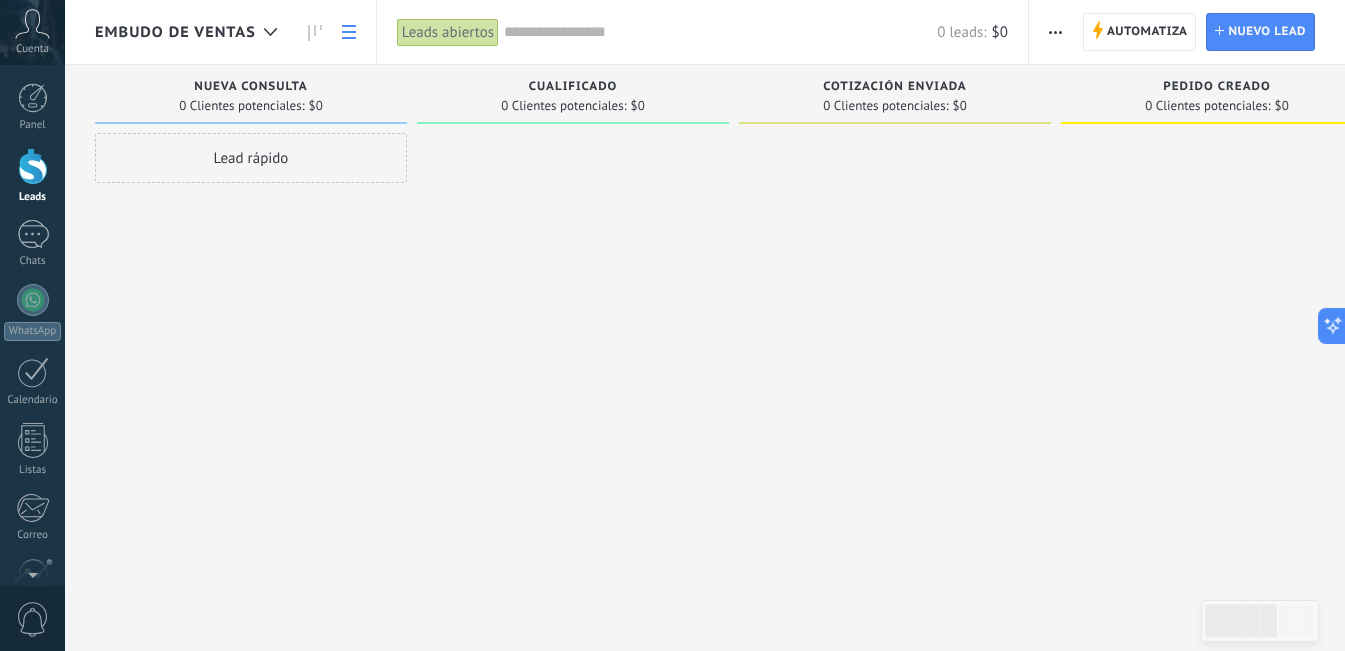 click 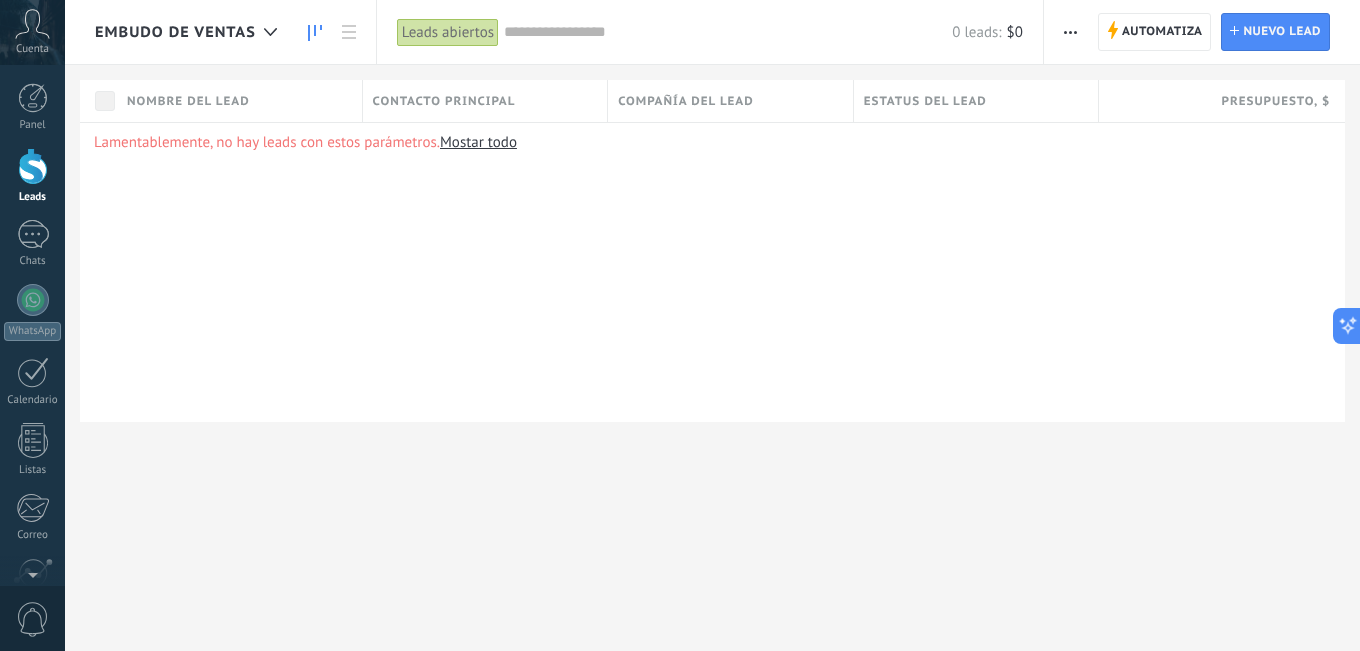 click 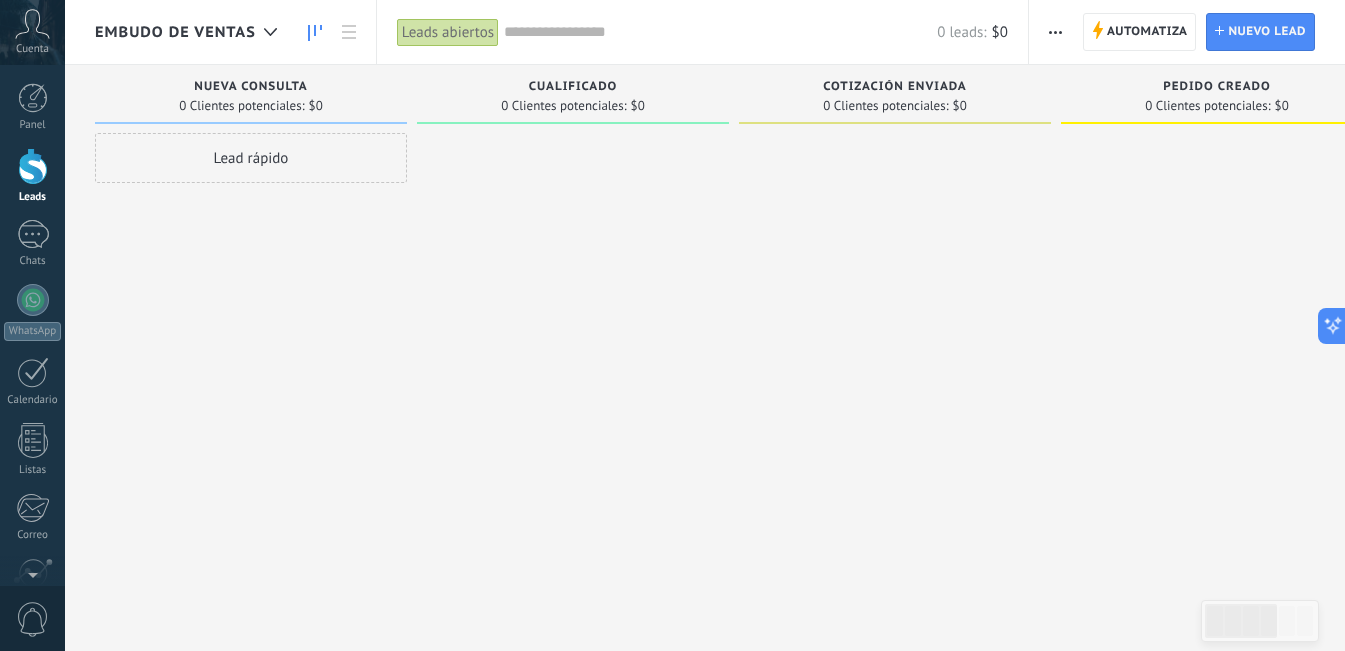 click on "Leads abiertos" at bounding box center [448, 32] 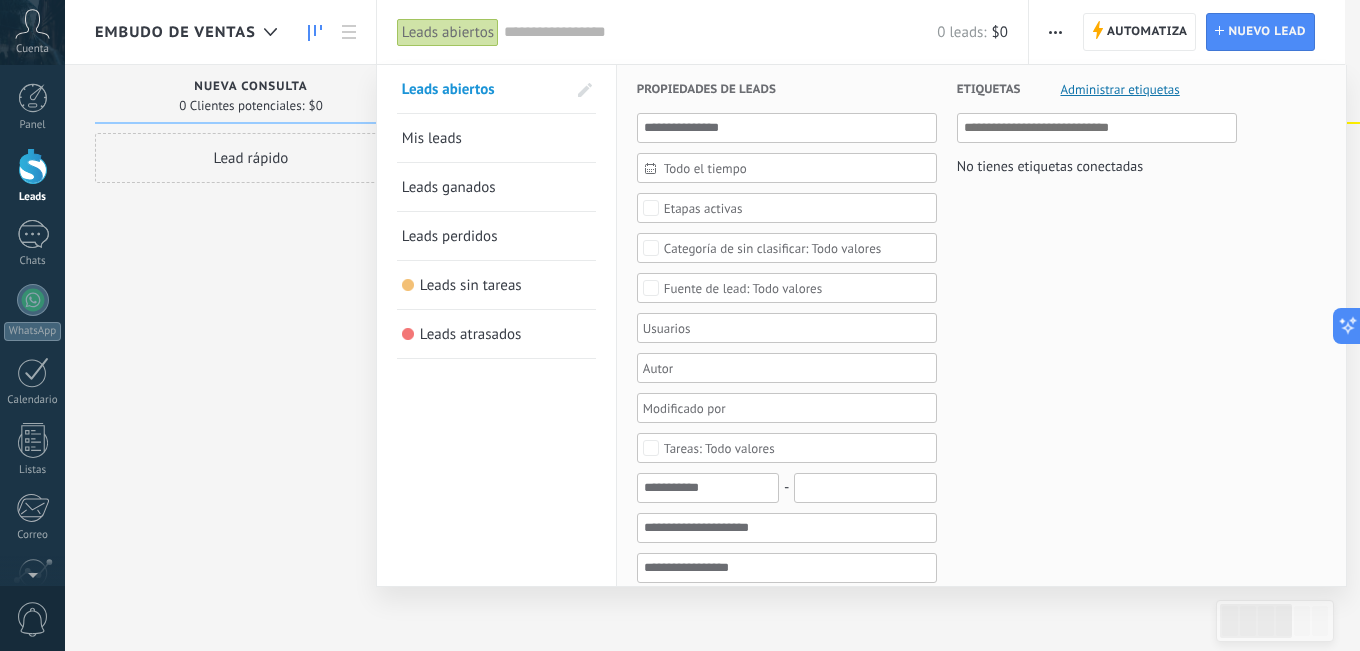 click at bounding box center [720, 32] 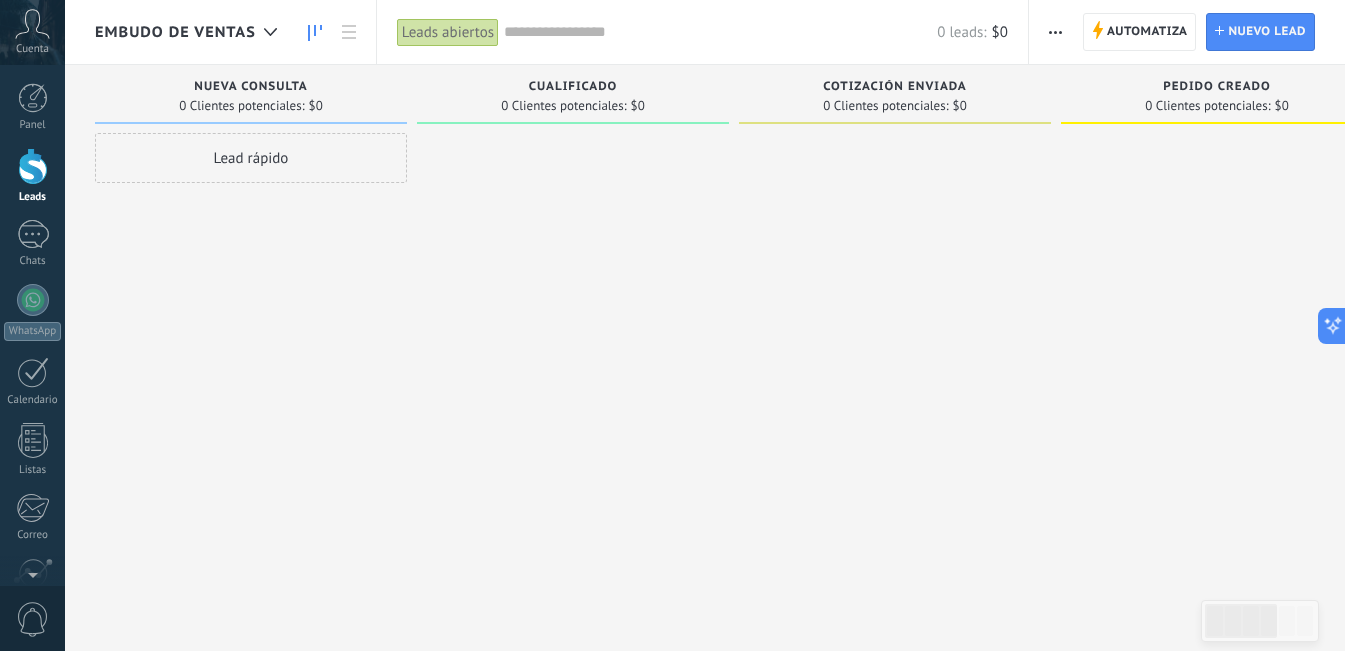 click at bounding box center [895, 328] 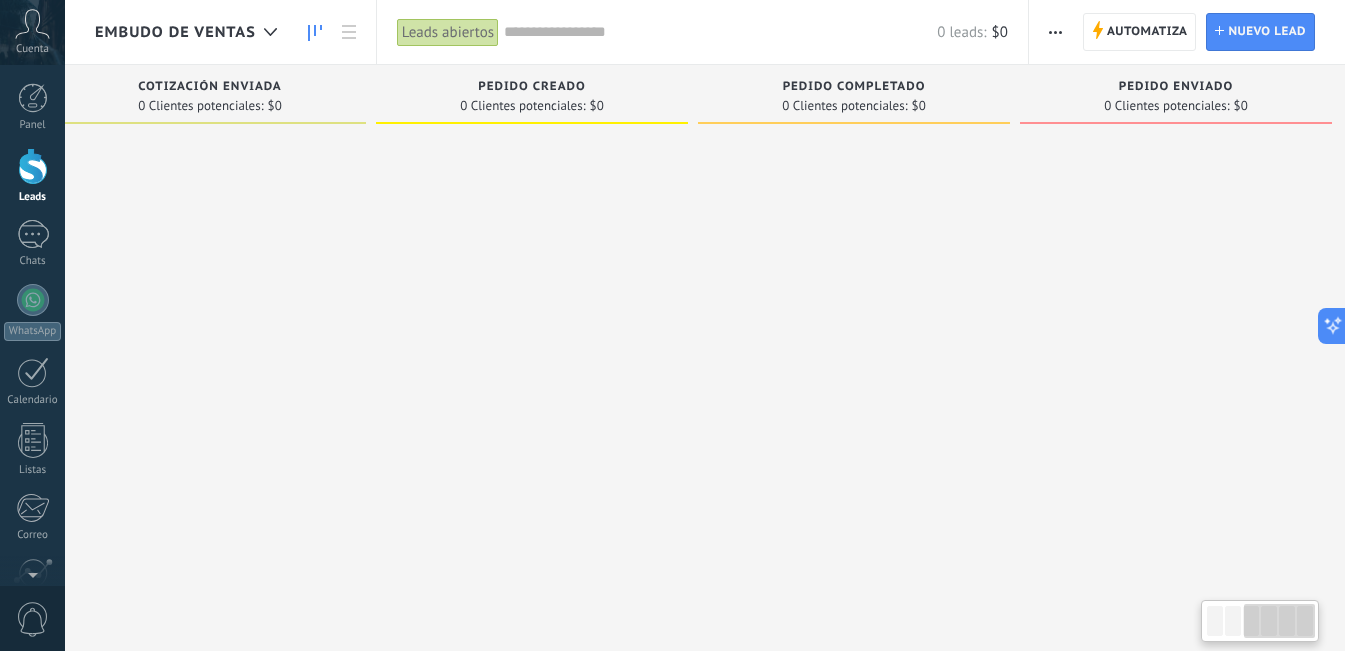 scroll, scrollTop: 0, scrollLeft: 702, axis: horizontal 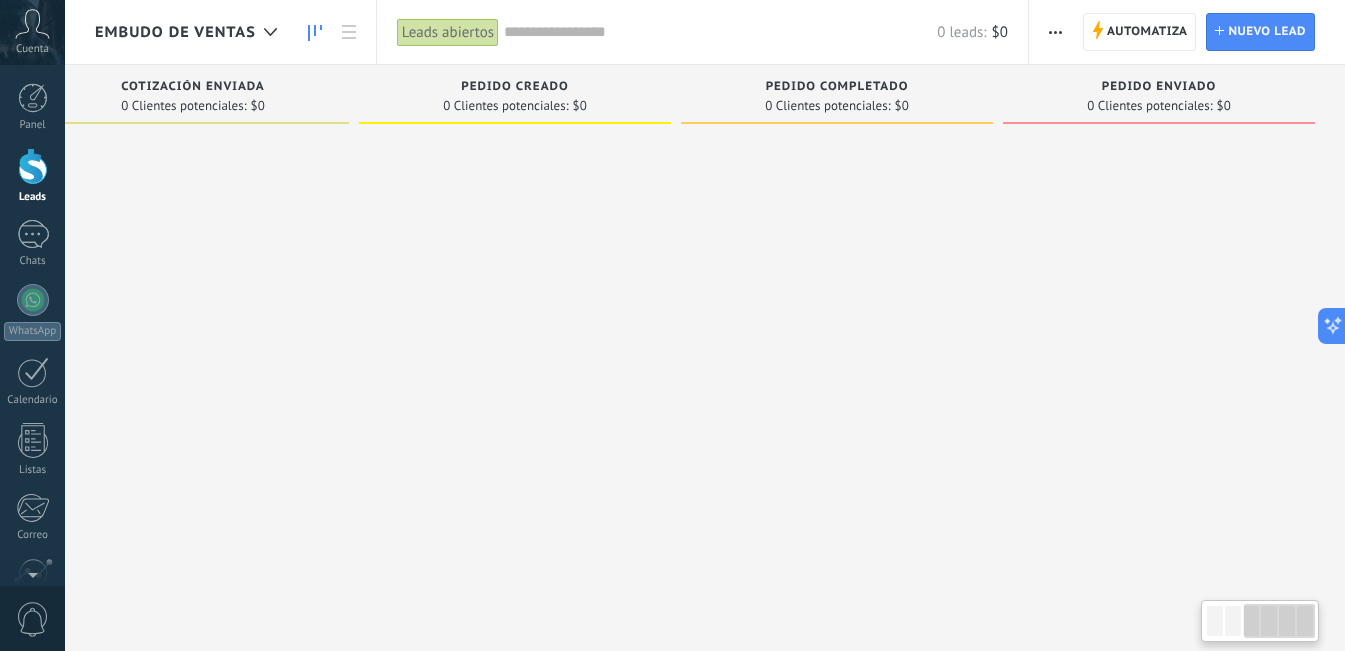 drag, startPoint x: 920, startPoint y: 134, endPoint x: 94, endPoint y: 243, distance: 833.1608 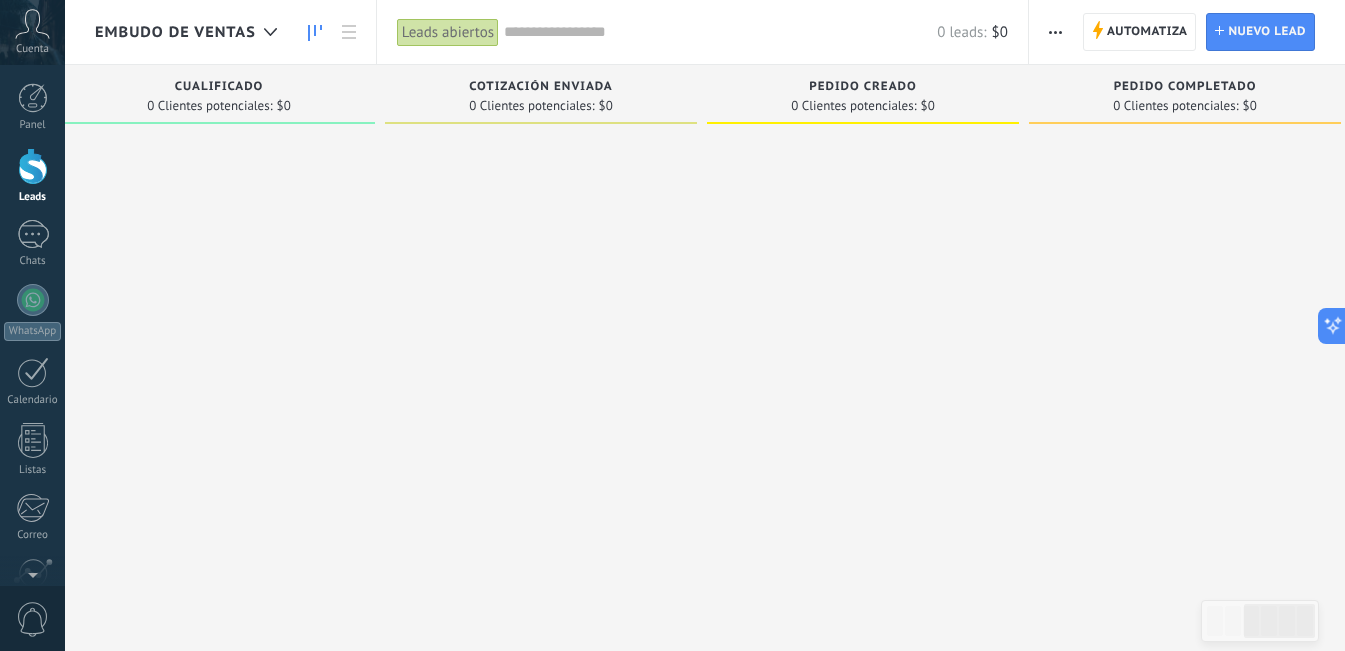 scroll, scrollTop: 0, scrollLeft: 64, axis: horizontal 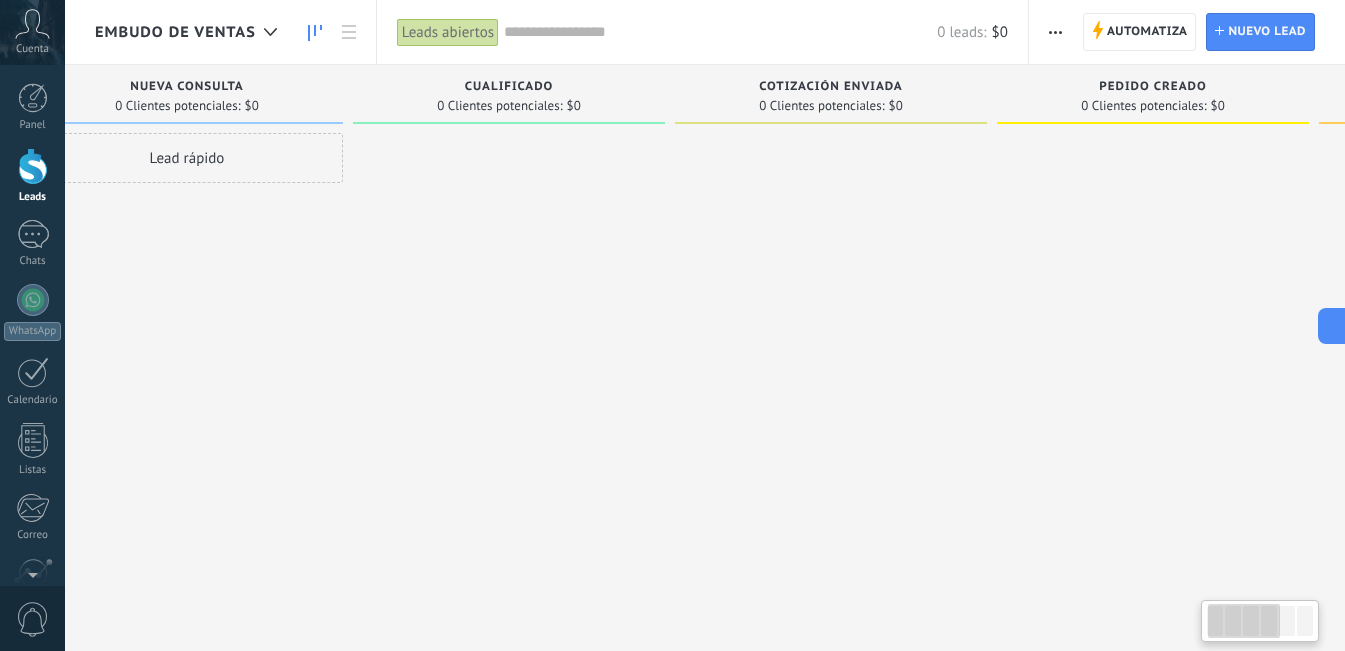 drag, startPoint x: 1044, startPoint y: 98, endPoint x: 1356, endPoint y: 99, distance: 312.00162 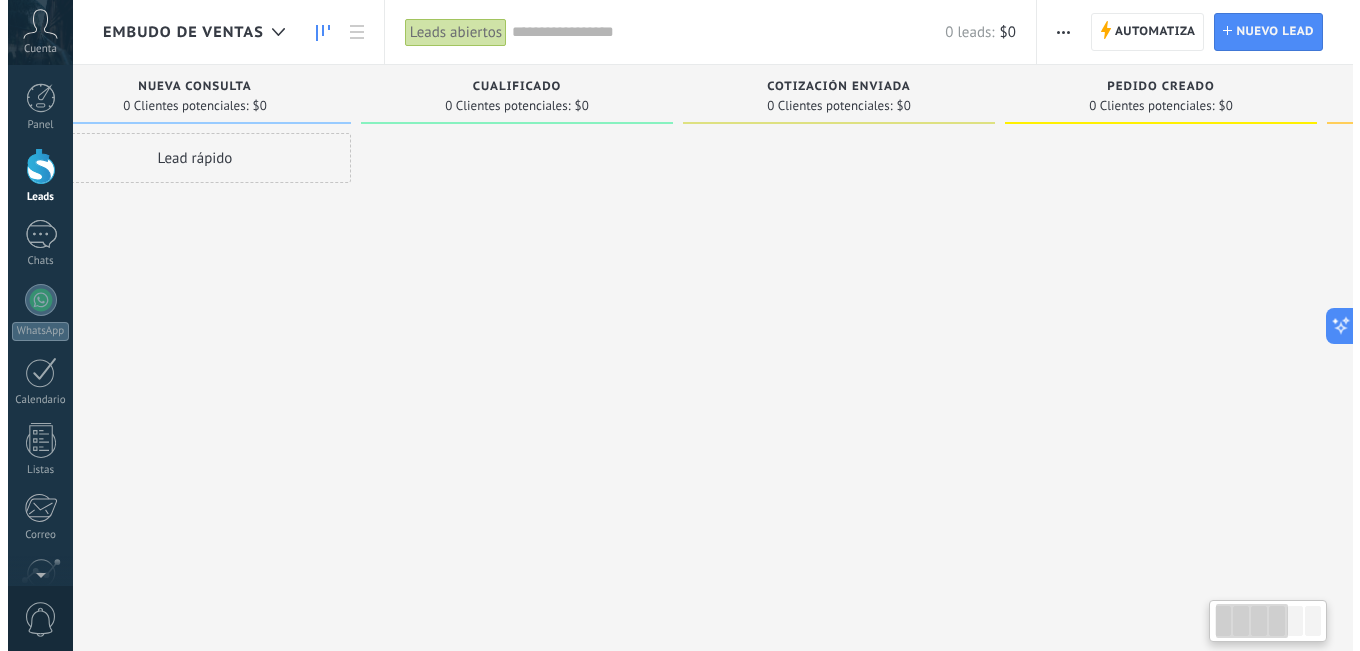 scroll, scrollTop: 0, scrollLeft: 0, axis: both 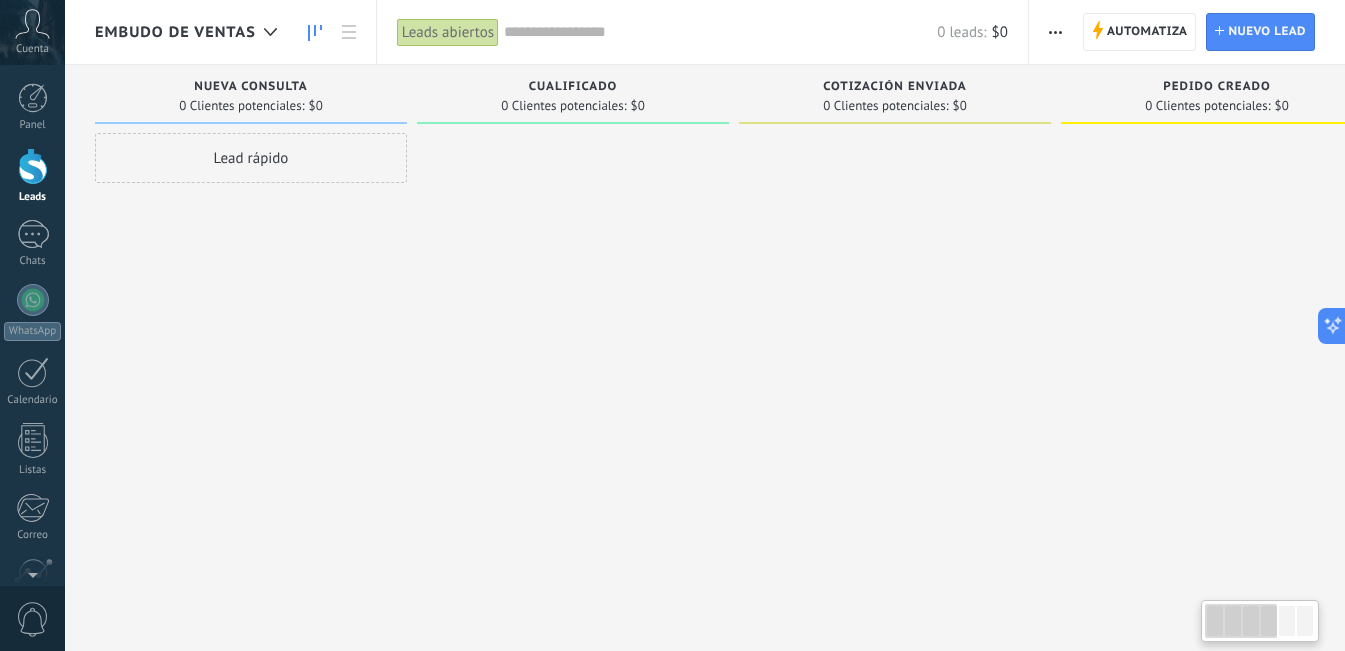 drag, startPoint x: 555, startPoint y: 82, endPoint x: 752, endPoint y: 82, distance: 197 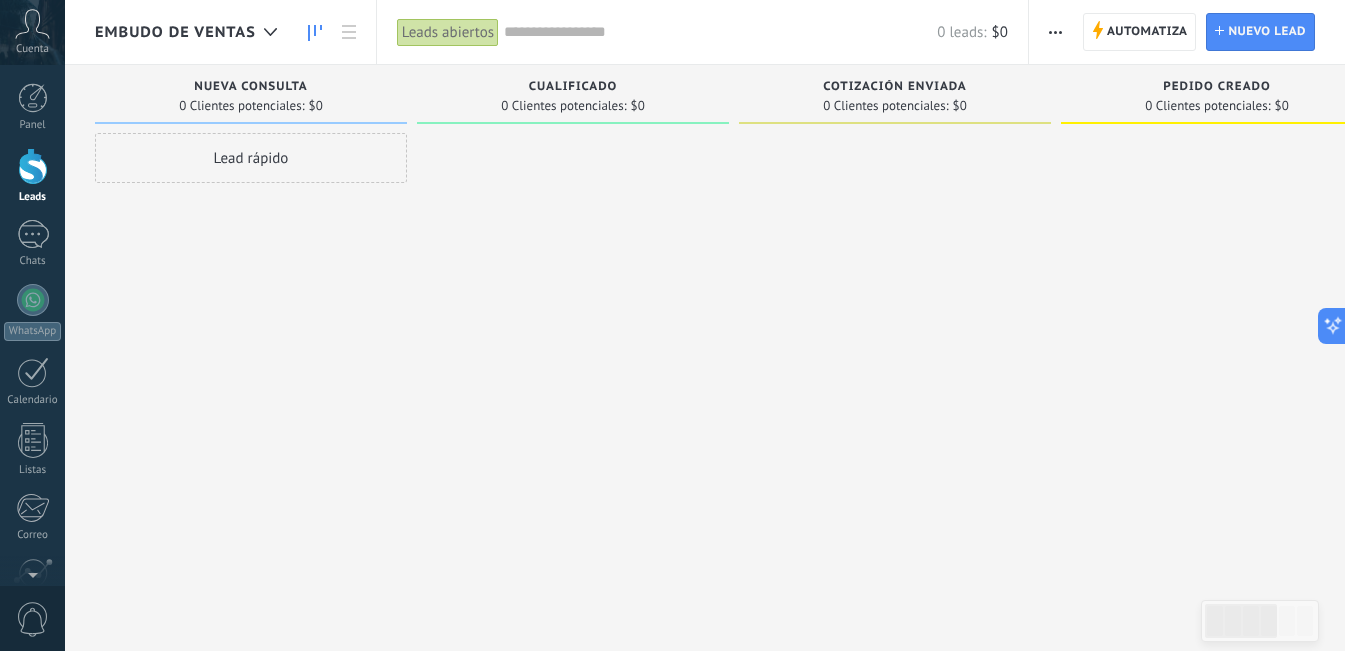 drag, startPoint x: 589, startPoint y: 79, endPoint x: 800, endPoint y: 88, distance: 211.19185 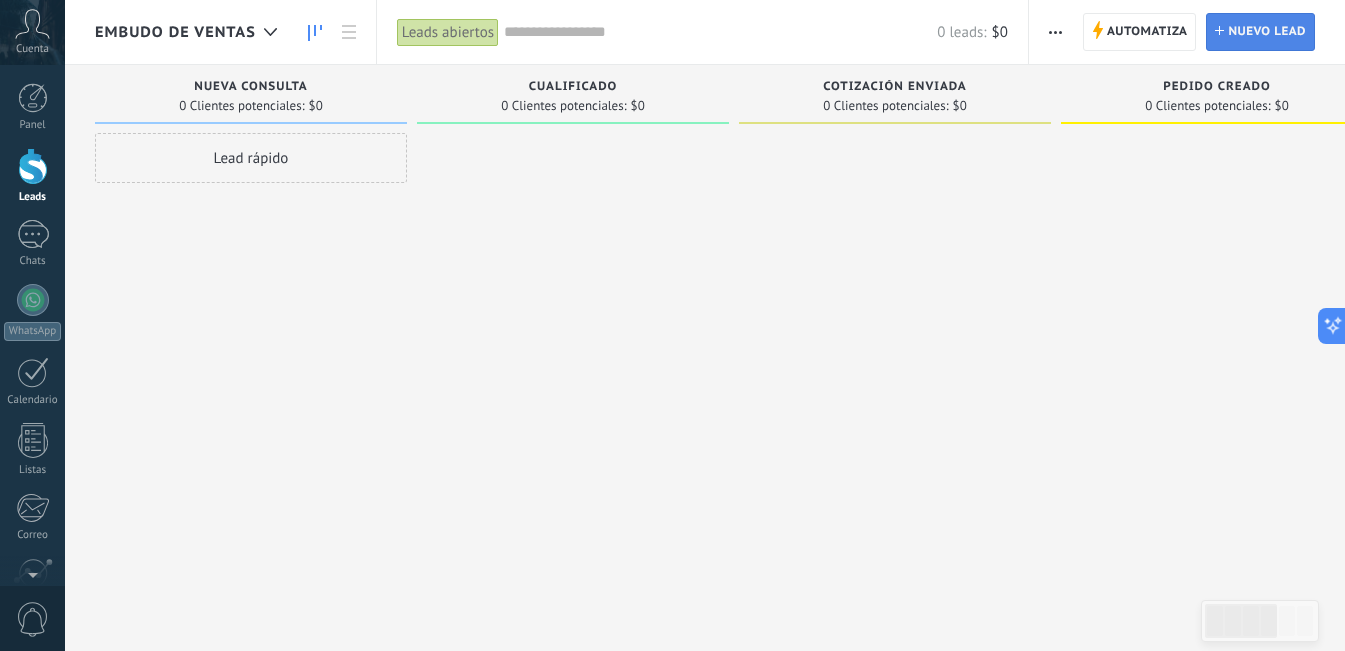 click on "Nuevo lead" at bounding box center [1267, 32] 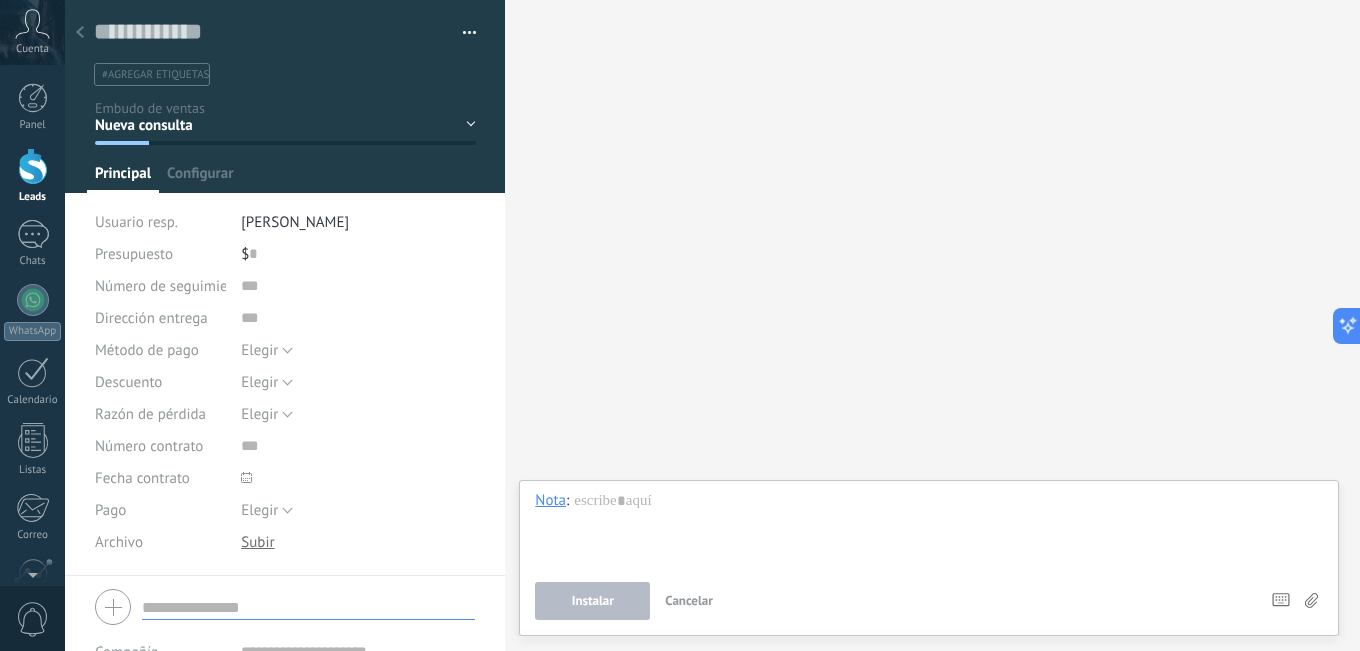 click at bounding box center [303, 478] 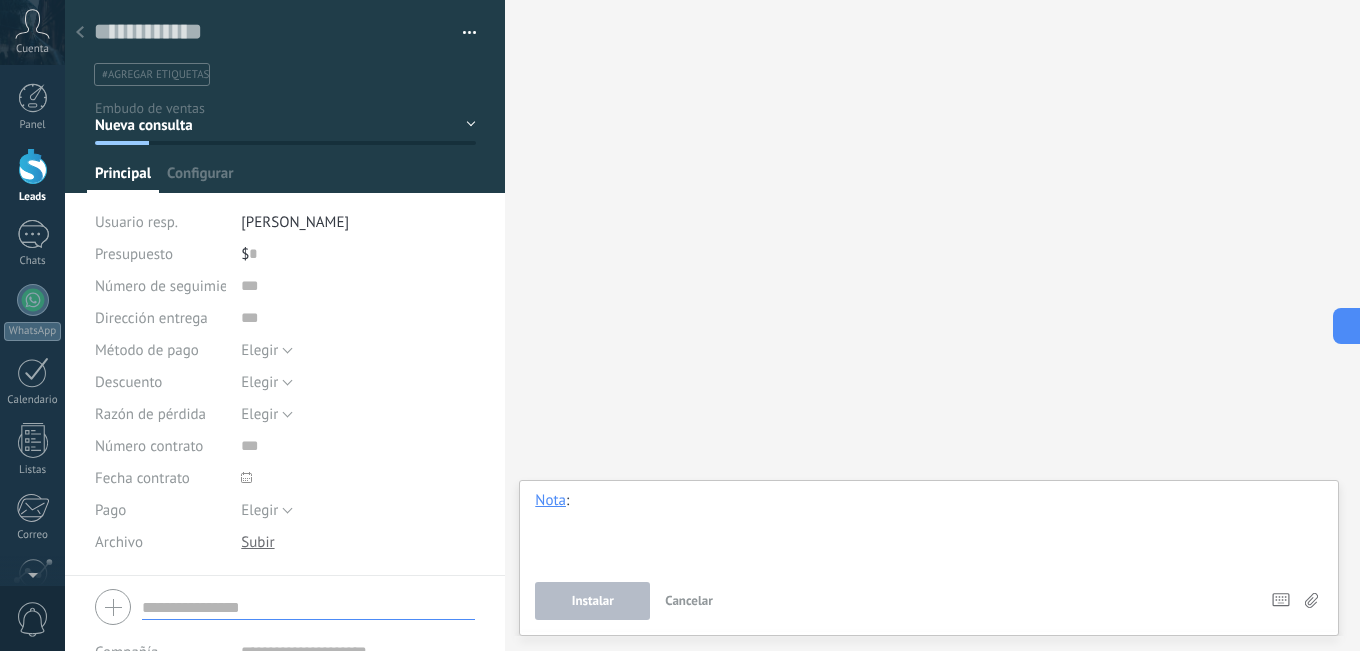 click at bounding box center (929, 529) 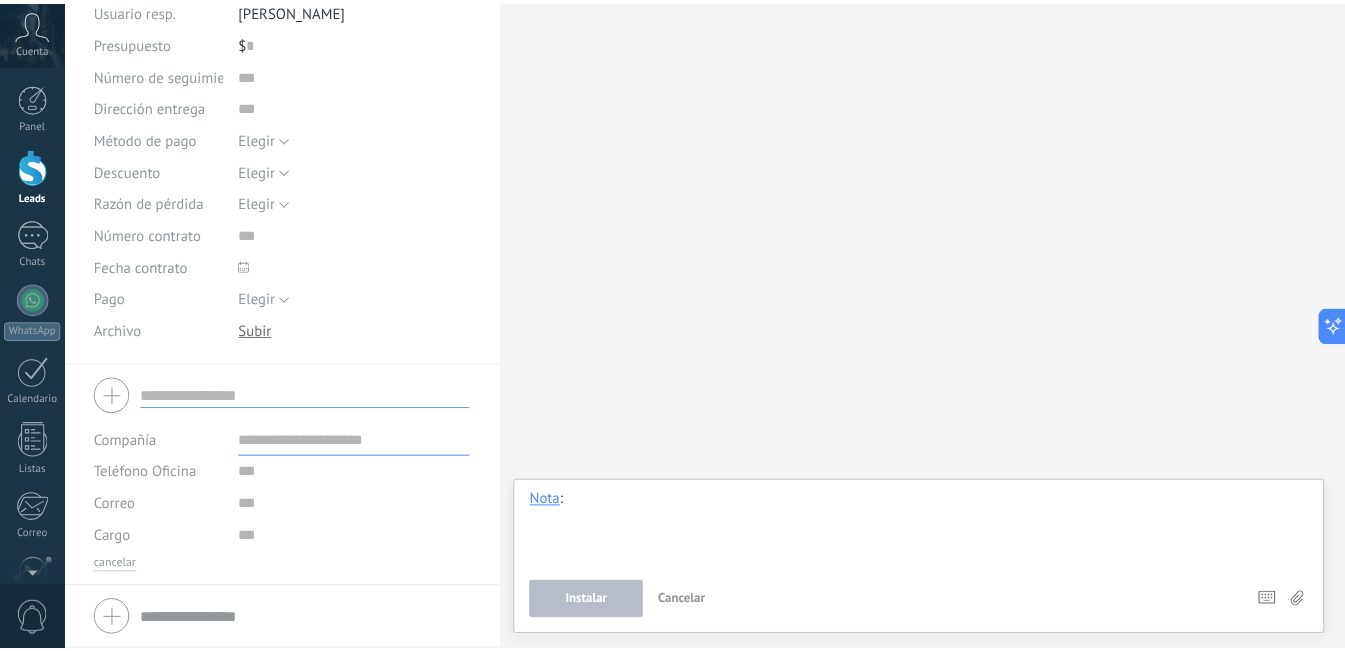 scroll, scrollTop: 0, scrollLeft: 0, axis: both 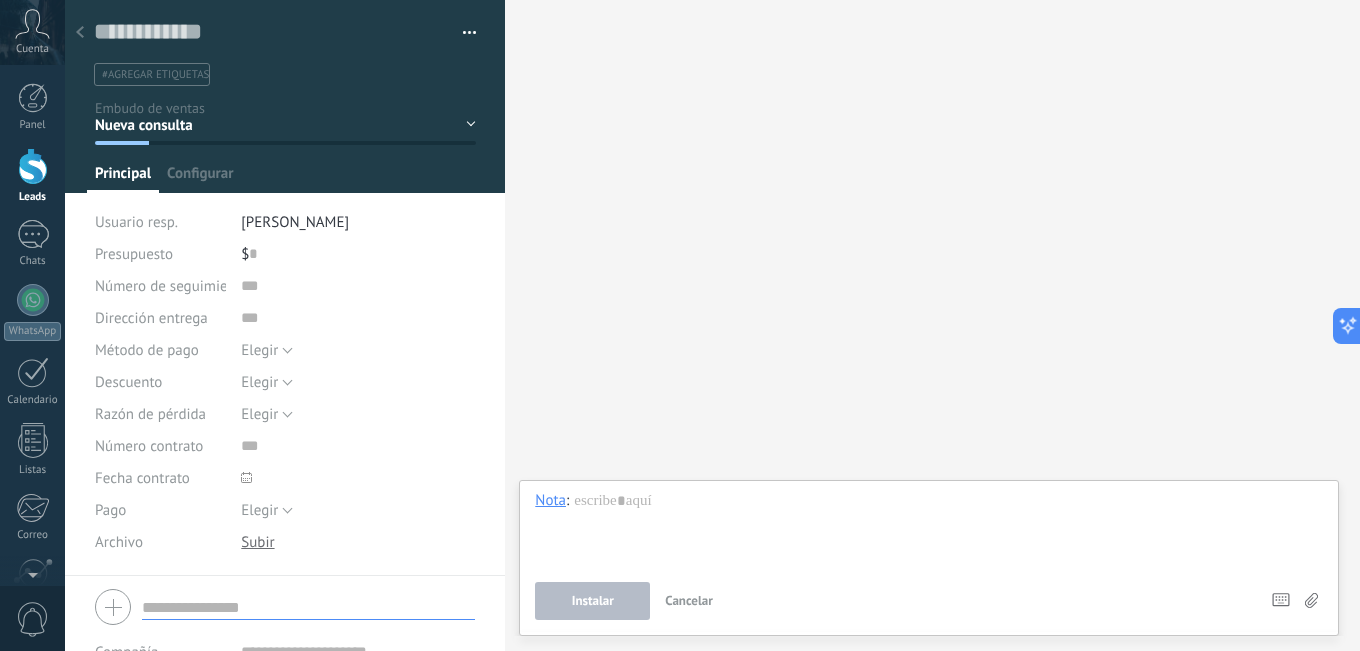 click at bounding box center (80, 33) 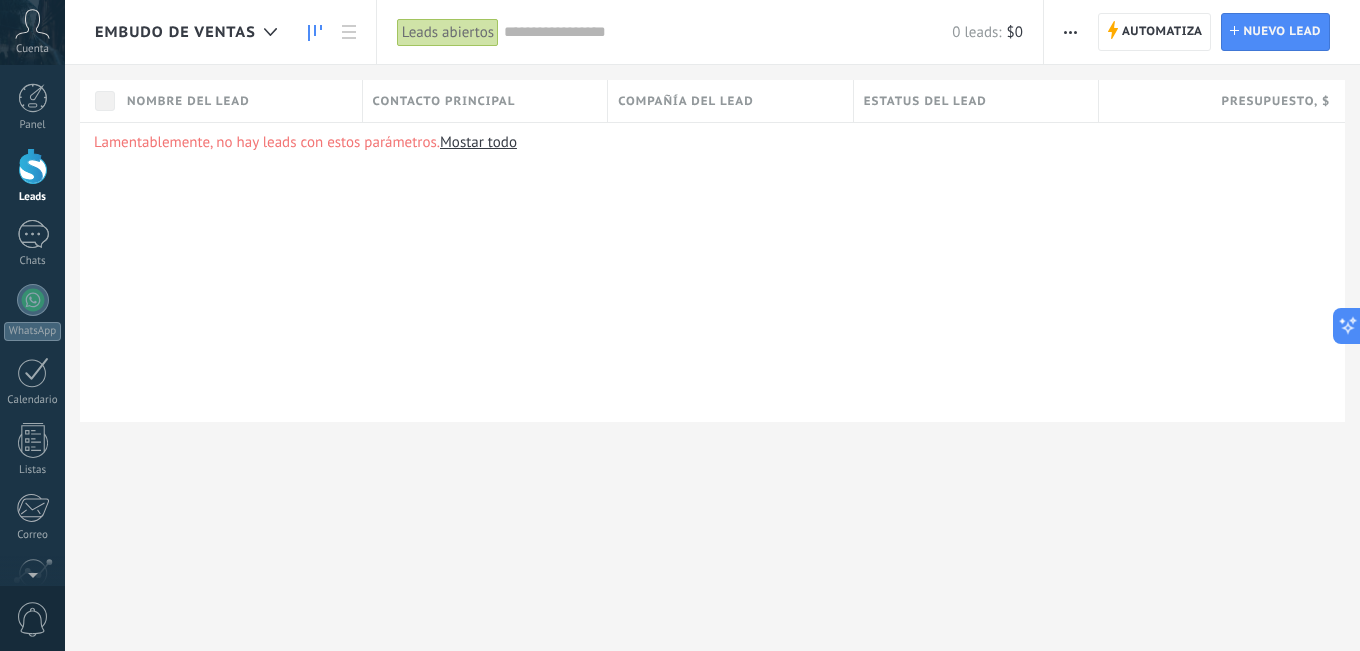 click 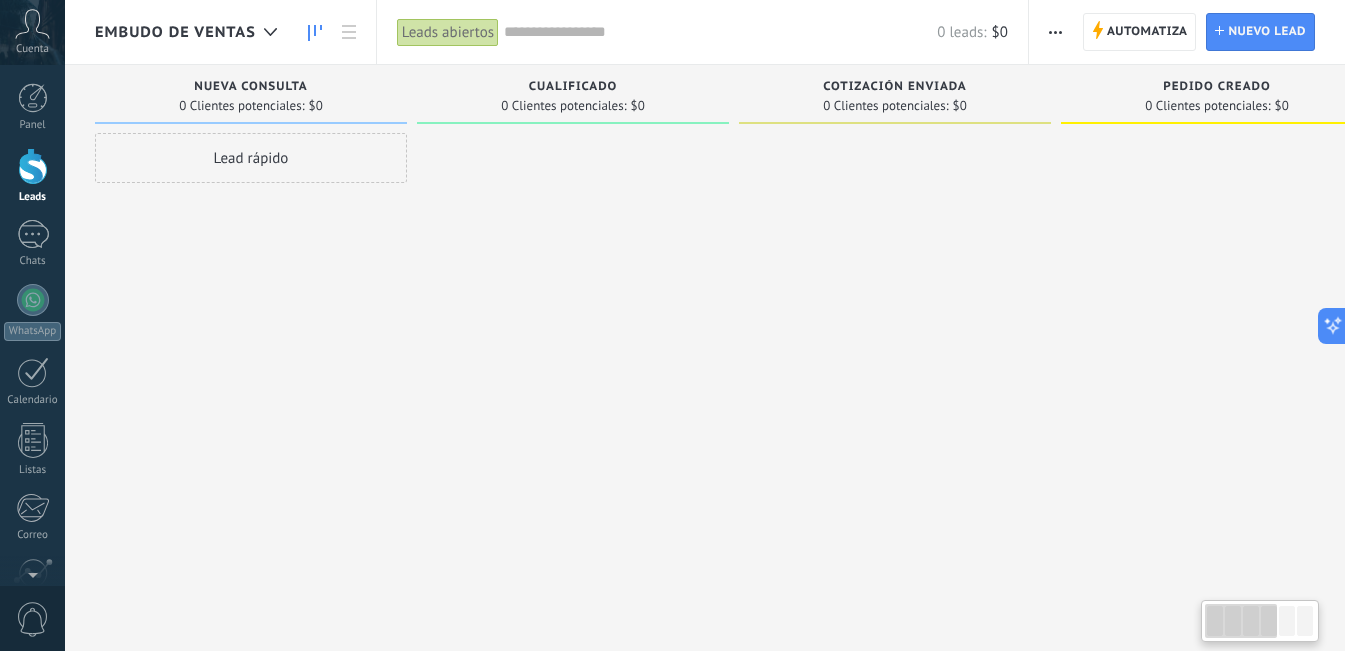 click on "Lead rápido" at bounding box center (251, 158) 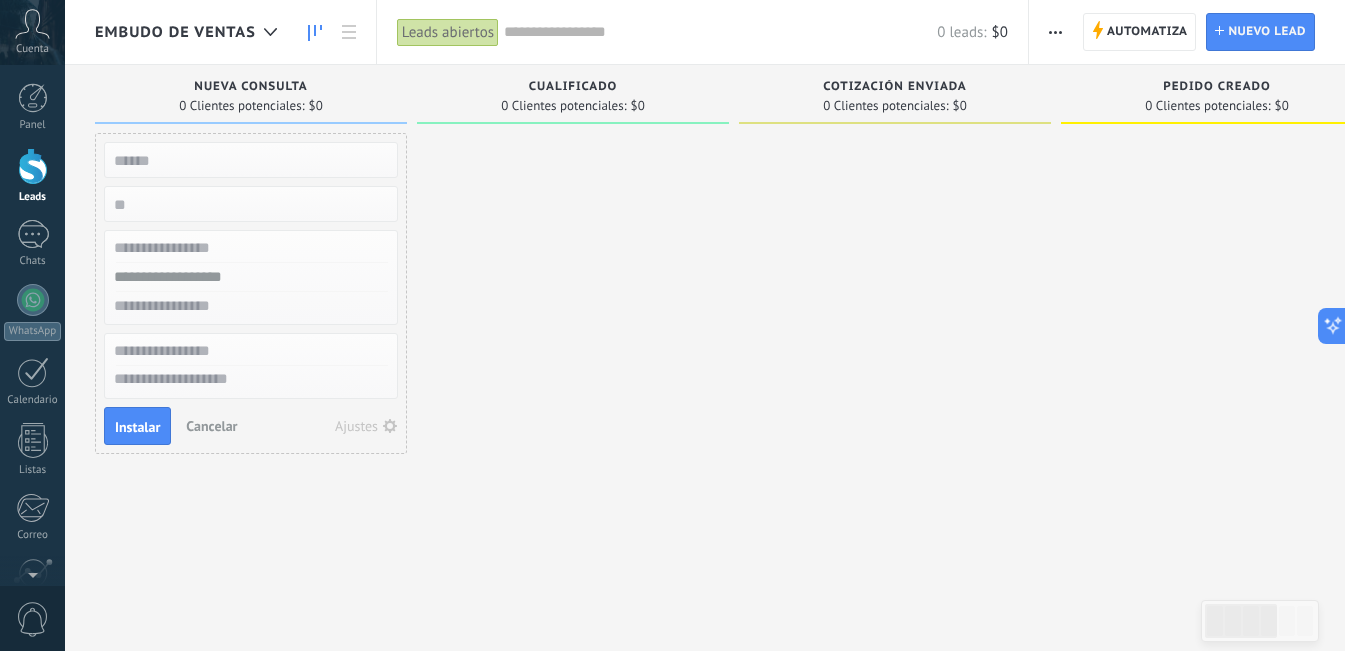 click at bounding box center (249, 160) 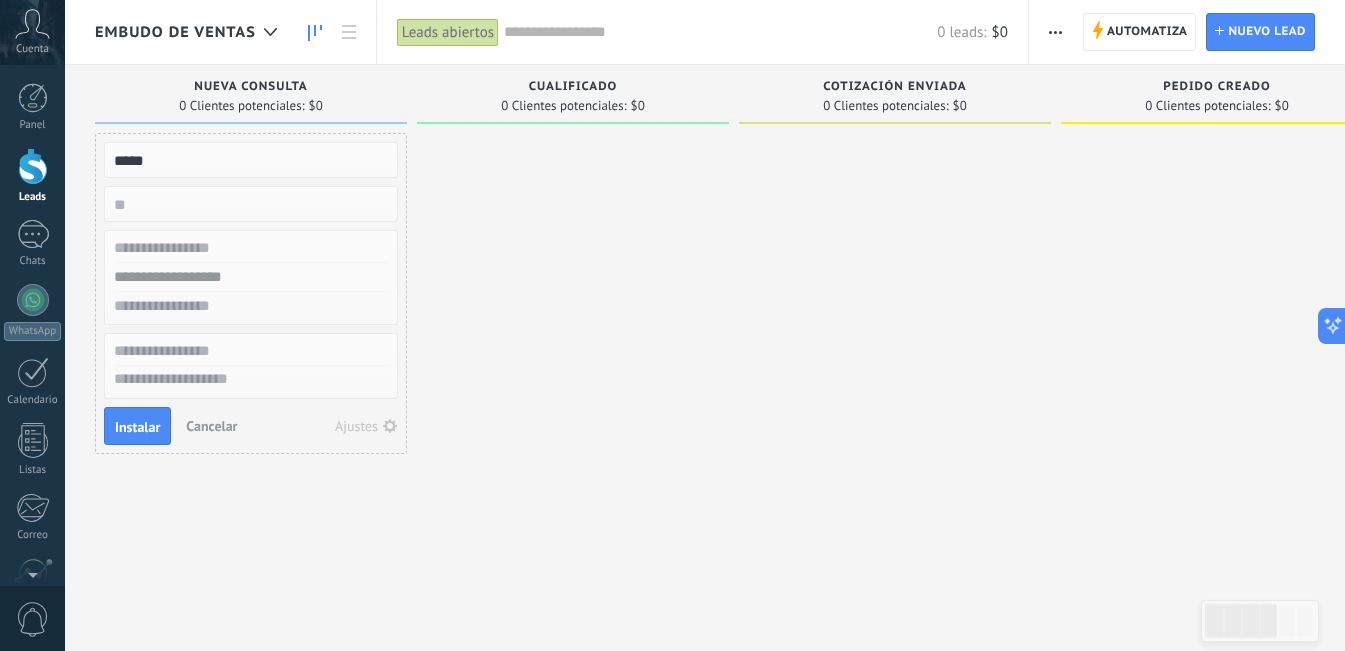 type on "*****" 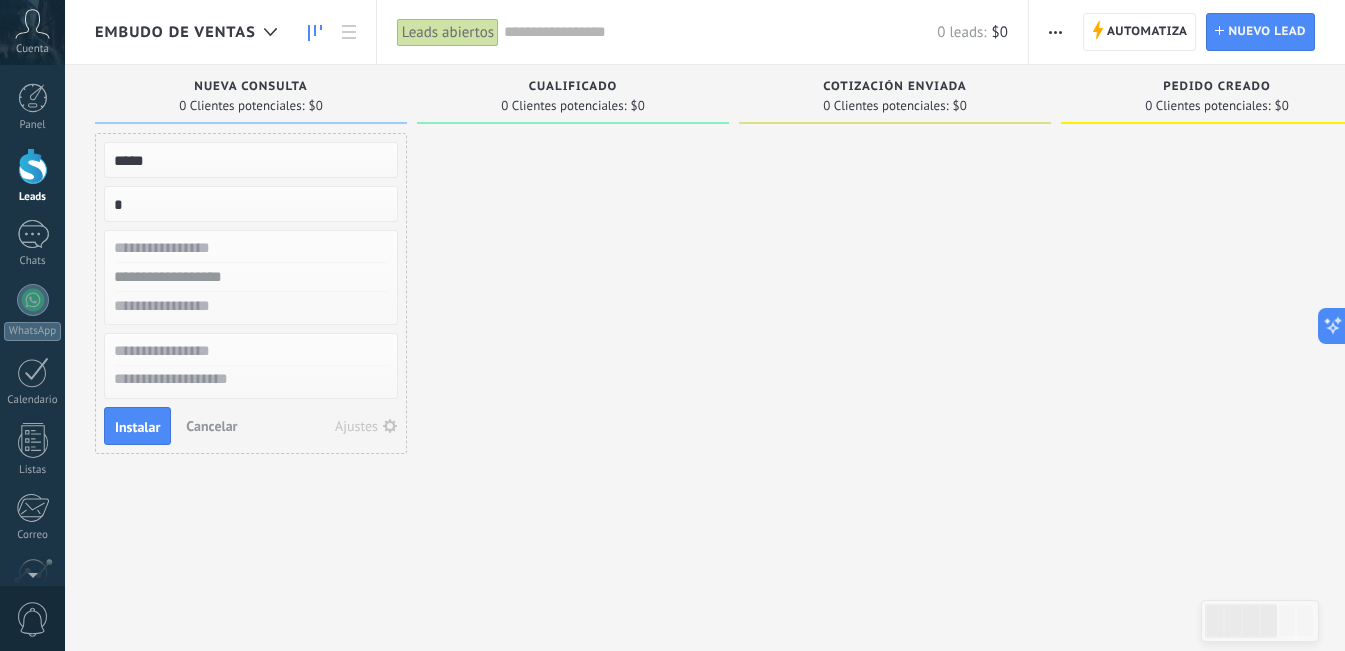 type on "*" 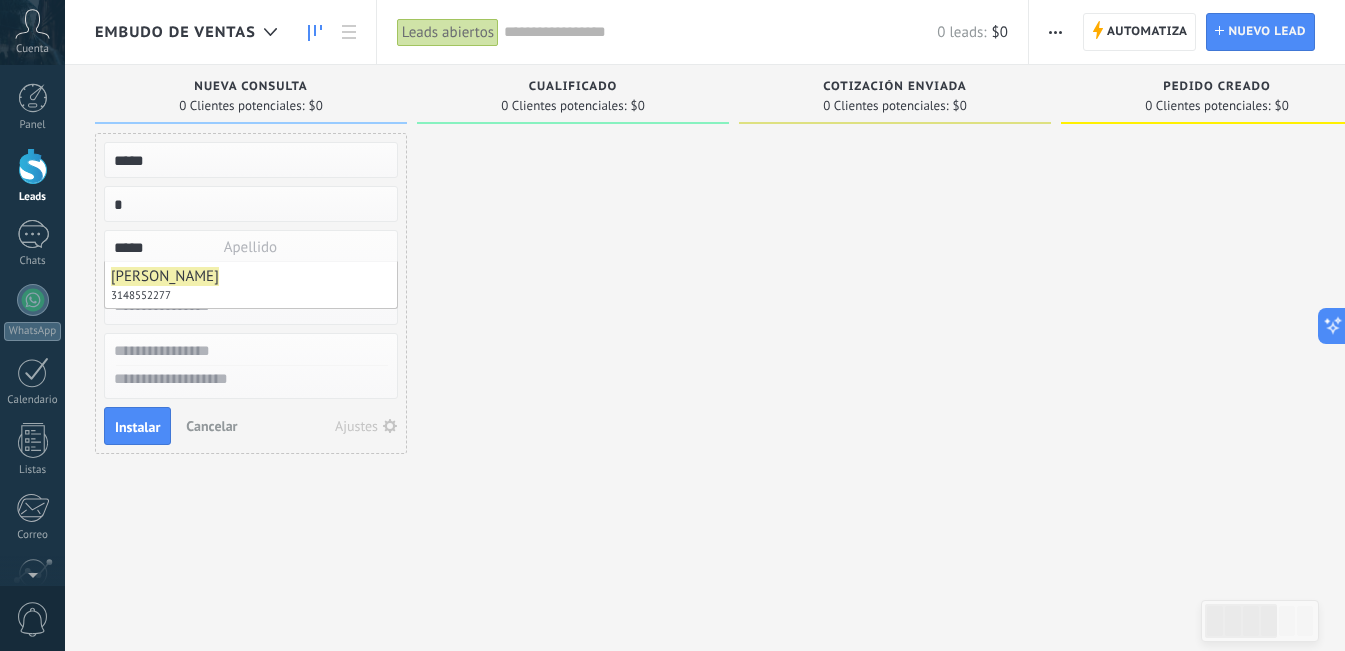 type on "*****" 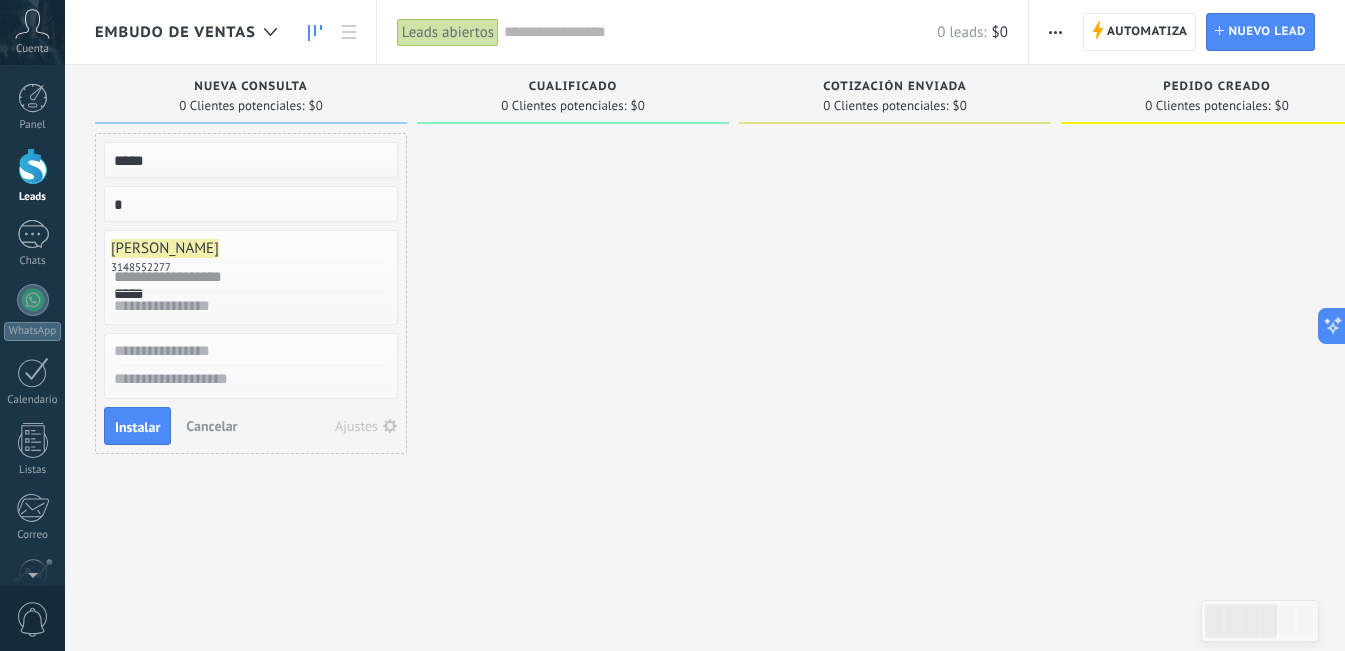 click at bounding box center [249, 277] 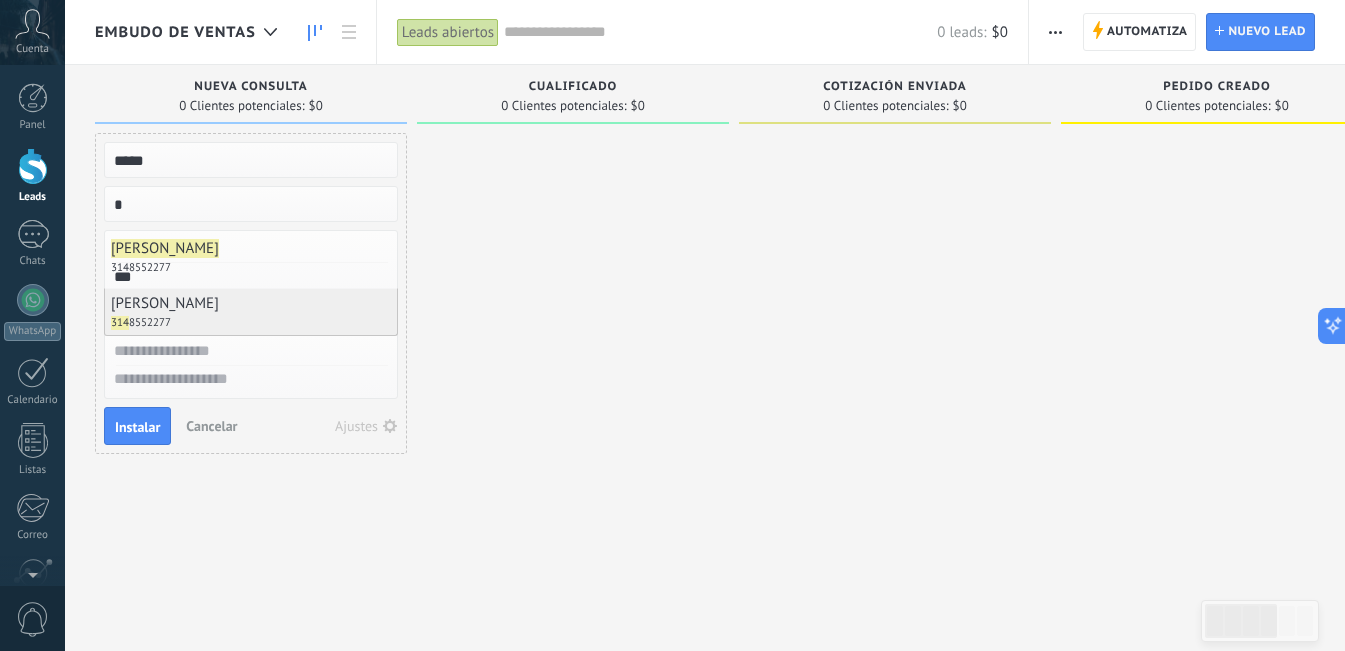 type on "***" 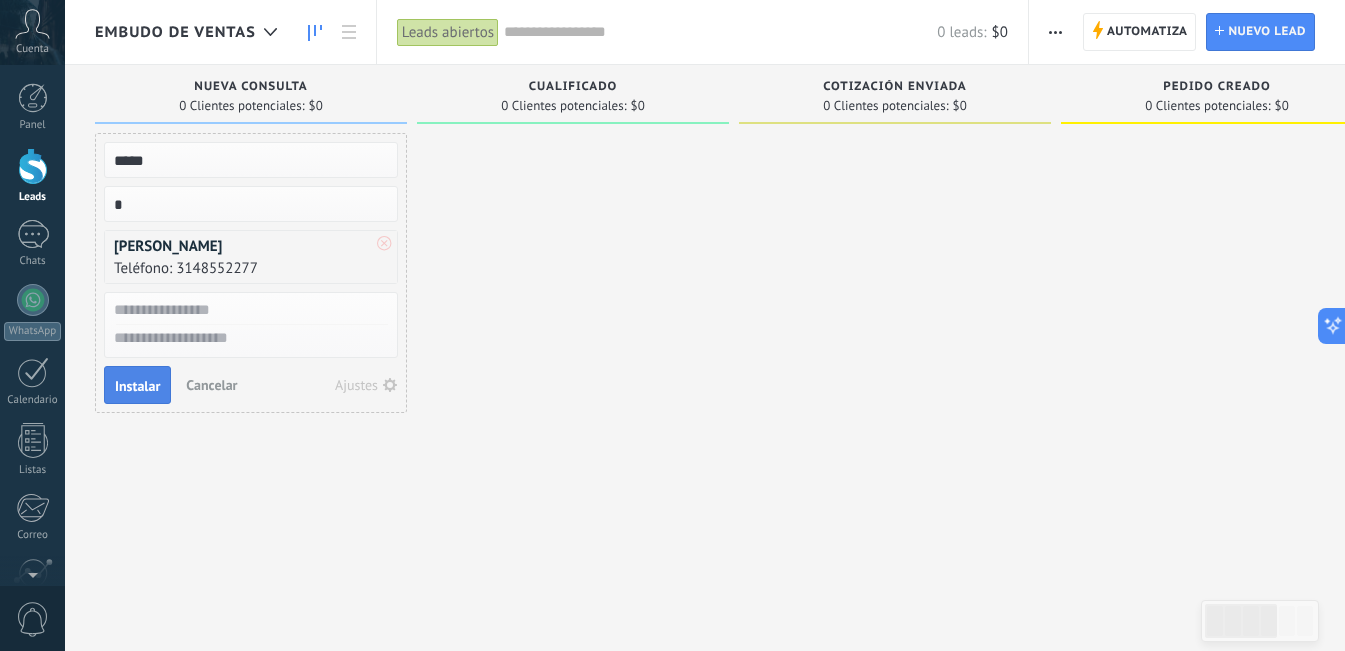 click on "Instalar" at bounding box center (137, 386) 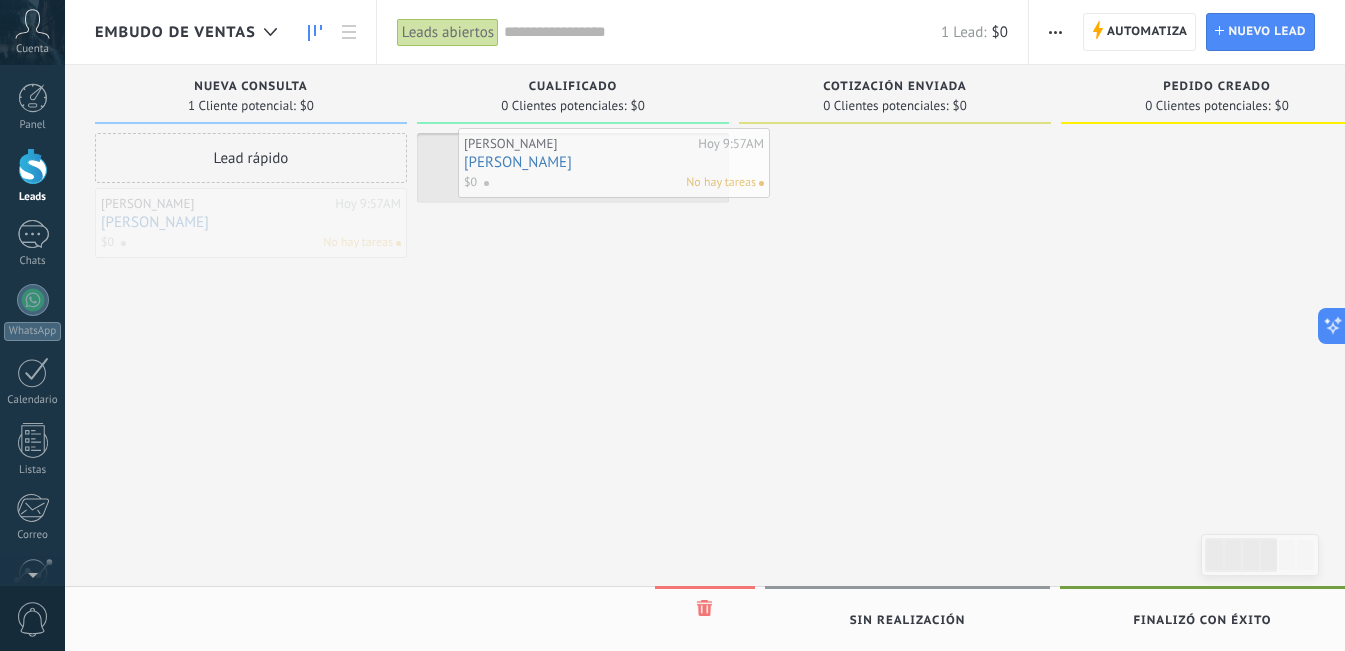 drag, startPoint x: 225, startPoint y: 214, endPoint x: 577, endPoint y: 150, distance: 357.77087 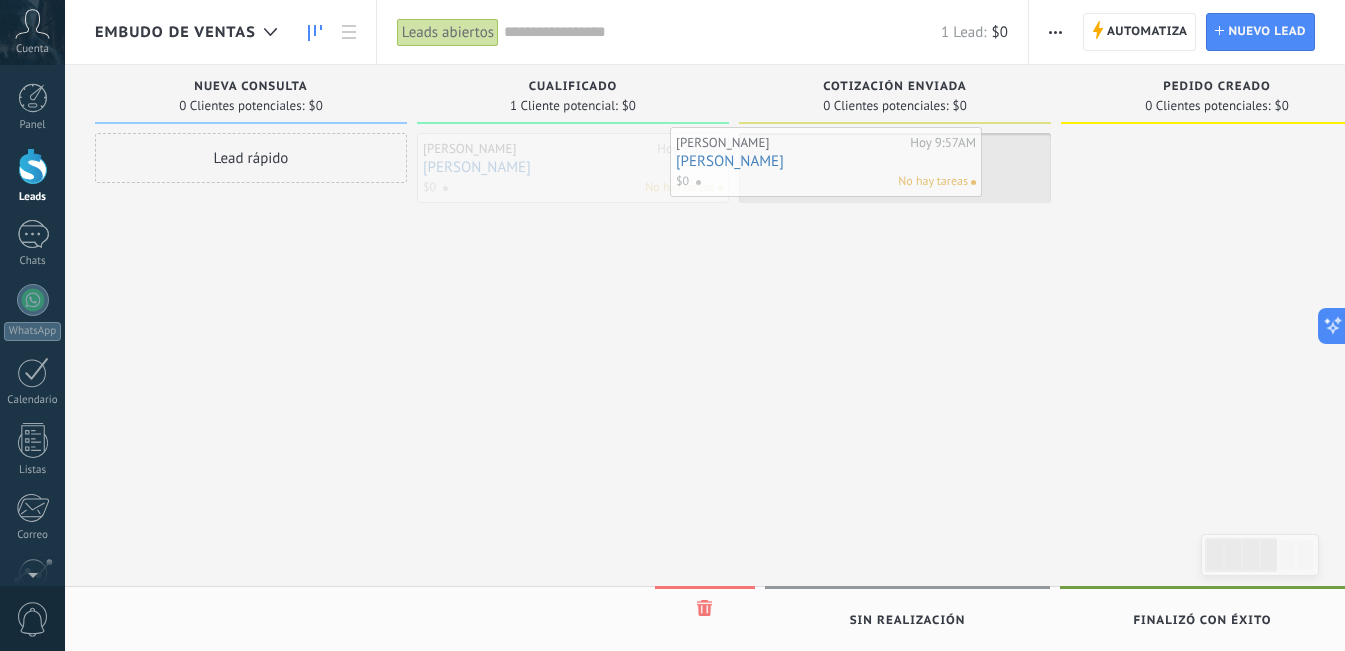 drag, startPoint x: 568, startPoint y: 155, endPoint x: 821, endPoint y: 149, distance: 253.07114 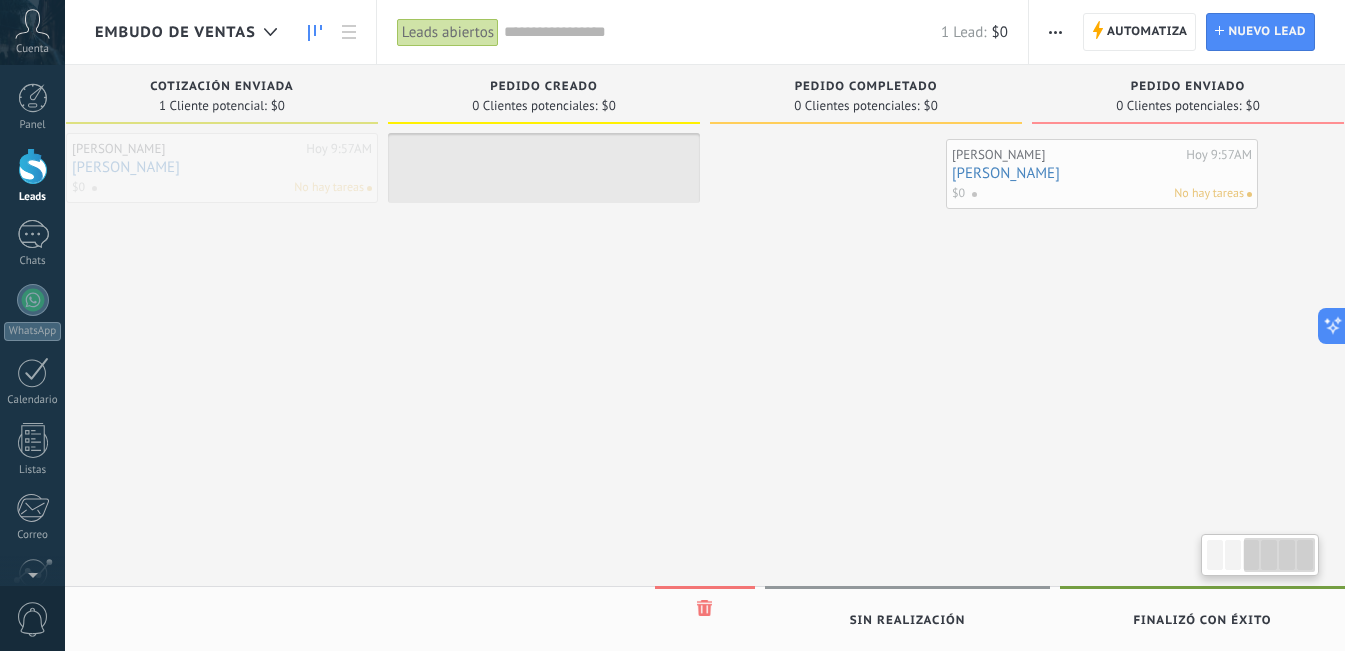 scroll, scrollTop: 0, scrollLeft: 702, axis: horizontal 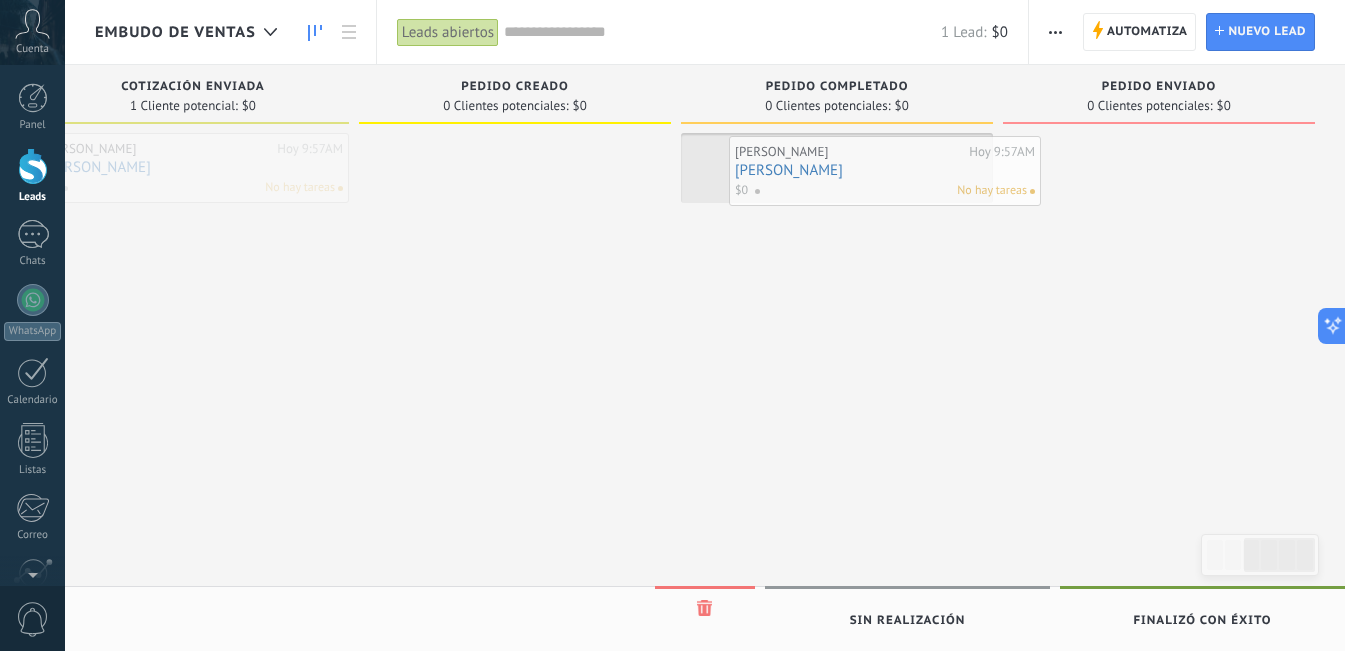 drag, startPoint x: 821, startPoint y: 149, endPoint x: 811, endPoint y: 152, distance: 10.440307 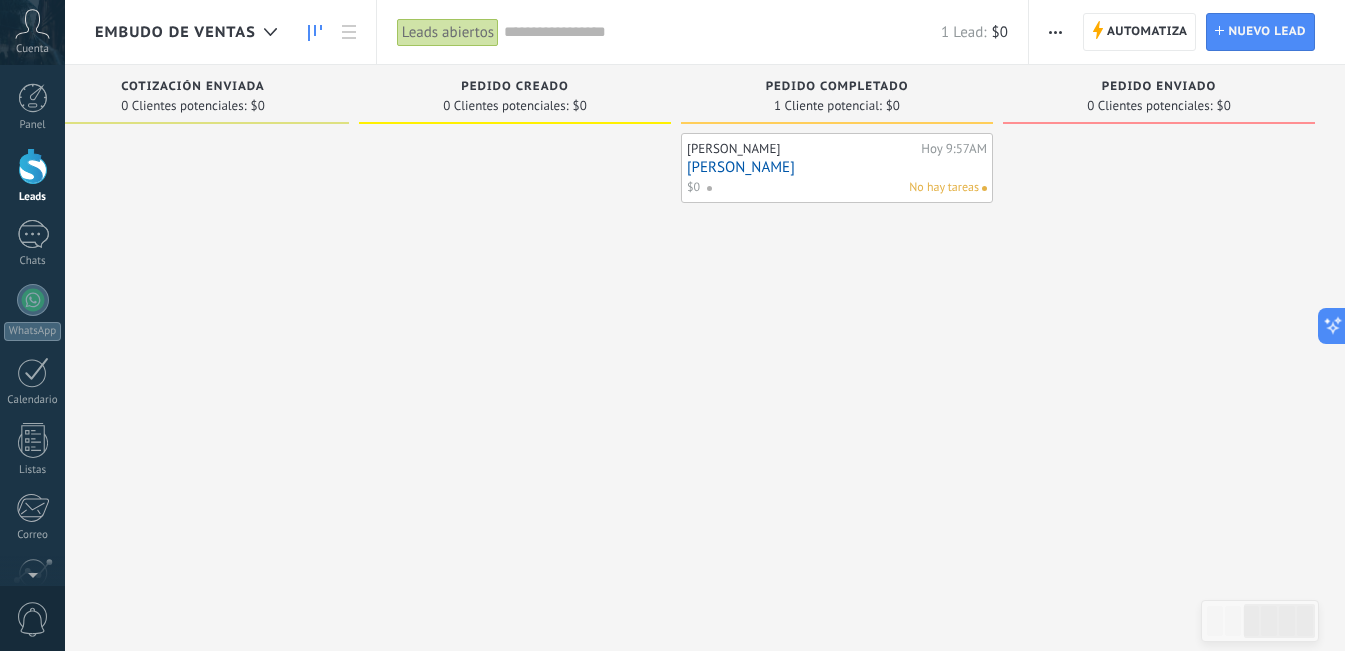 drag, startPoint x: 752, startPoint y: 435, endPoint x: 1085, endPoint y: 611, distance: 376.64972 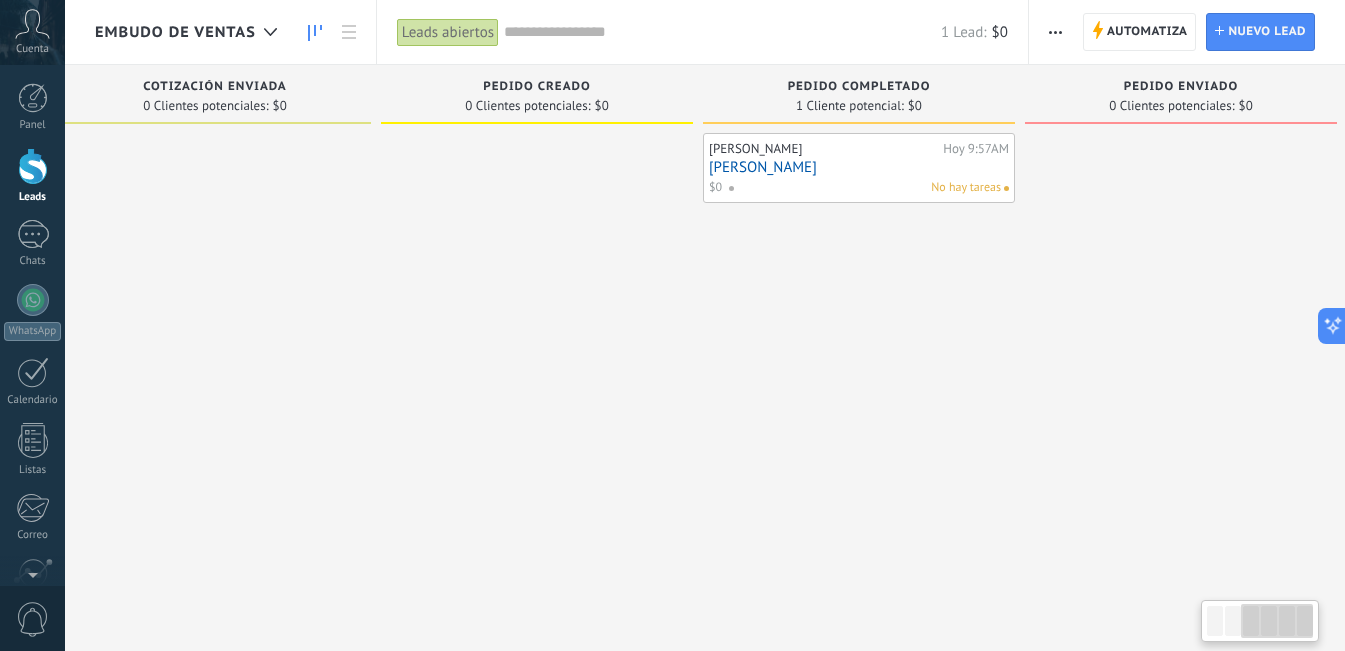 scroll, scrollTop: 0, scrollLeft: 550, axis: horizontal 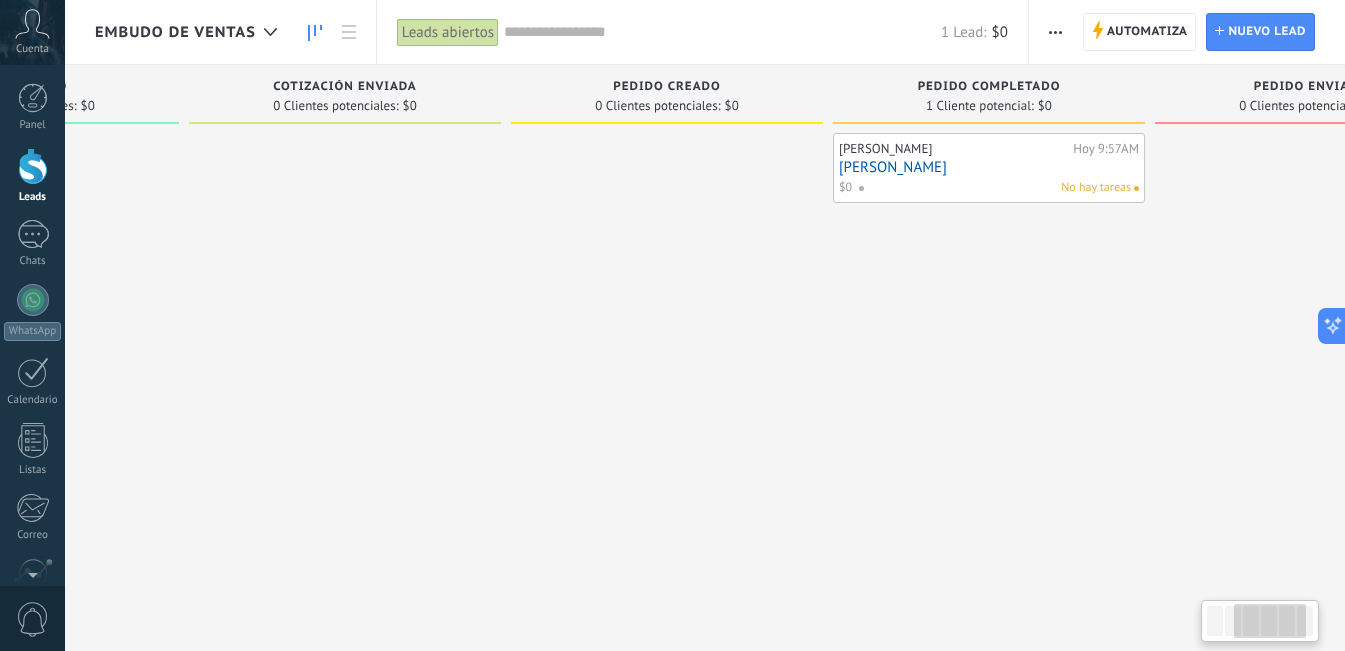 click at bounding box center [1270, 621] 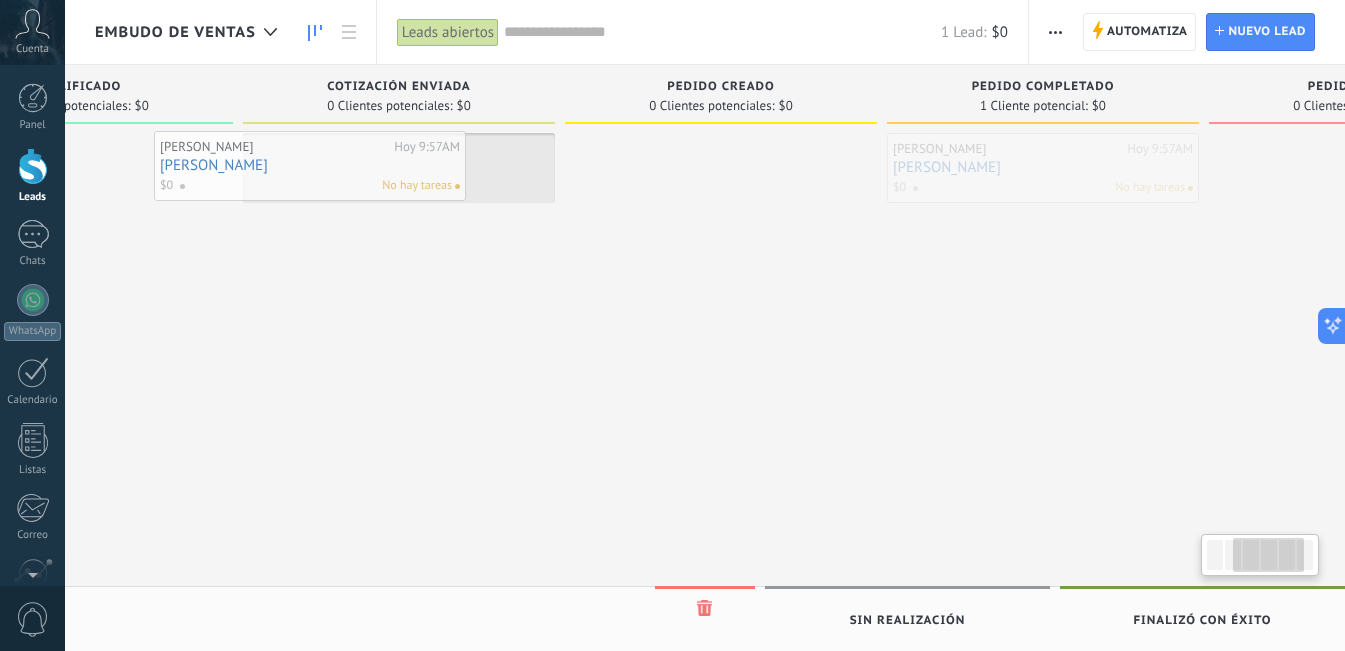 drag, startPoint x: 944, startPoint y: 193, endPoint x: 265, endPoint y: 191, distance: 679.0029 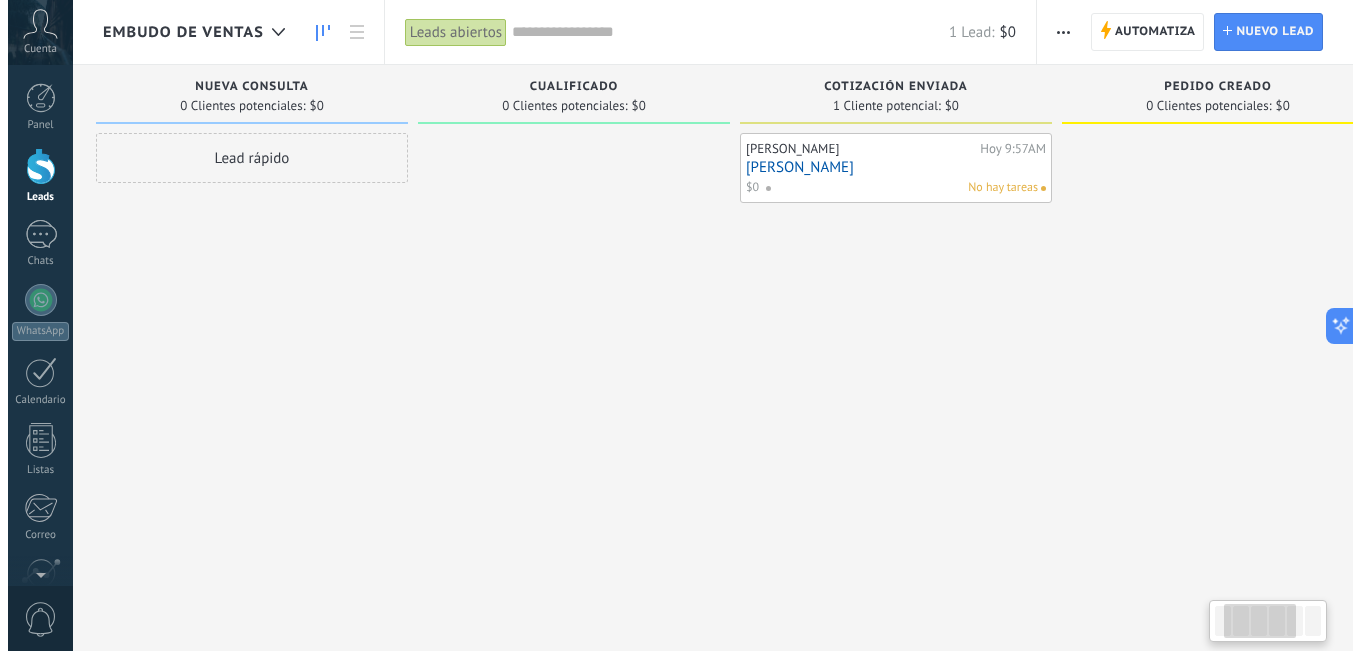 scroll, scrollTop: 0, scrollLeft: 0, axis: both 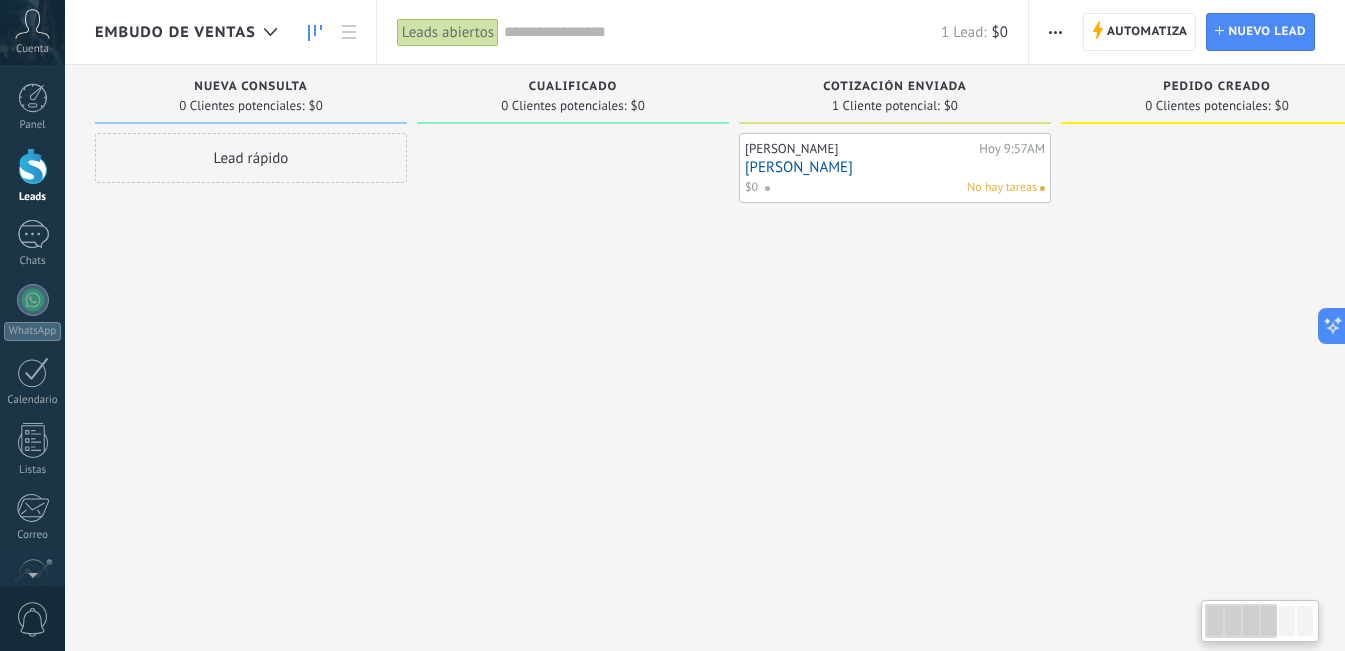 drag, startPoint x: 1244, startPoint y: 632, endPoint x: 1204, endPoint y: 627, distance: 40.311287 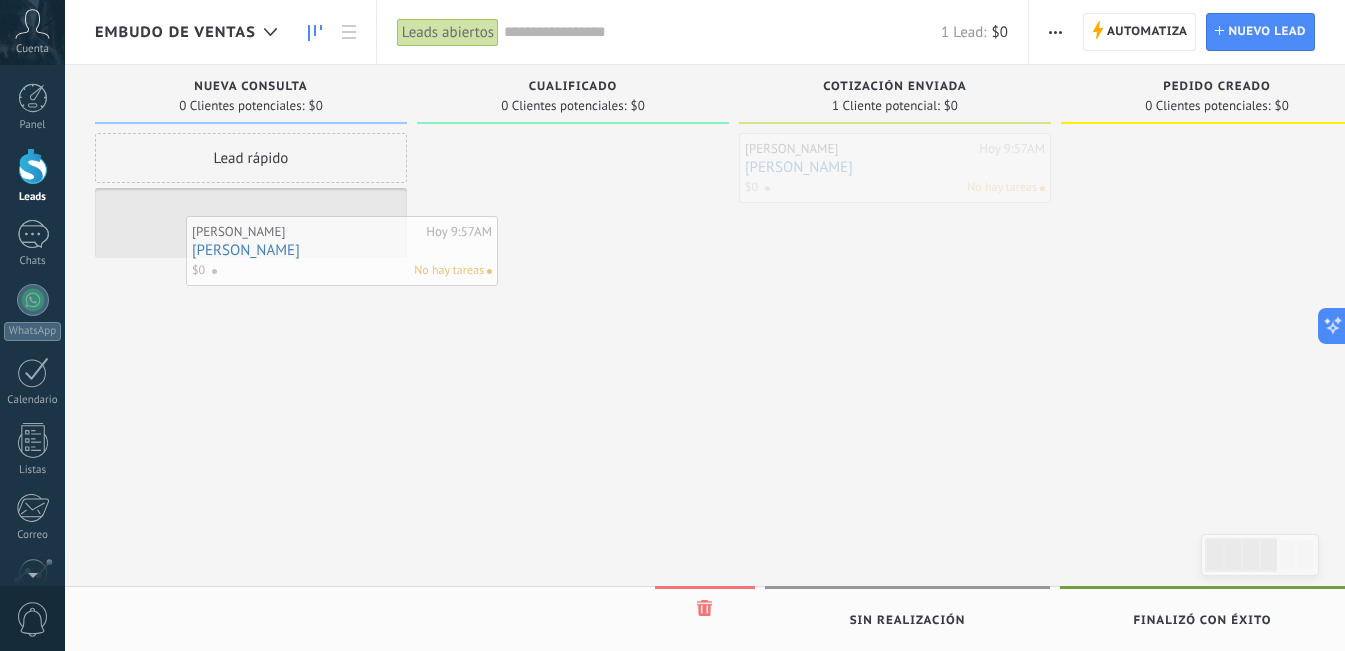 drag, startPoint x: 876, startPoint y: 186, endPoint x: 325, endPoint y: 269, distance: 557.2163 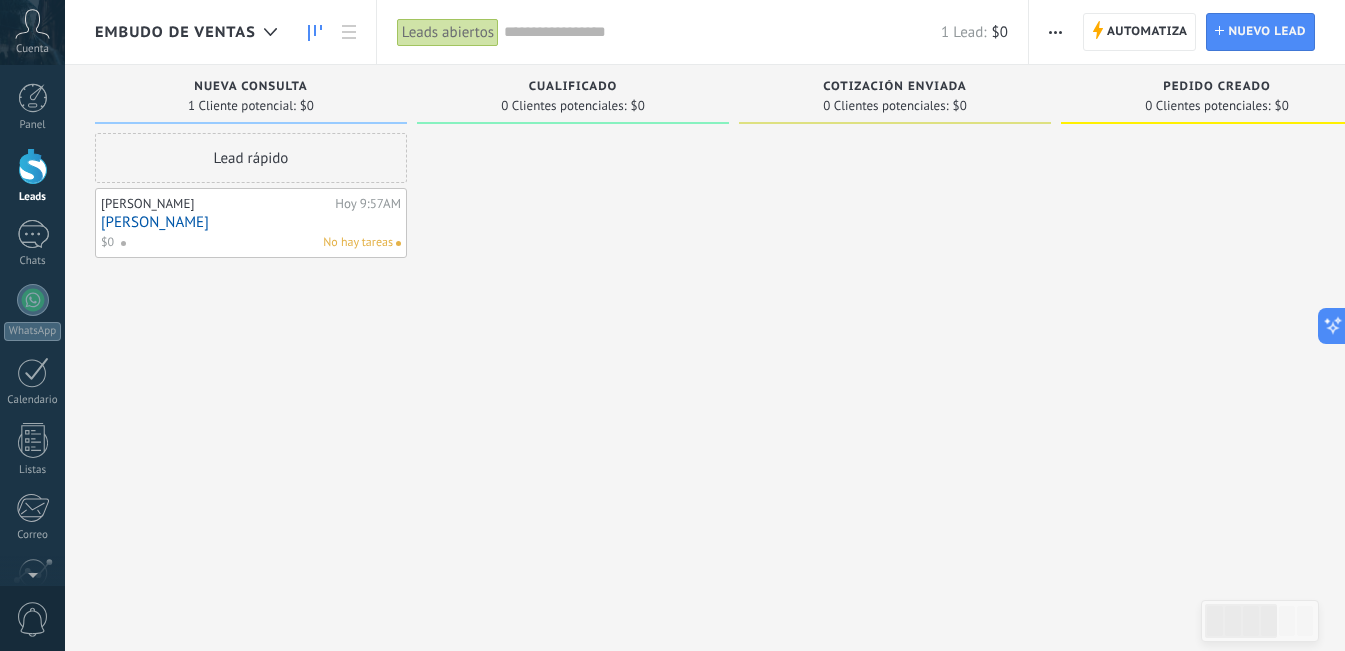 click on "No hay tareas" at bounding box center [358, 243] 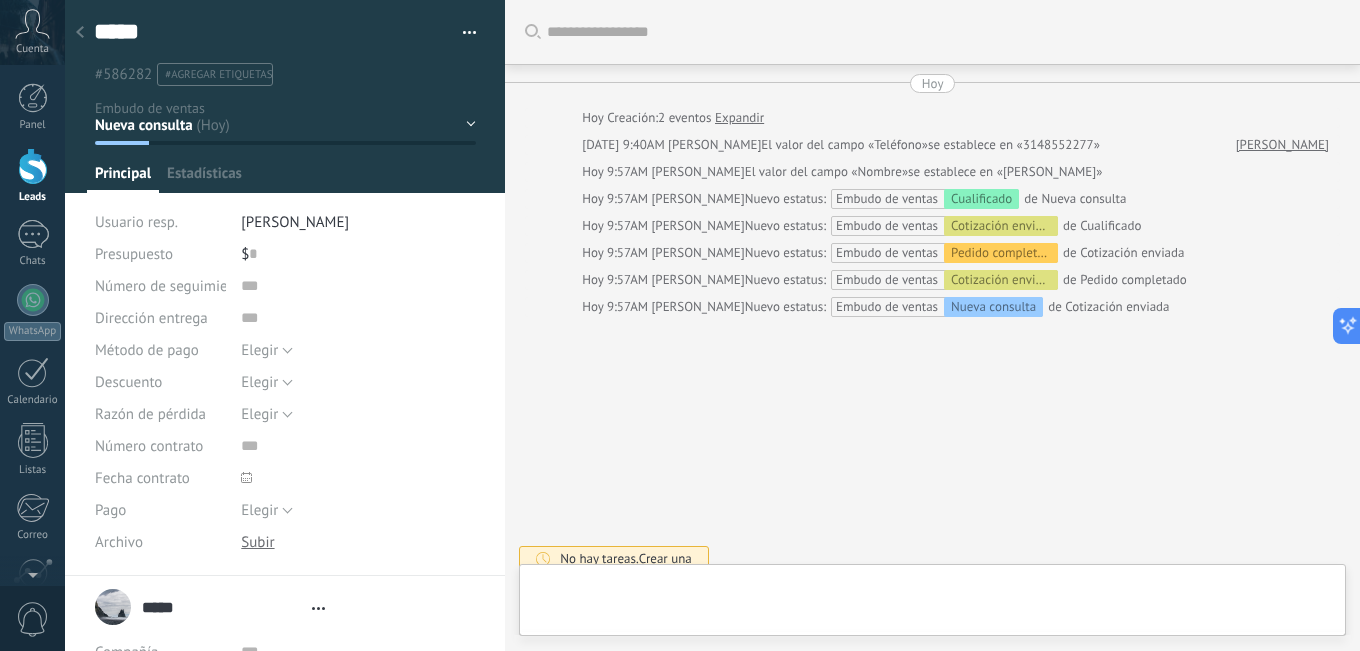 type on "*****" 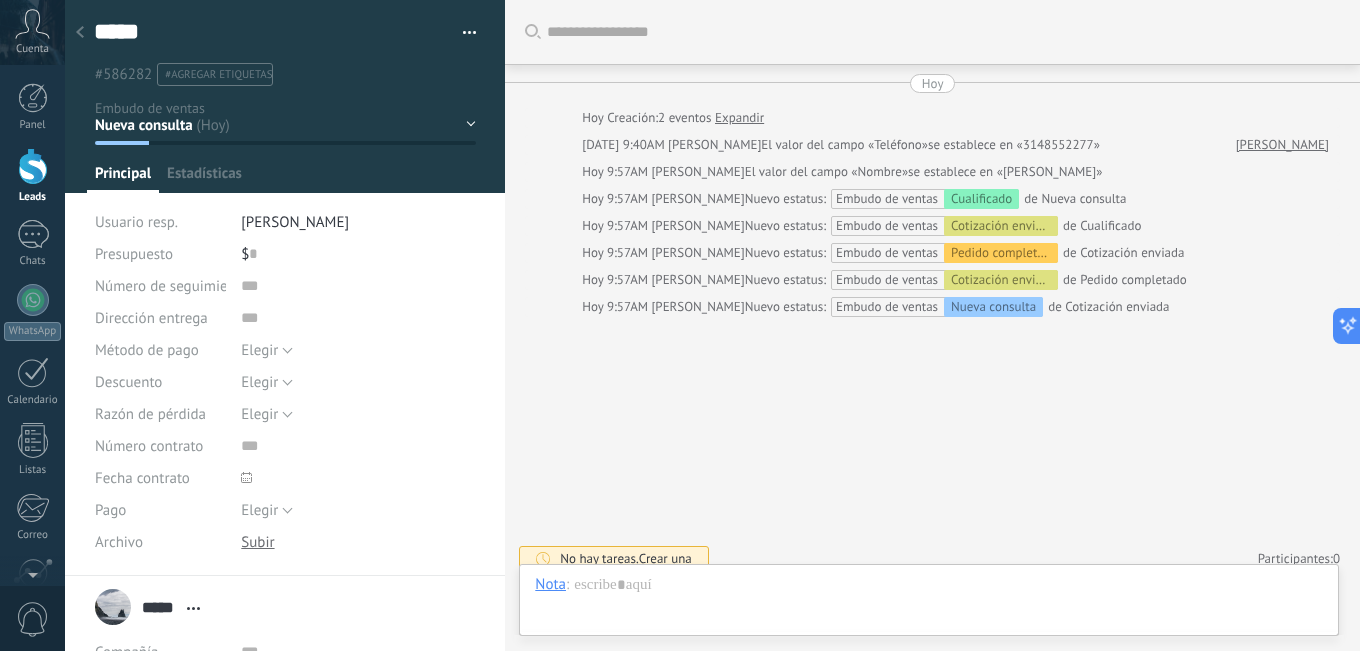 scroll, scrollTop: 30, scrollLeft: 0, axis: vertical 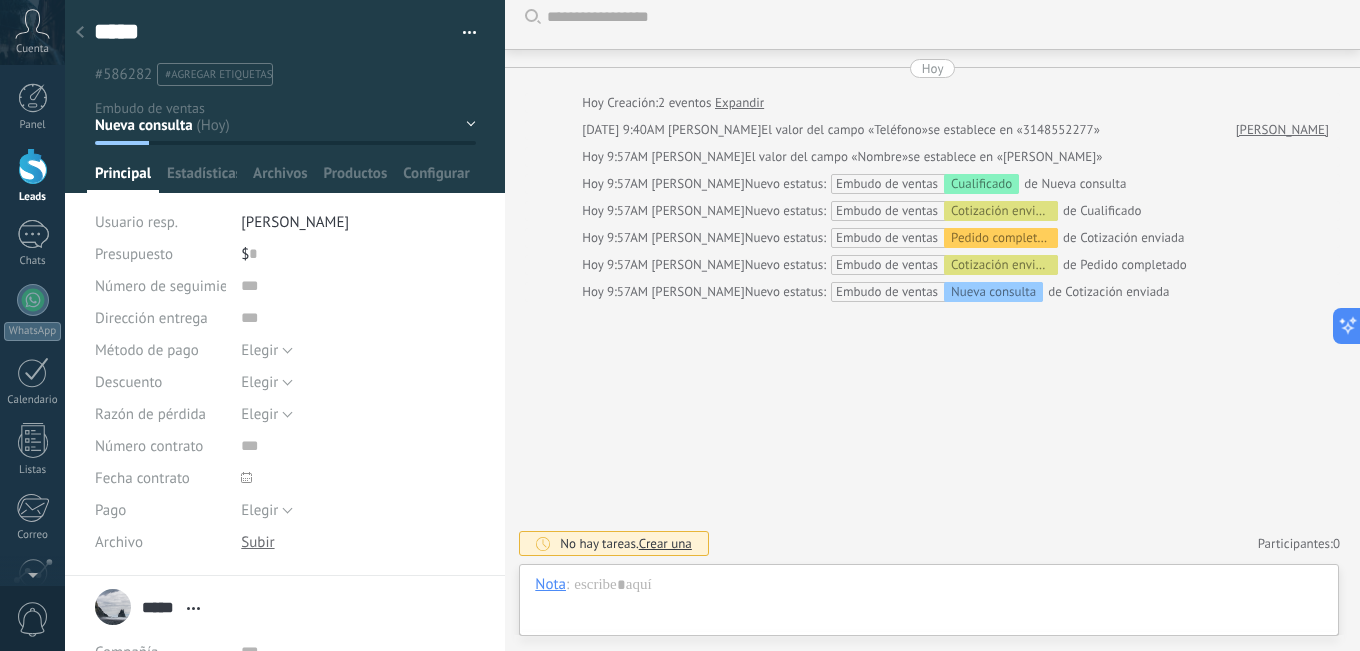click on "Crear una" at bounding box center (665, 543) 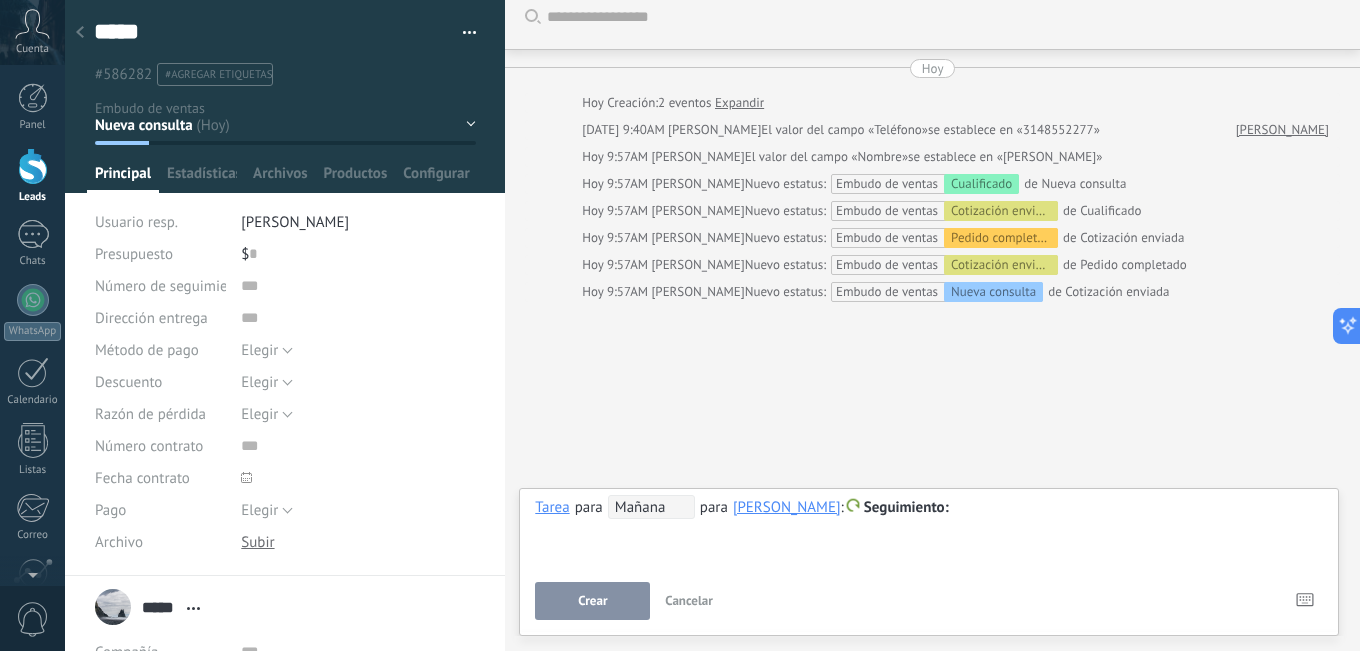 click on "**********" at bounding box center (929, 531) 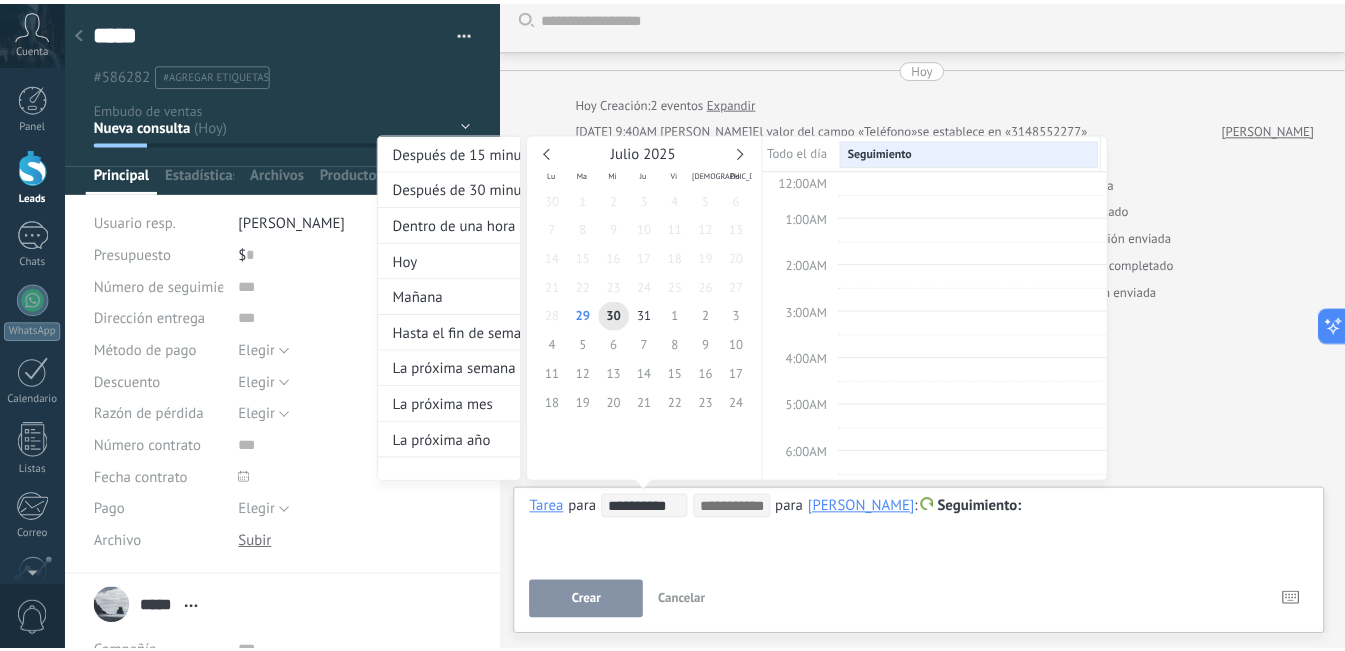 scroll, scrollTop: 377, scrollLeft: 0, axis: vertical 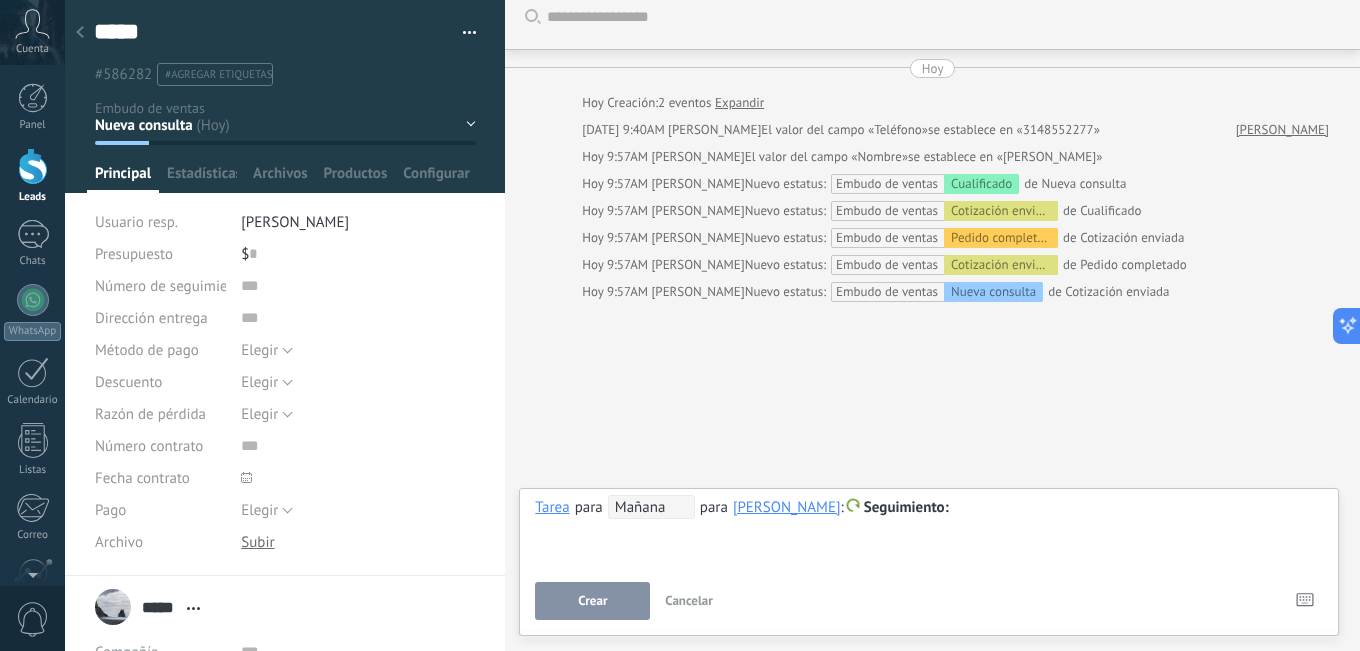 click on "**********" at bounding box center (929, 531) 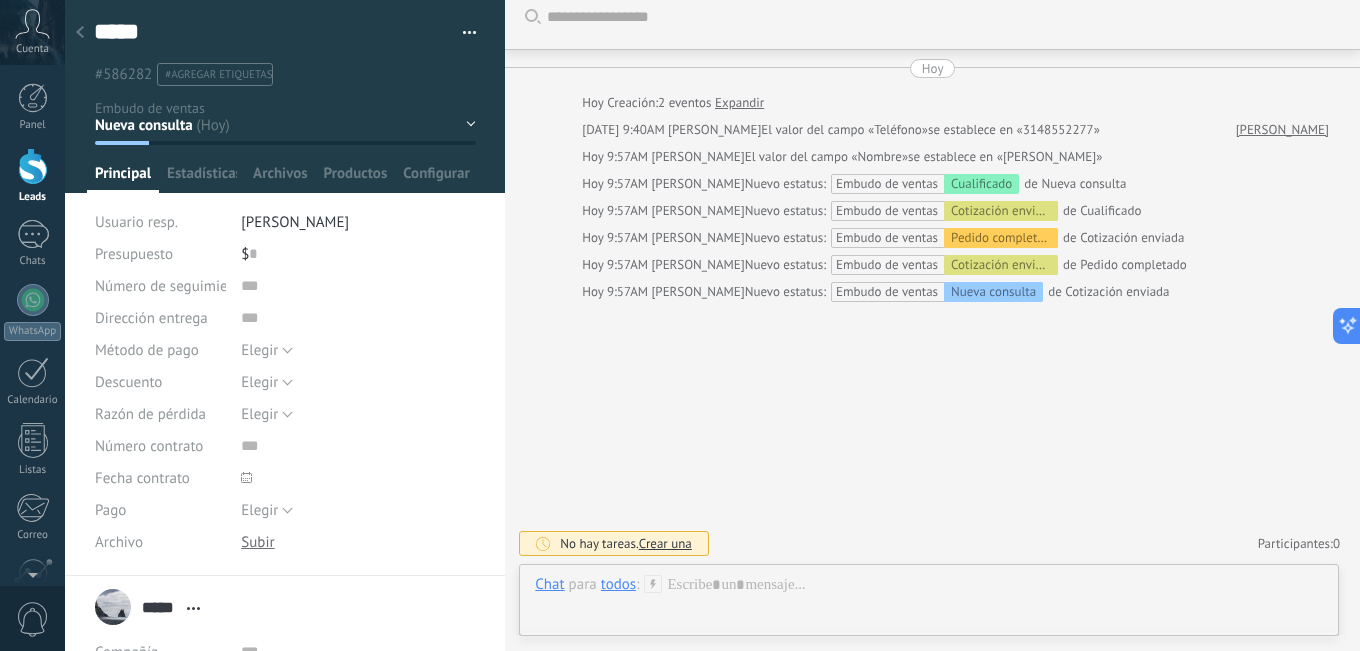 click 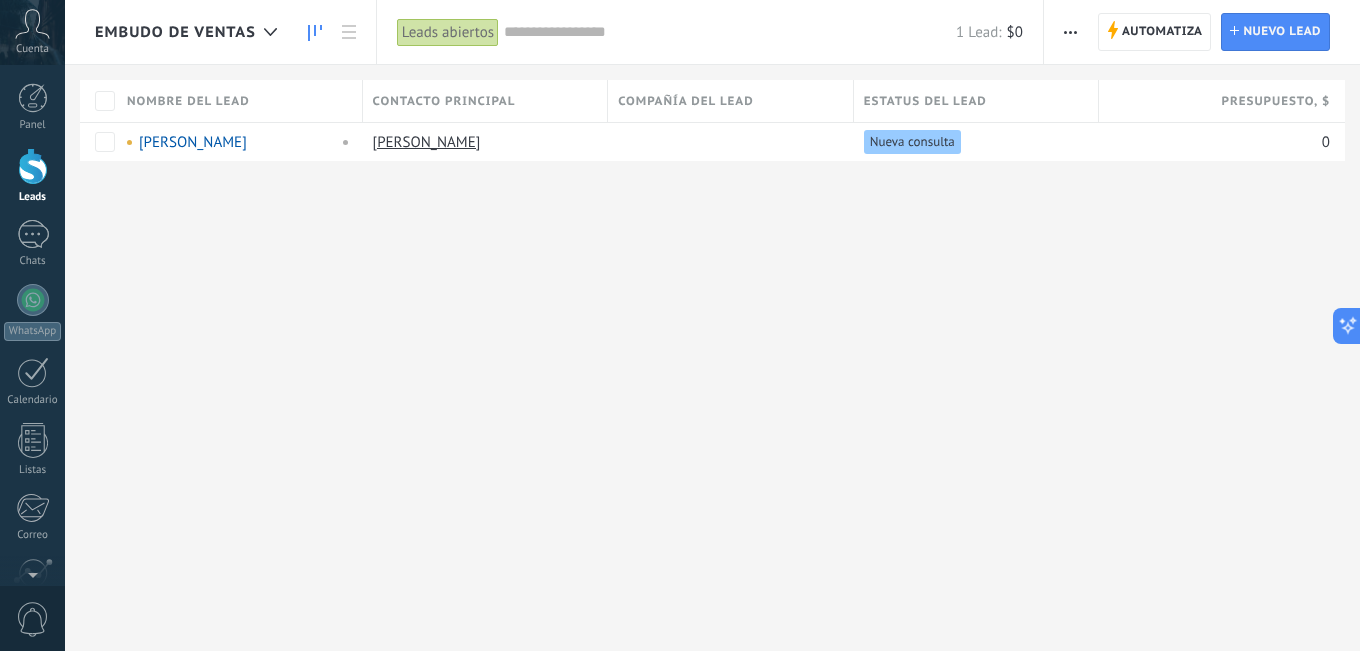 click 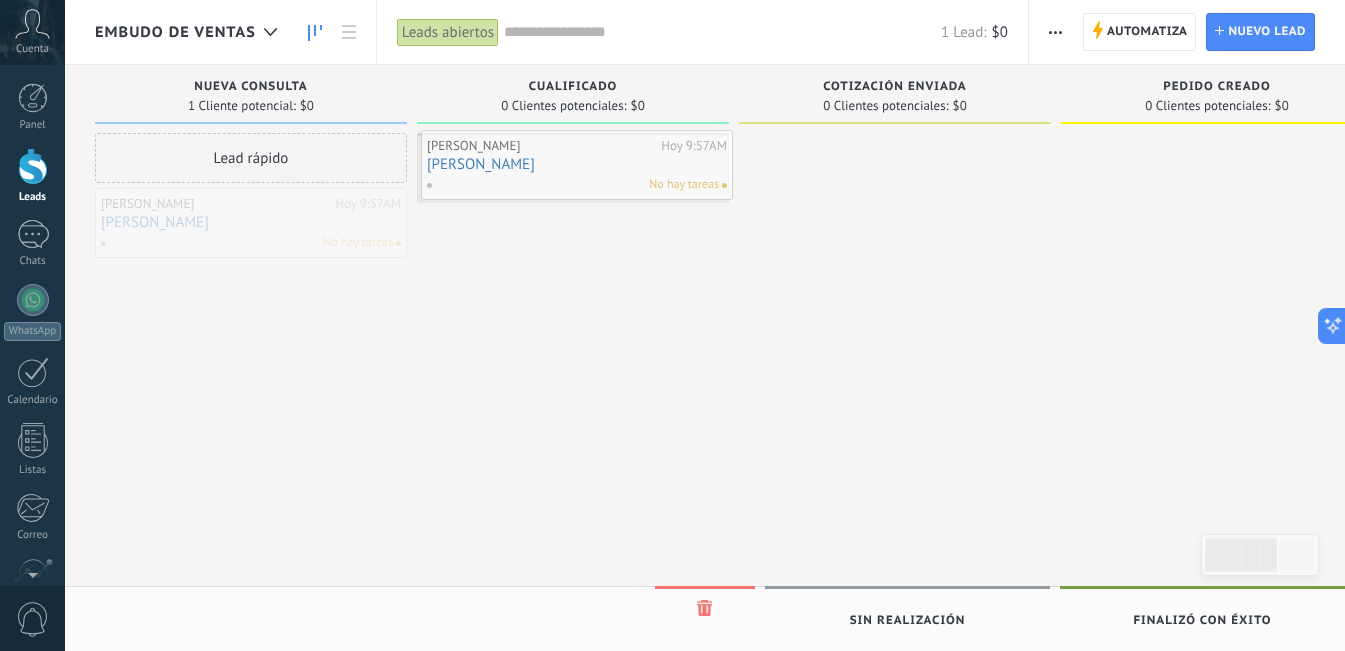 drag, startPoint x: 217, startPoint y: 226, endPoint x: 543, endPoint y: 168, distance: 331.11932 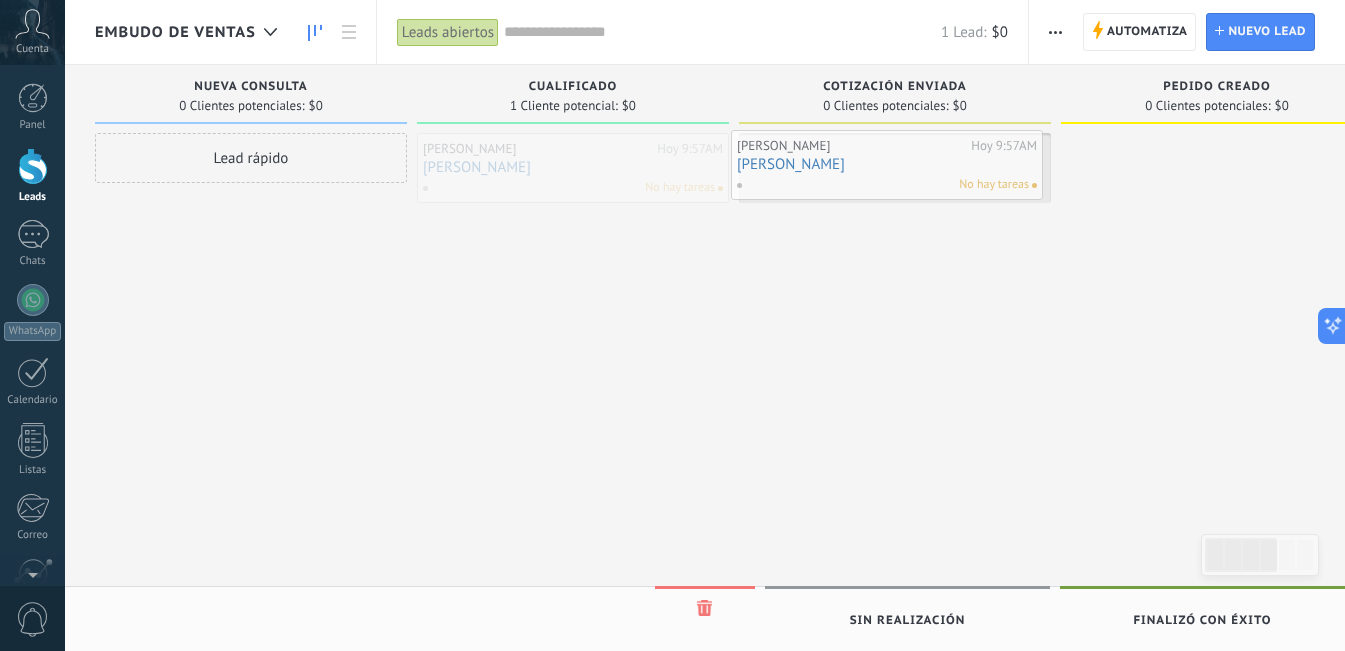 drag, startPoint x: 557, startPoint y: 166, endPoint x: 871, endPoint y: 163, distance: 314.01434 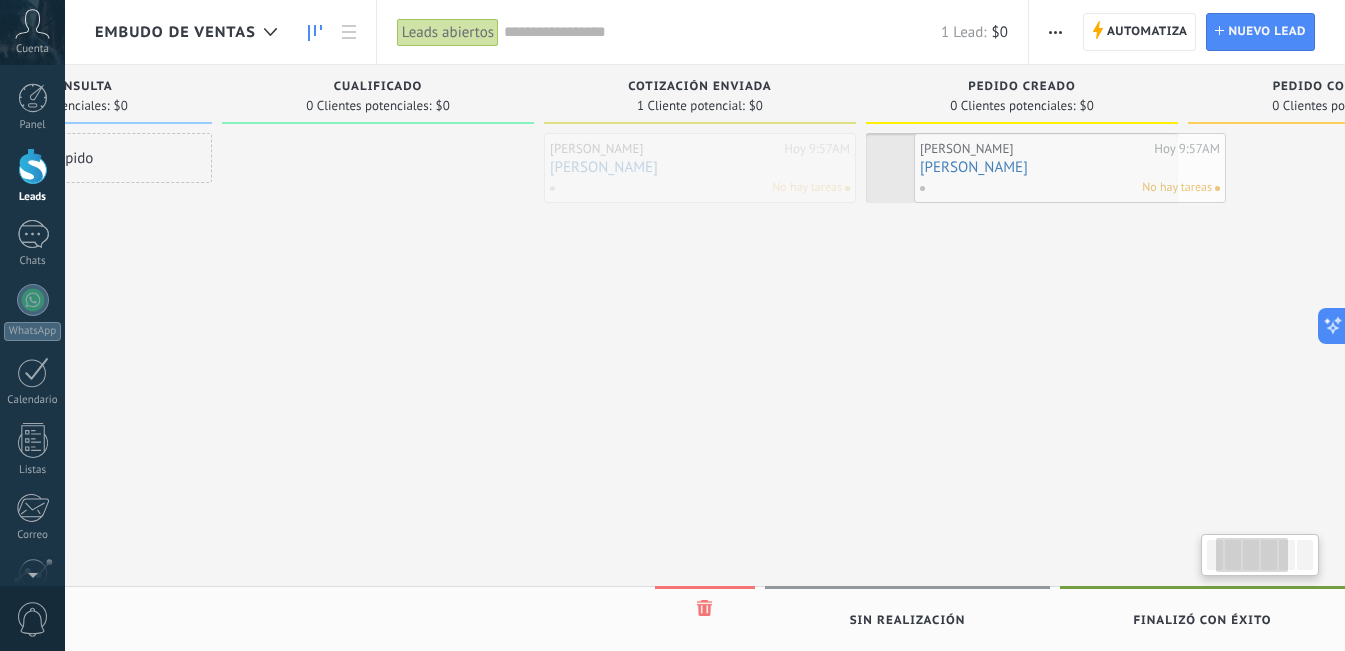 drag, startPoint x: 867, startPoint y: 164, endPoint x: 1042, endPoint y: 164, distance: 175 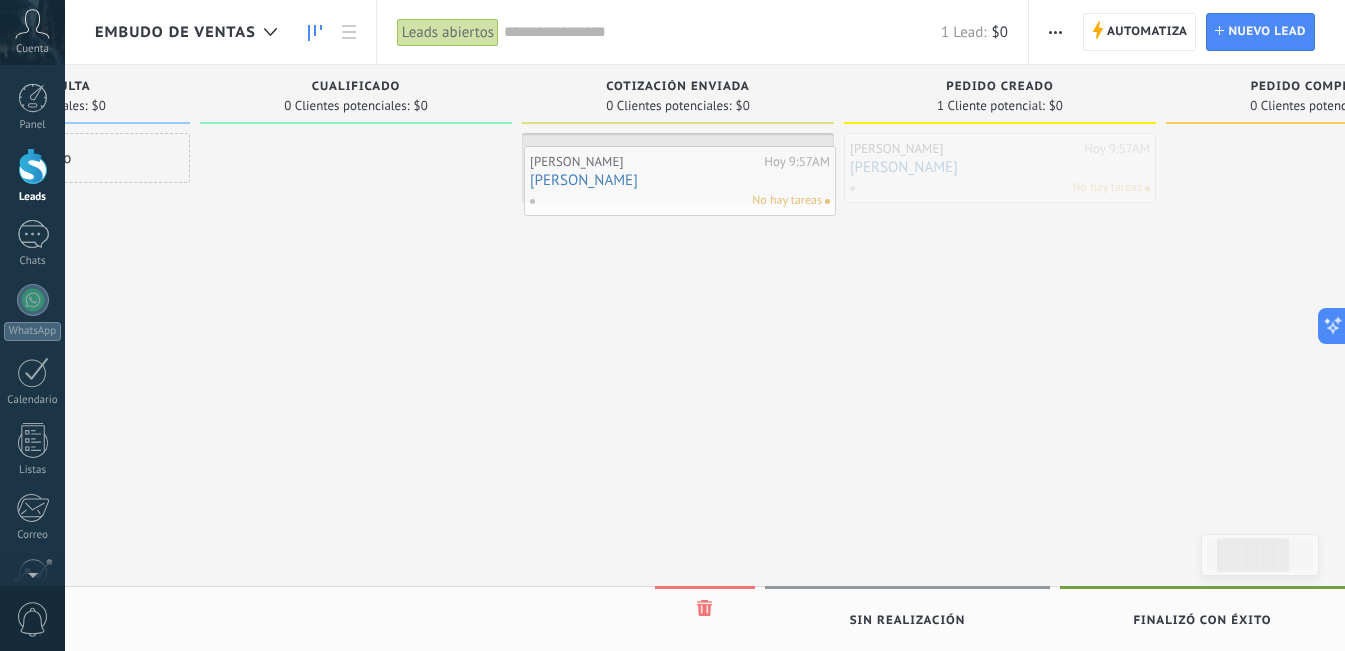drag, startPoint x: 968, startPoint y: 172, endPoint x: 637, endPoint y: 185, distance: 331.2552 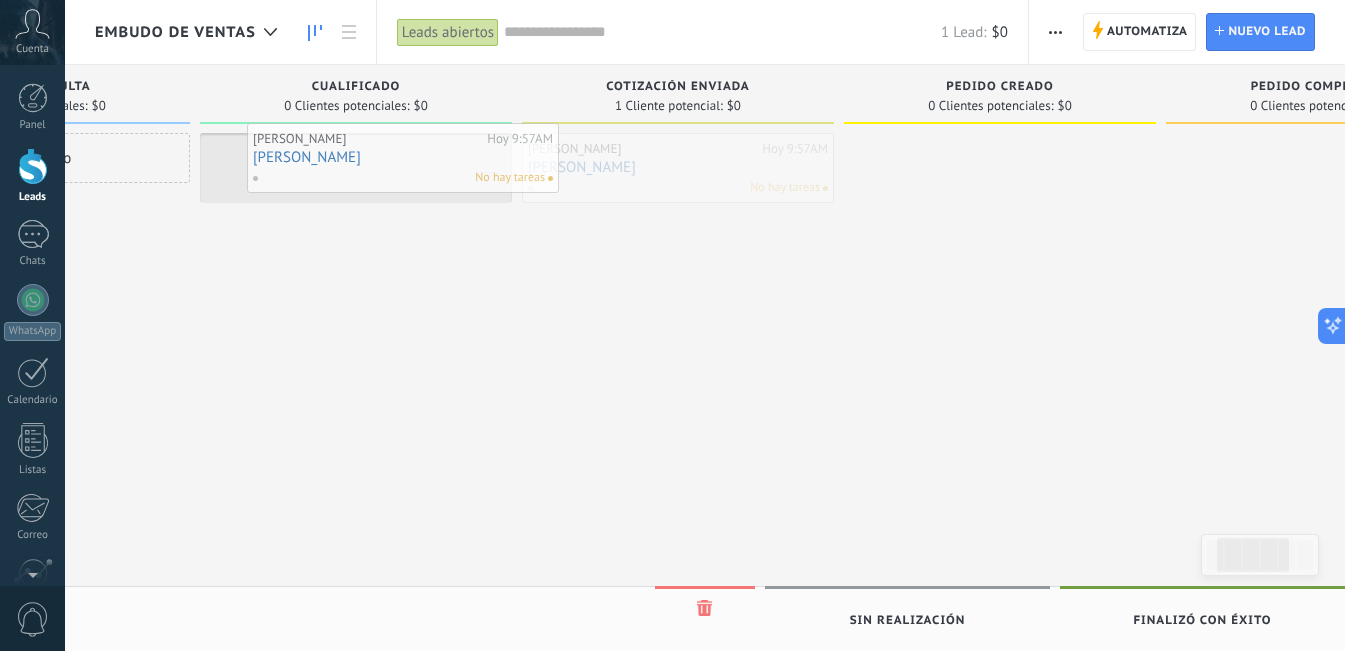 drag, startPoint x: 661, startPoint y: 169, endPoint x: 386, endPoint y: 159, distance: 275.18176 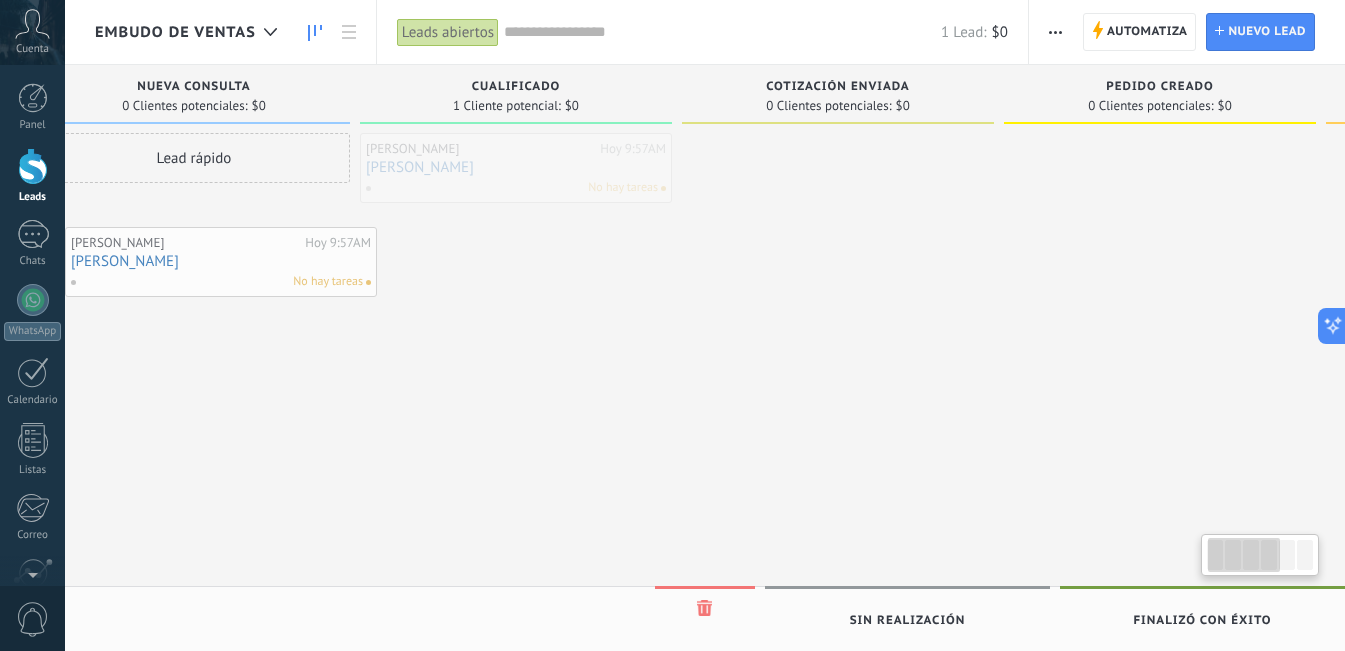 scroll, scrollTop: 0, scrollLeft: 0, axis: both 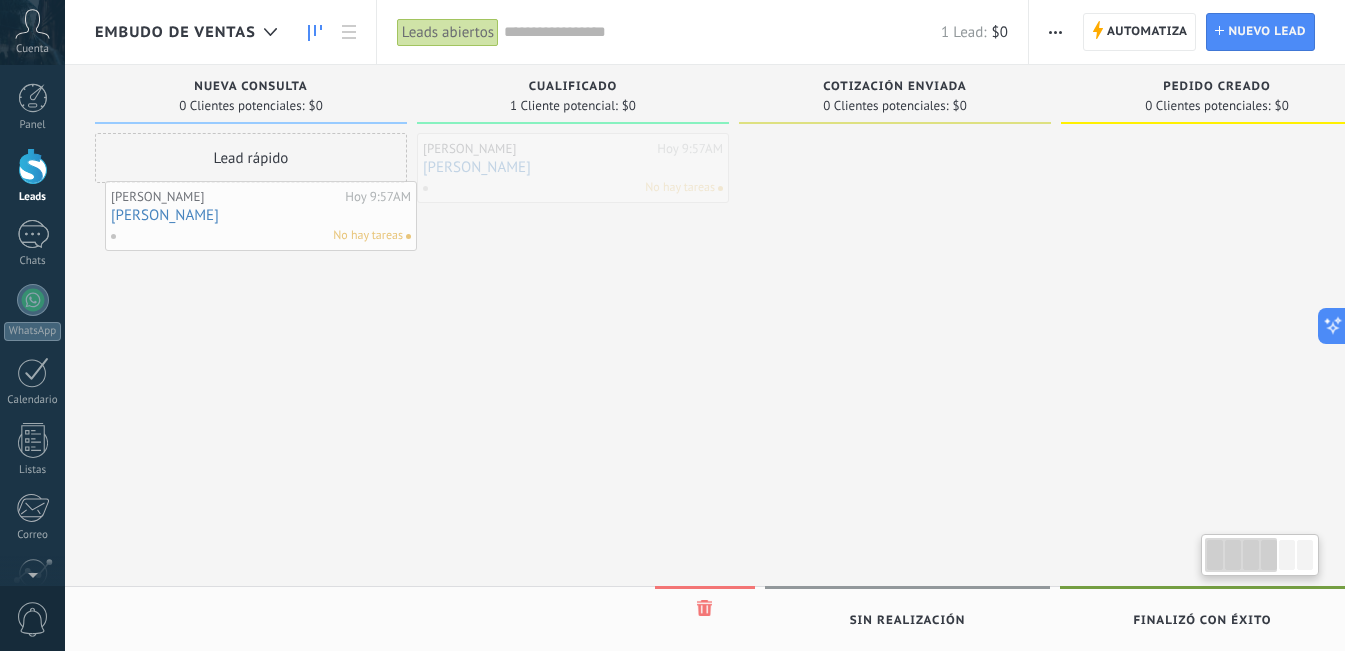 drag, startPoint x: 367, startPoint y: 166, endPoint x: 272, endPoint y: 214, distance: 106.437775 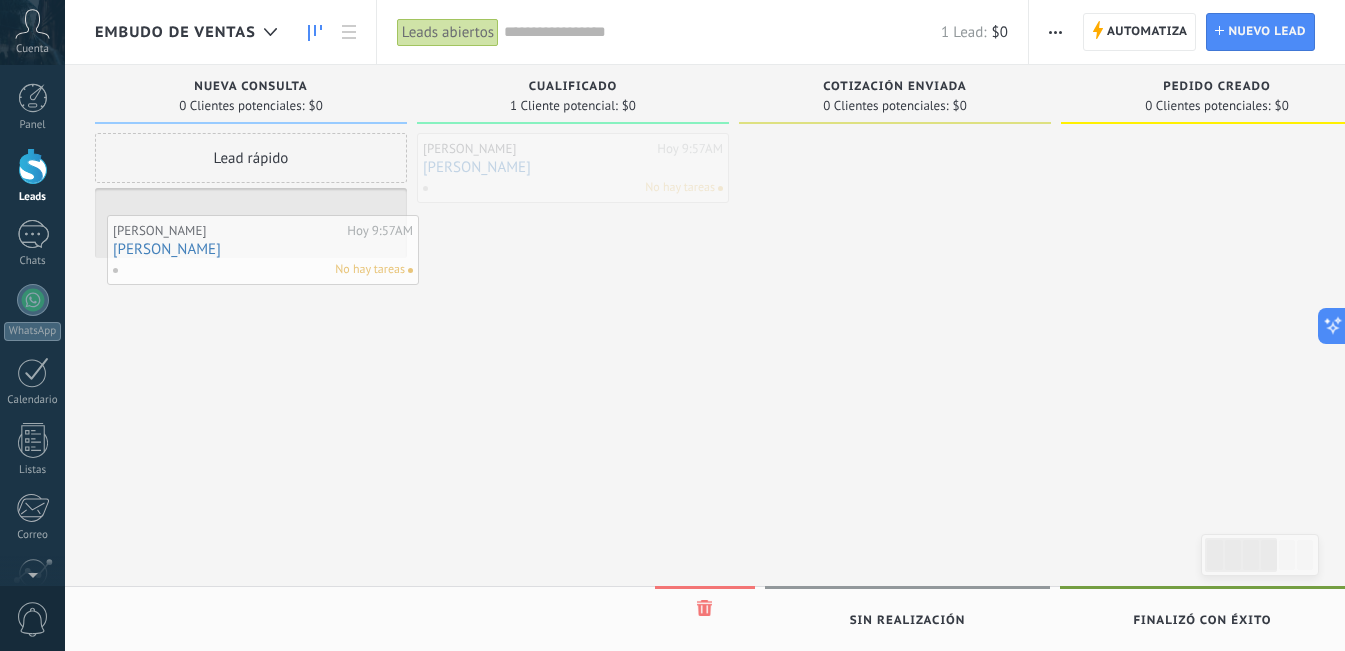 drag, startPoint x: 618, startPoint y: 168, endPoint x: 306, endPoint y: 252, distance: 323.1099 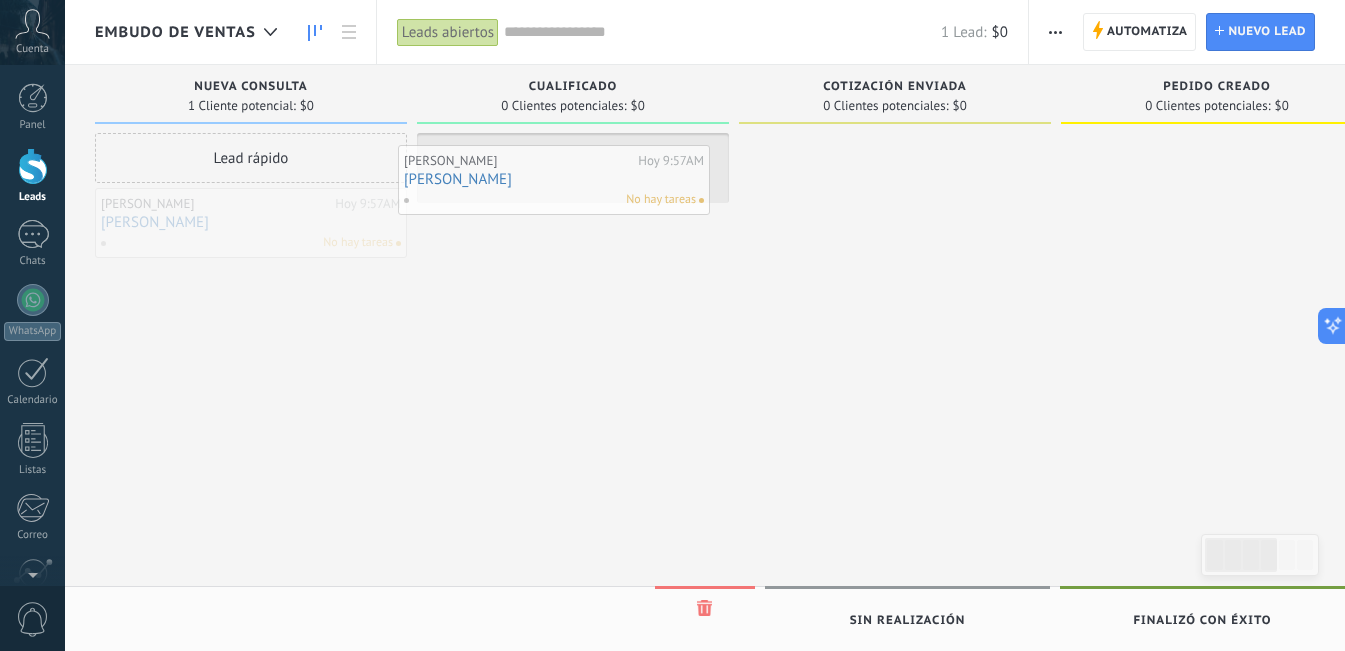 drag, startPoint x: 280, startPoint y: 216, endPoint x: 584, endPoint y: 173, distance: 307.02606 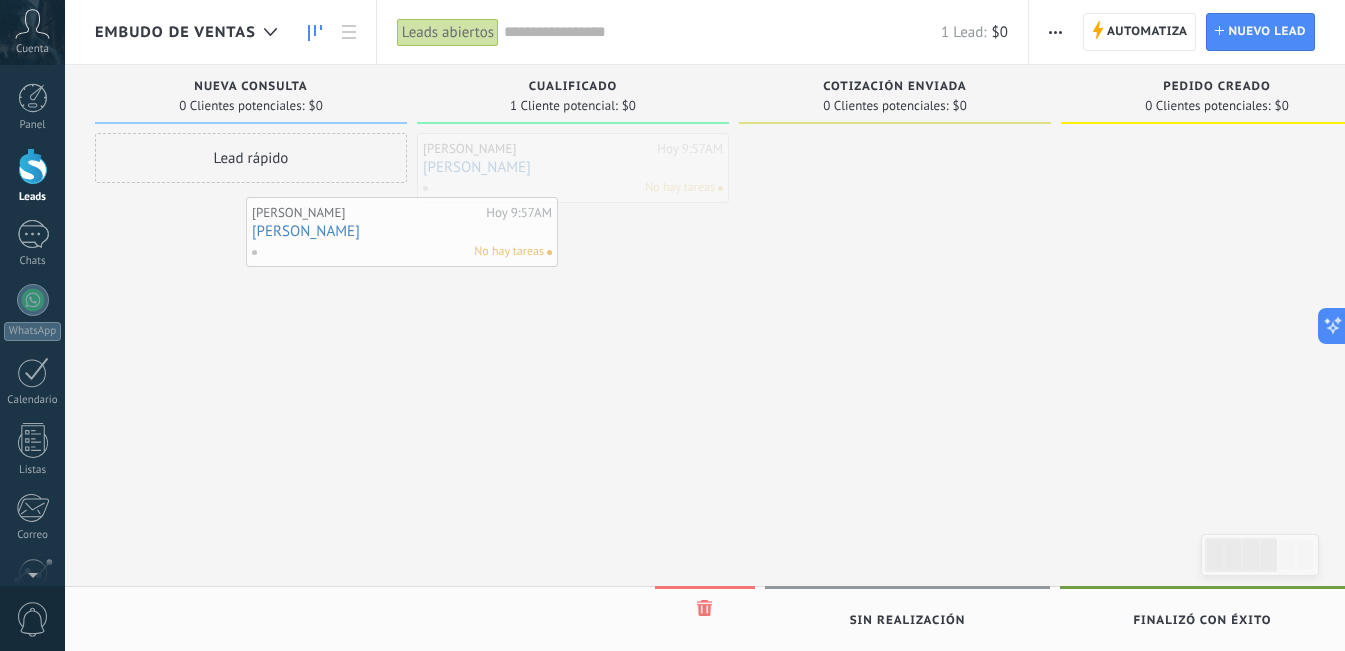drag, startPoint x: 584, startPoint y: 173, endPoint x: 413, endPoint y: 237, distance: 182.58423 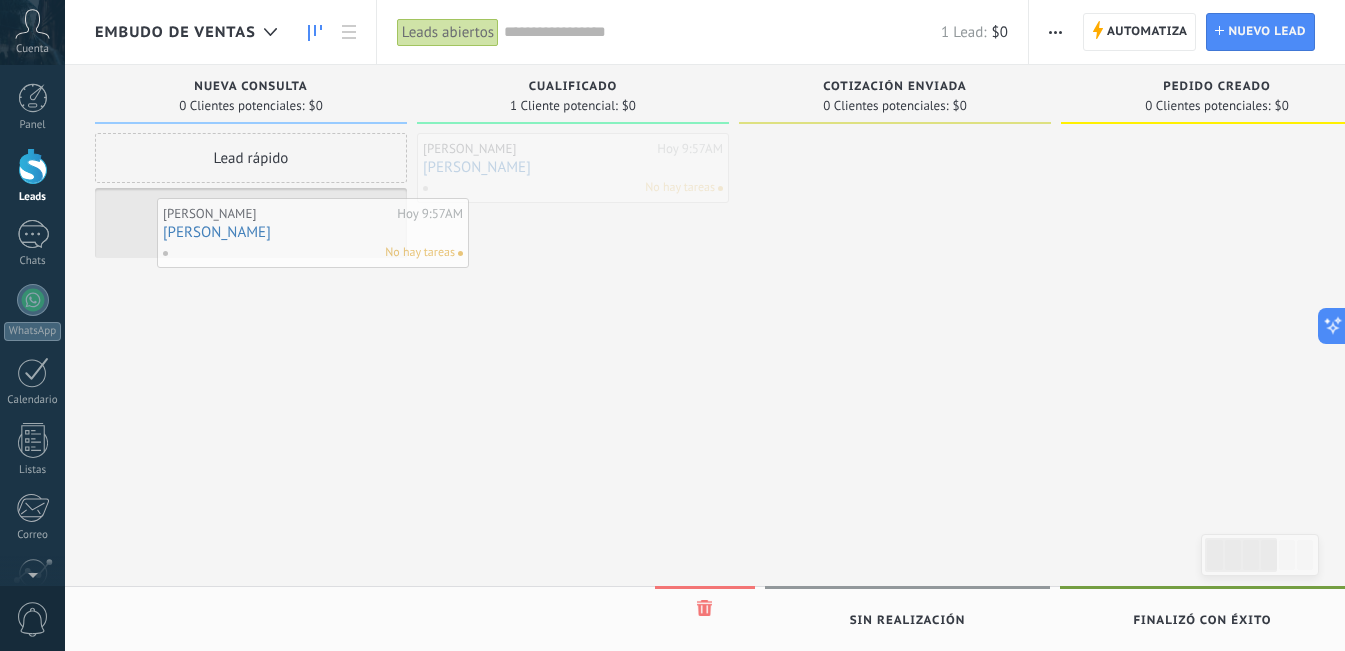 drag, startPoint x: 475, startPoint y: 188, endPoint x: 215, endPoint y: 254, distance: 268.24615 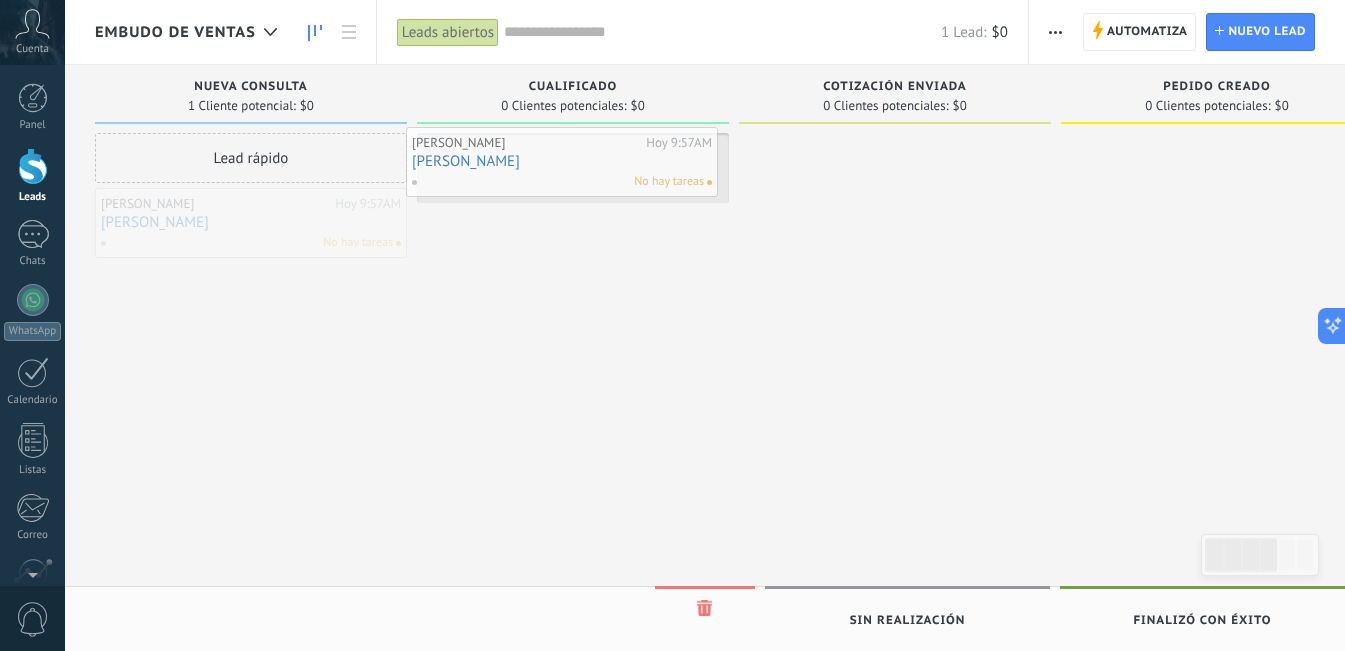 drag, startPoint x: 199, startPoint y: 241, endPoint x: 510, endPoint y: 180, distance: 316.92587 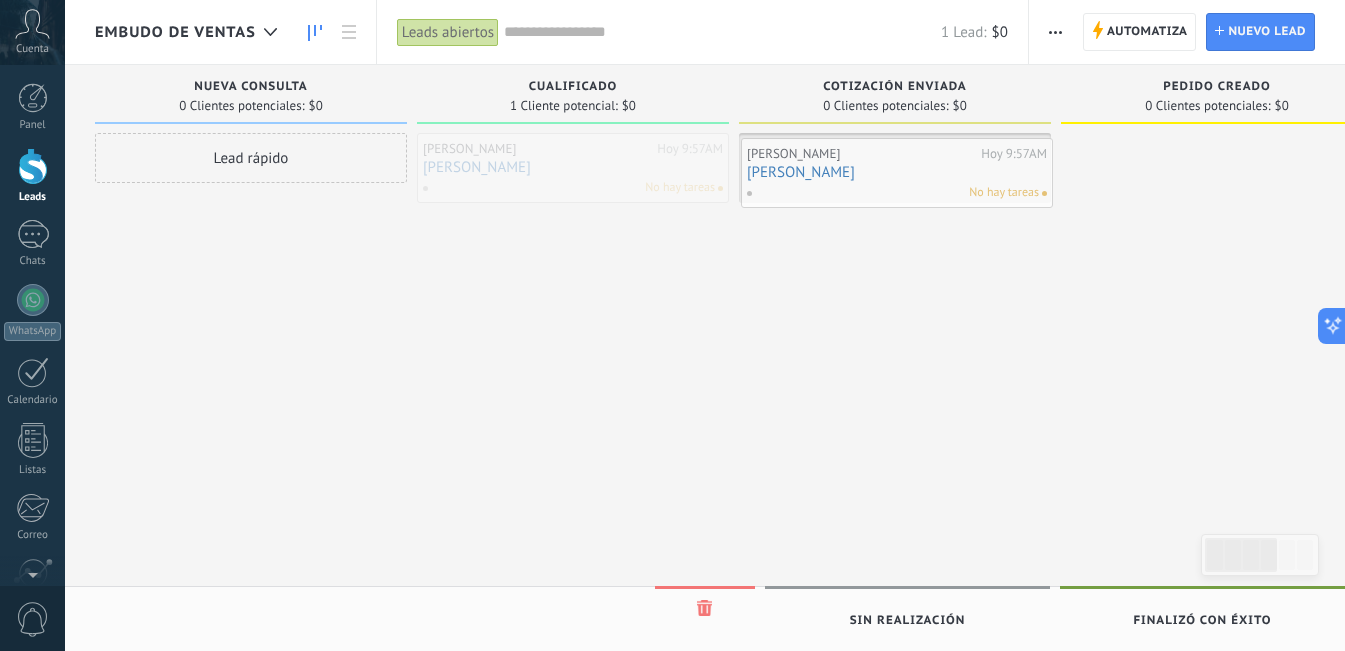 drag, startPoint x: 558, startPoint y: 164, endPoint x: 882, endPoint y: 169, distance: 324.03857 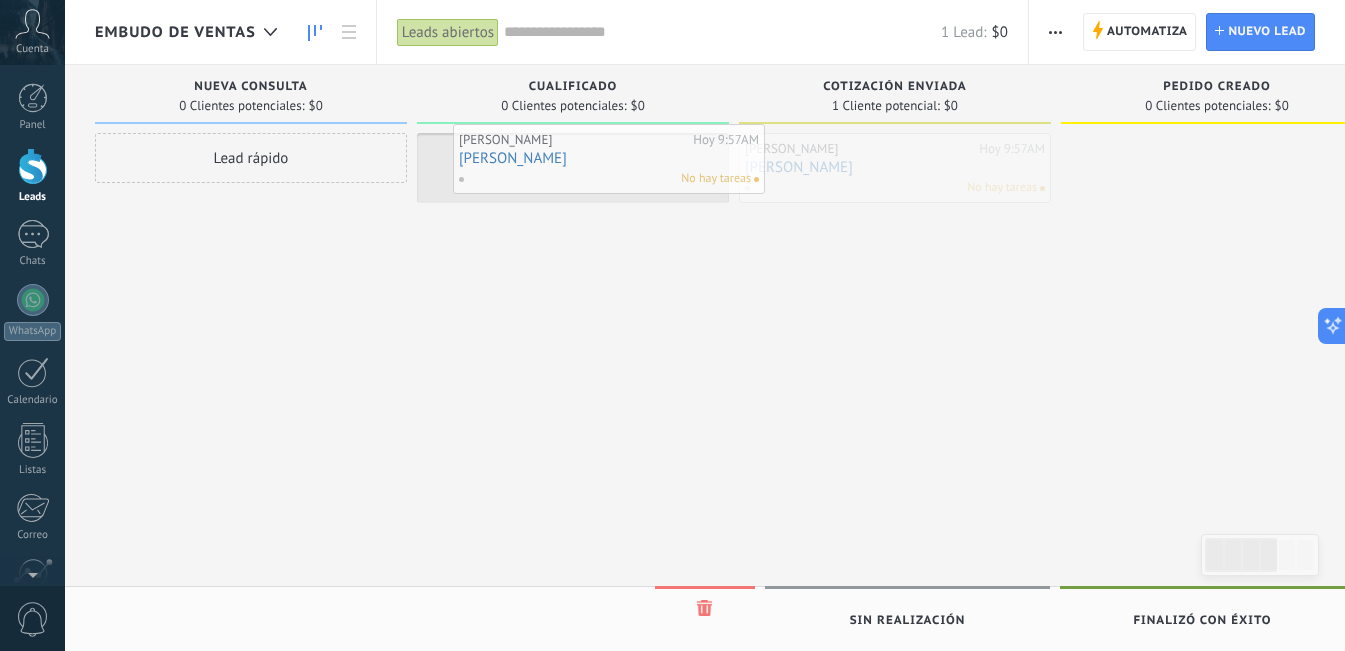 drag, startPoint x: 890, startPoint y: 197, endPoint x: 604, endPoint y: 188, distance: 286.14157 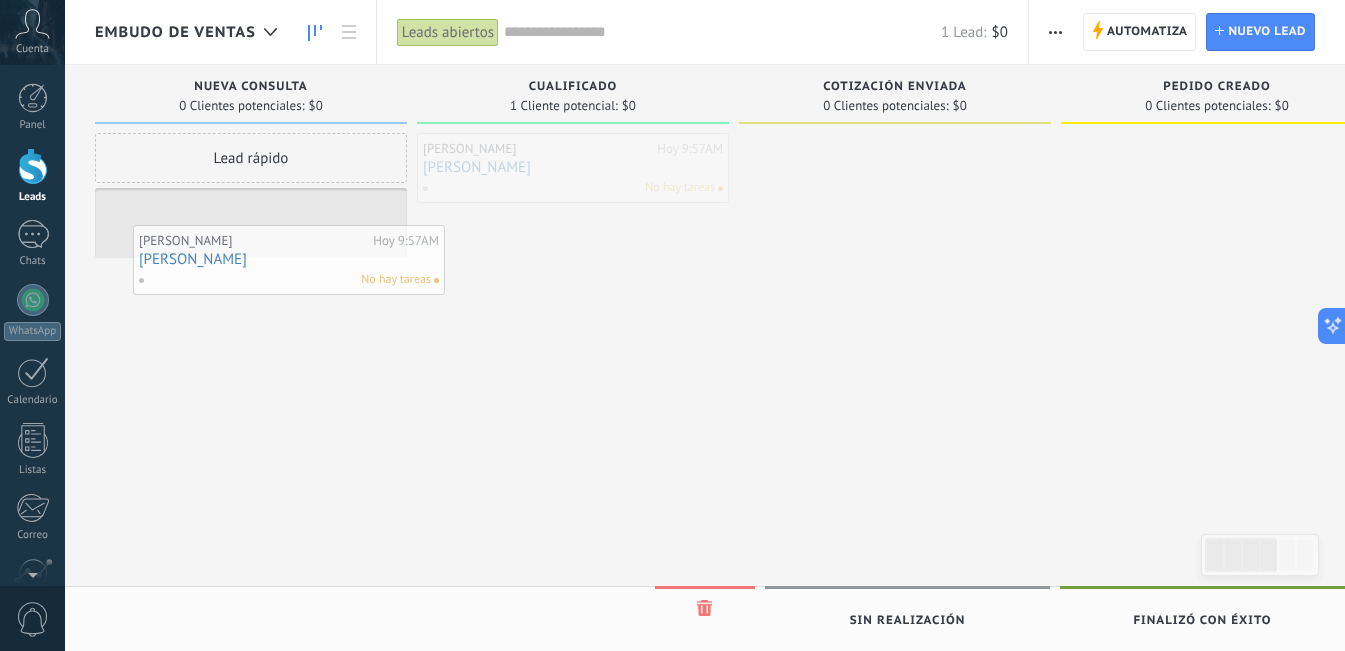 drag, startPoint x: 585, startPoint y: 166, endPoint x: 301, endPoint y: 258, distance: 298.52972 